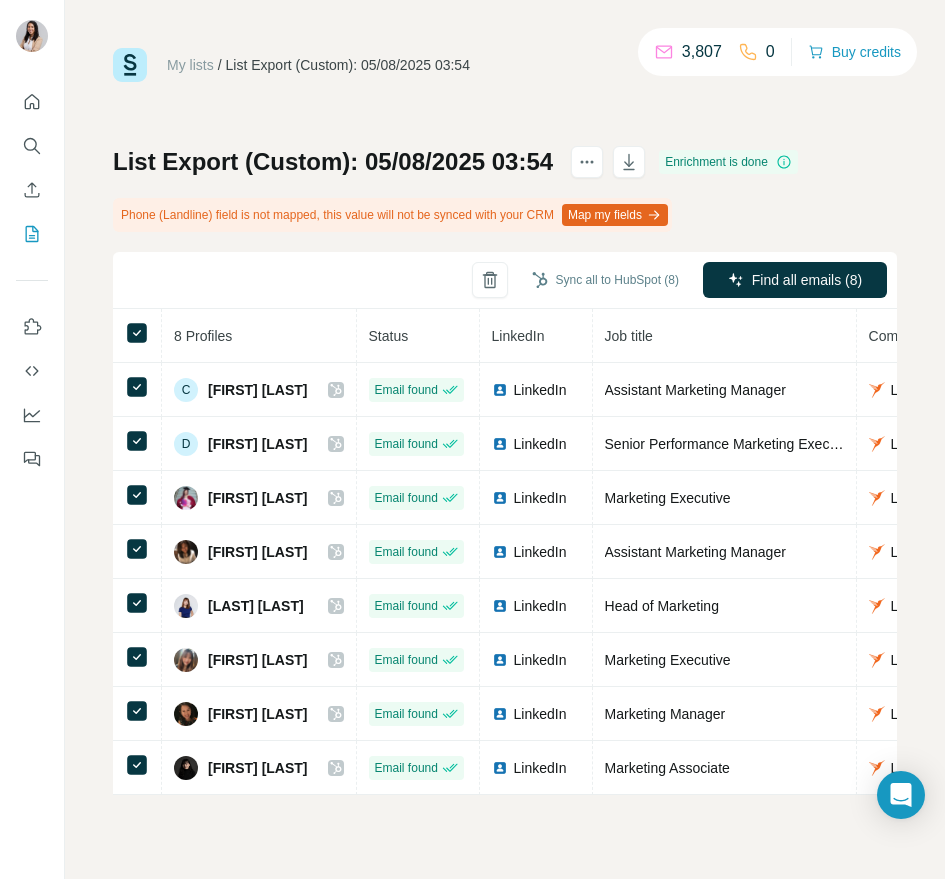 scroll, scrollTop: 0, scrollLeft: 0, axis: both 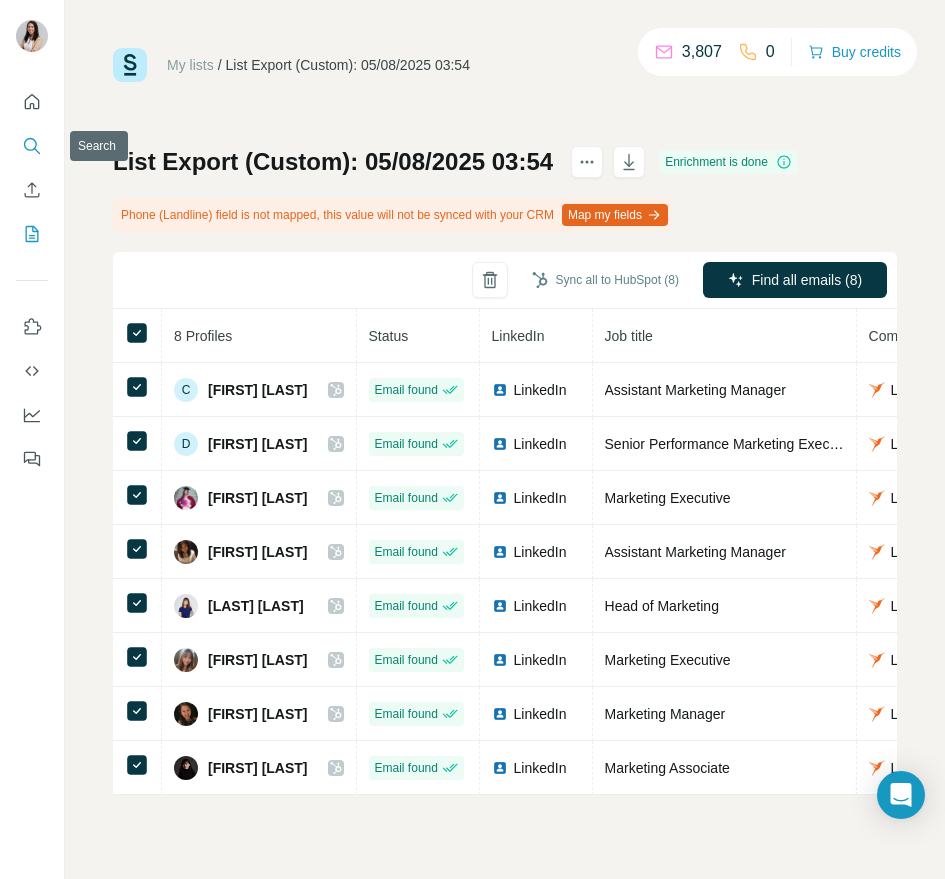 click 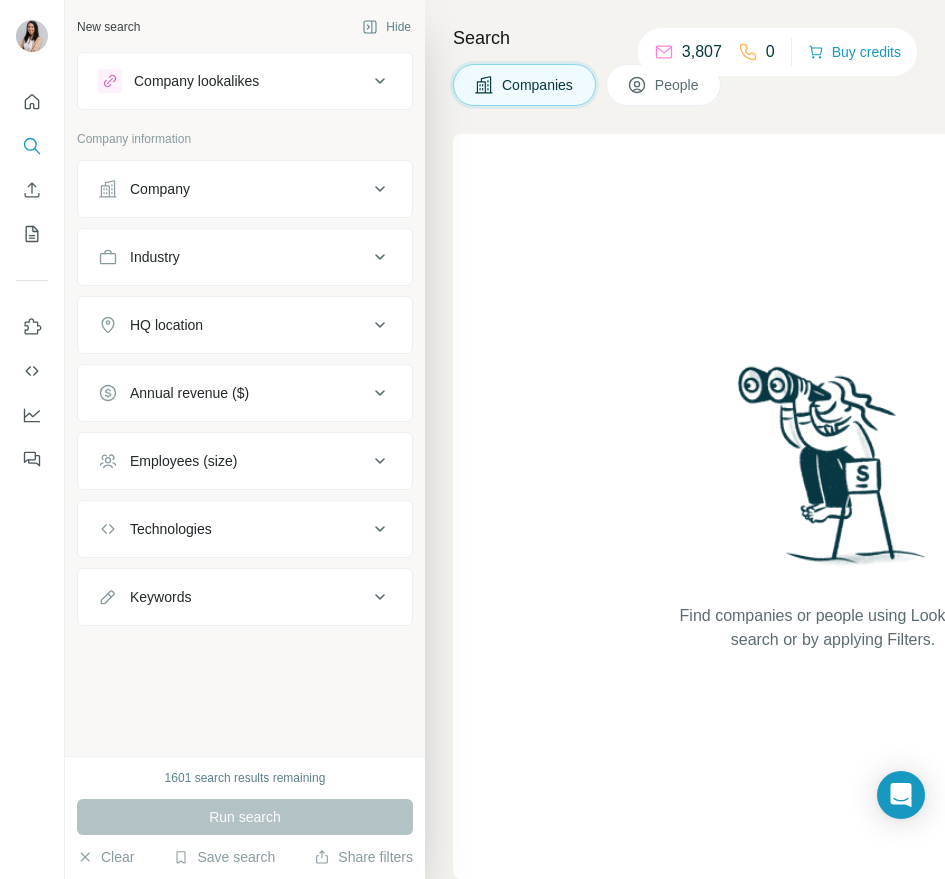 click on "Search Companies People Find companies or people using Lookalikes search or by applying Filters." at bounding box center (685, 439) 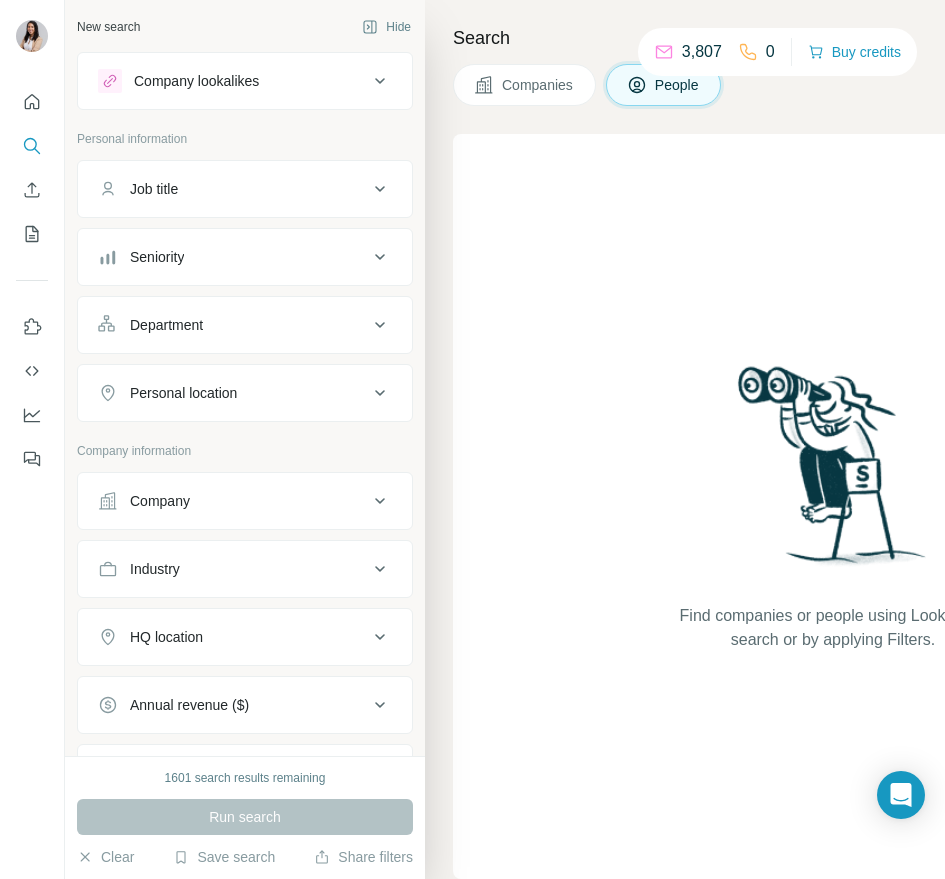 click on "Company" at bounding box center [160, 501] 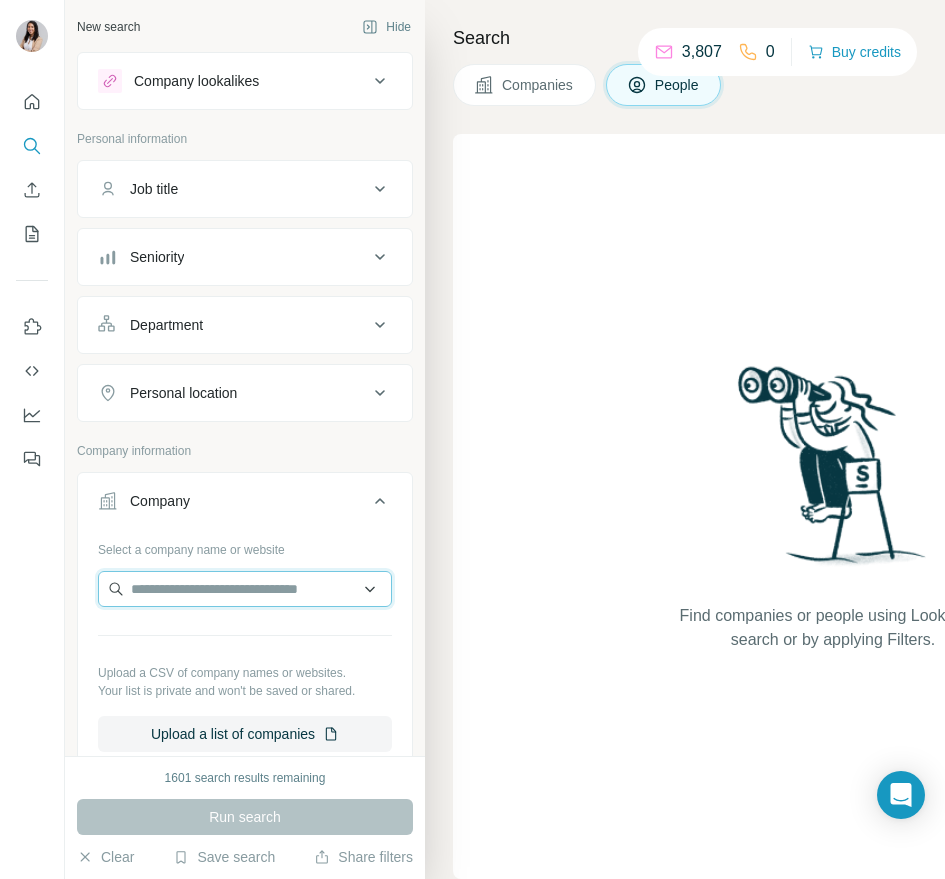 click at bounding box center (245, 589) 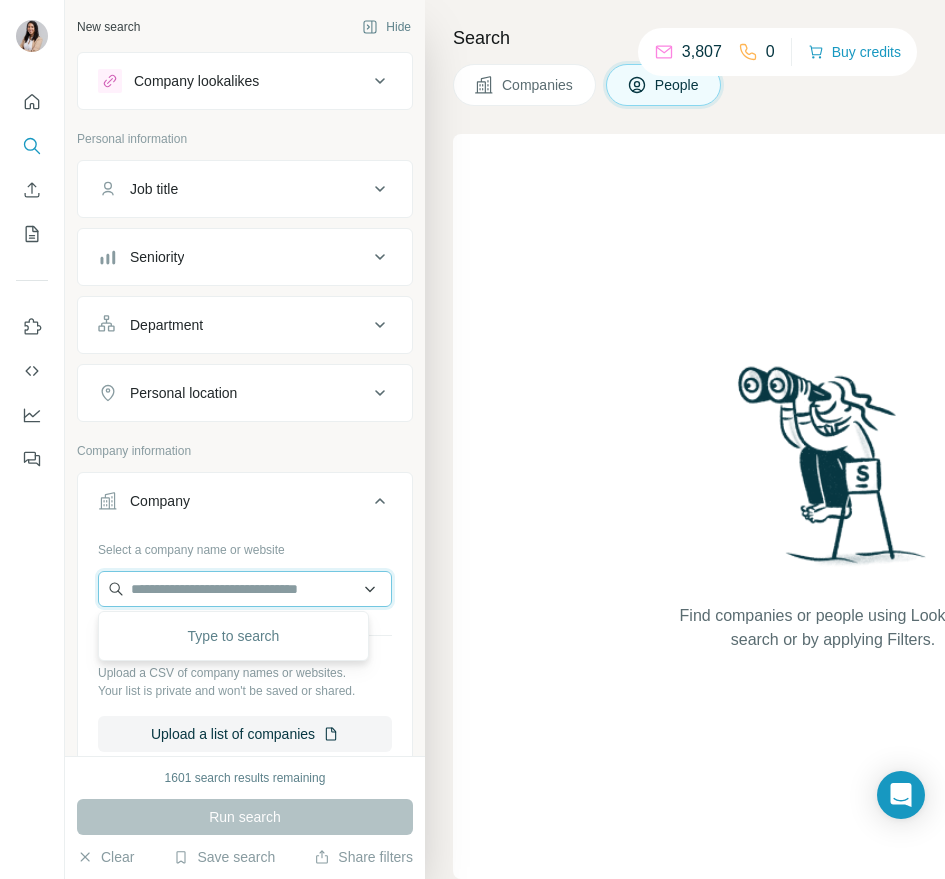 paste on "**********" 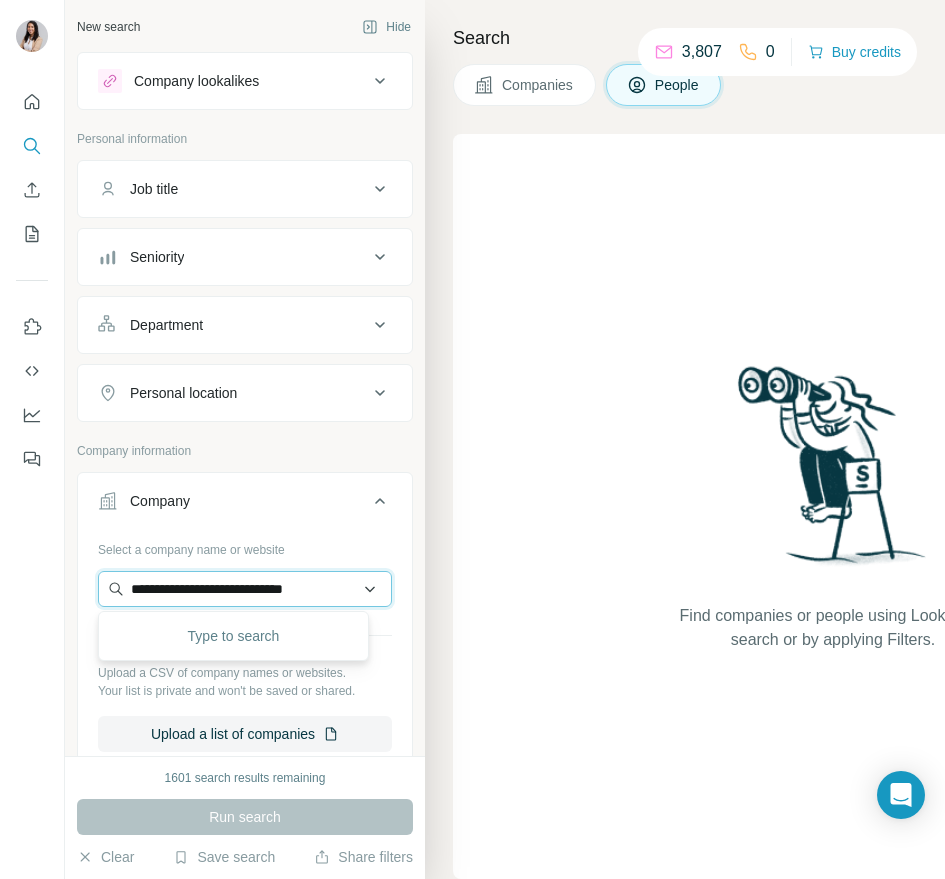 scroll, scrollTop: 0, scrollLeft: 21, axis: horizontal 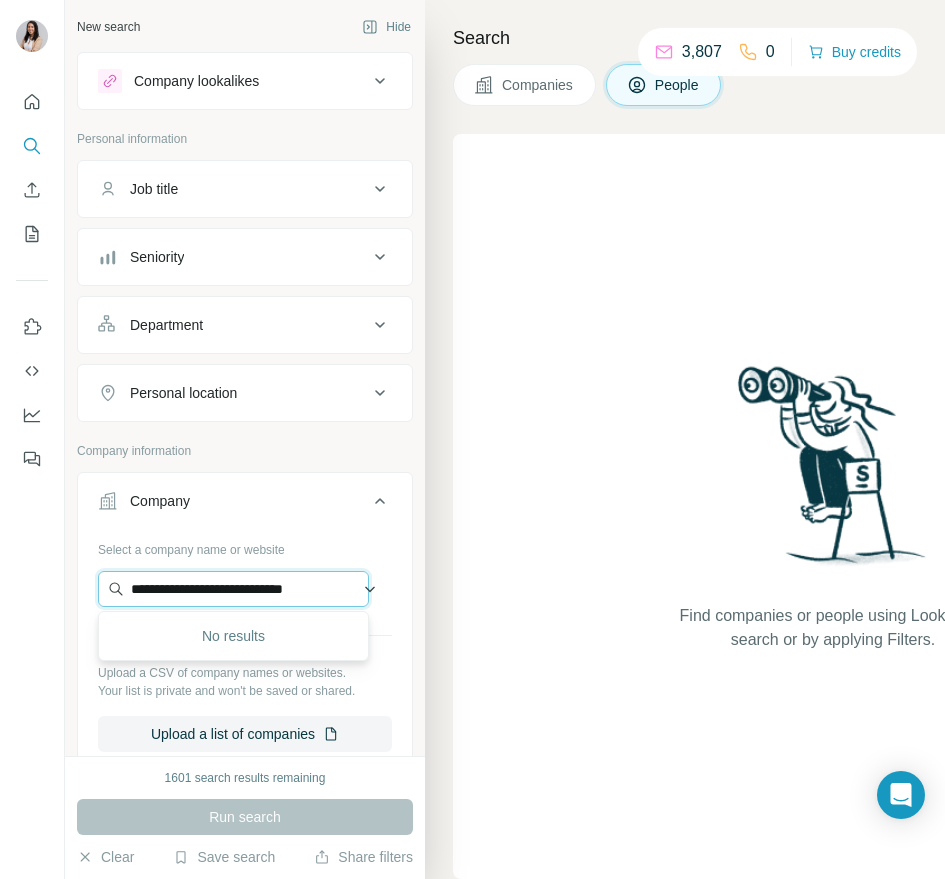 click on "**********" at bounding box center [233, 589] 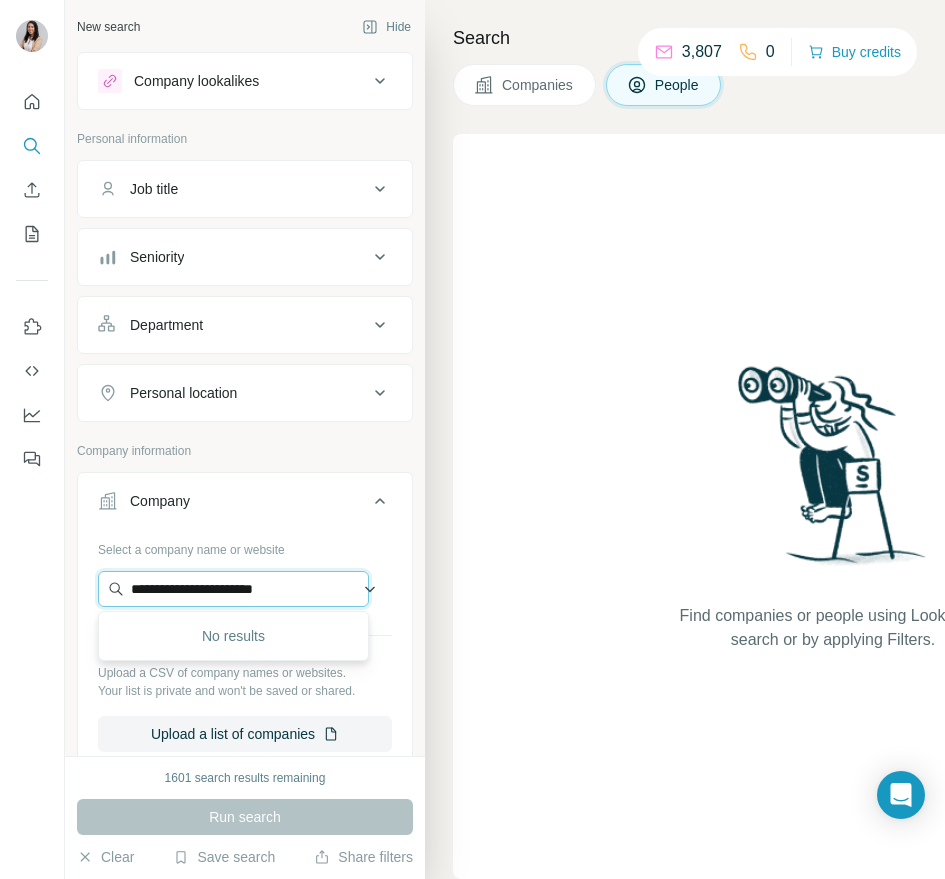 scroll, scrollTop: 0, scrollLeft: 0, axis: both 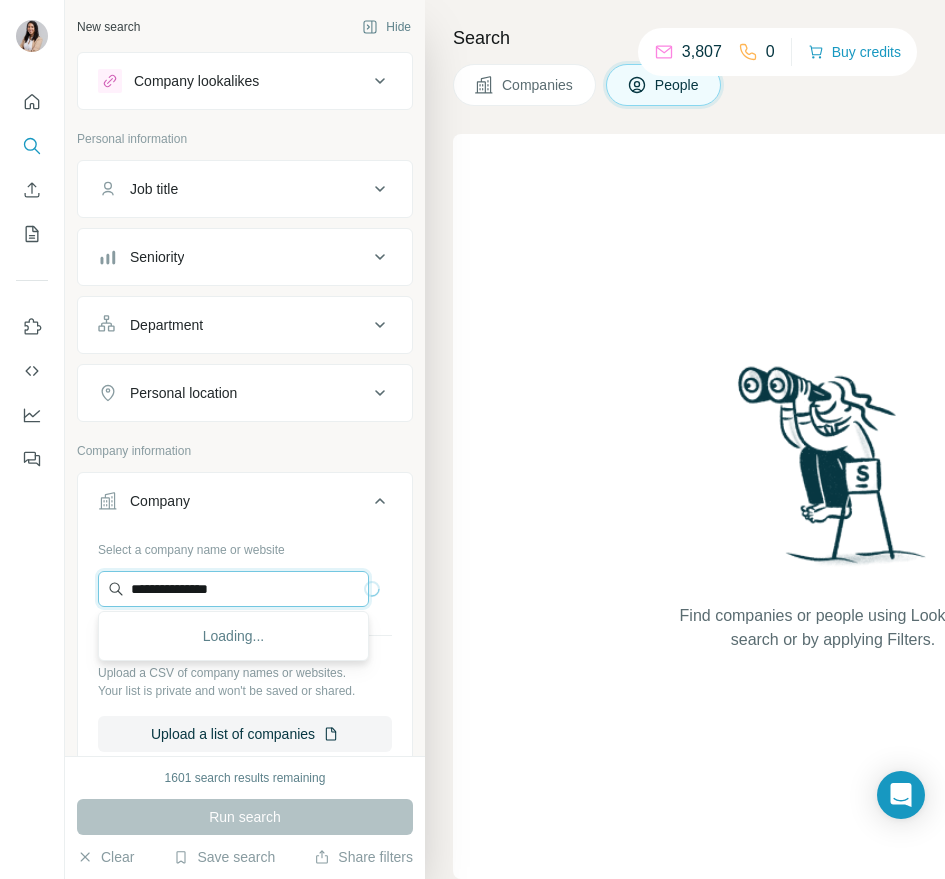 click on "**********" at bounding box center (233, 589) 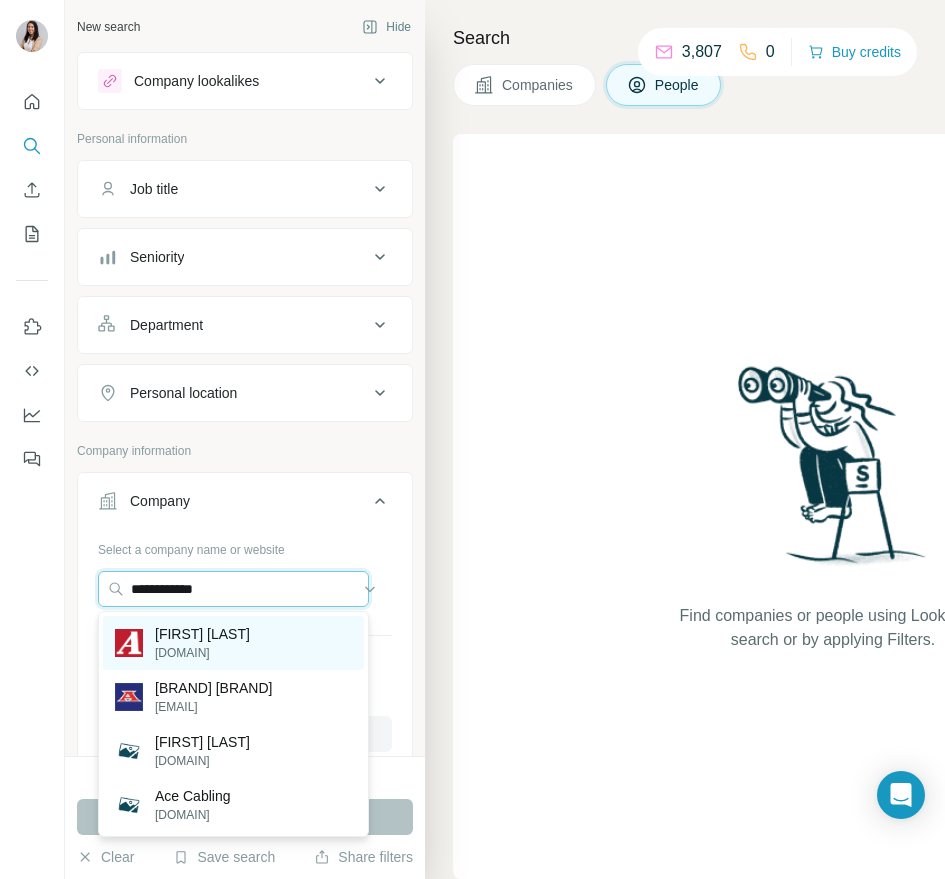 type on "**********" 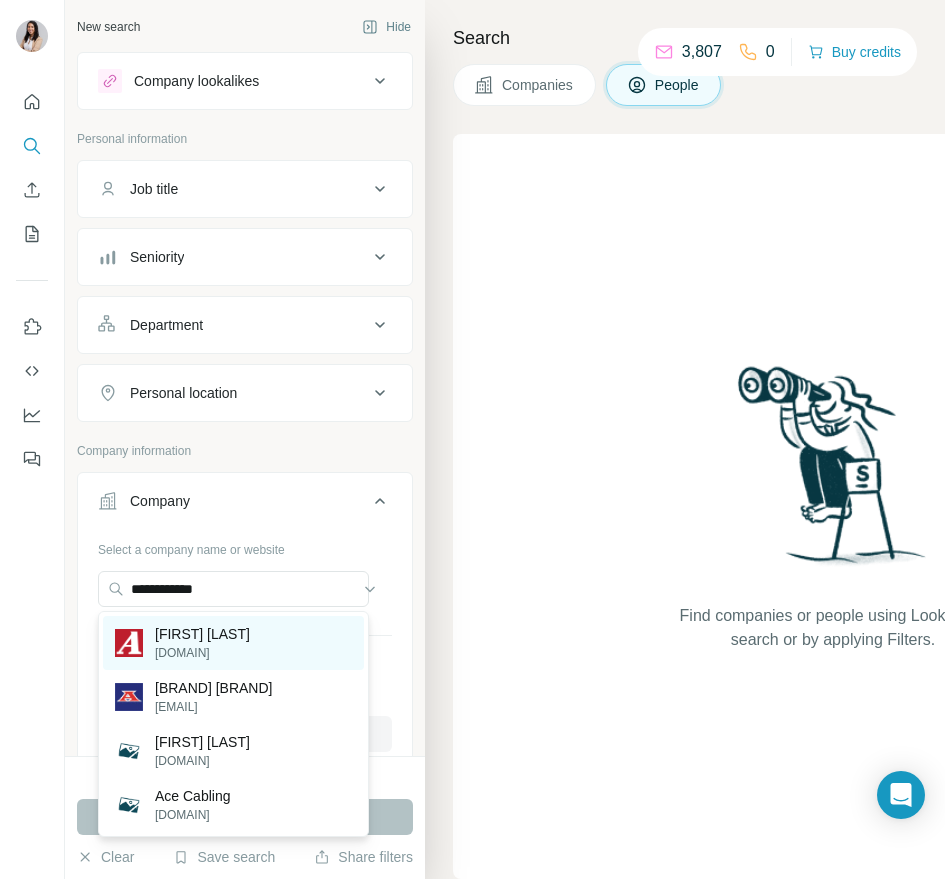 click on "Ace canning [EMAIL]" at bounding box center [233, 643] 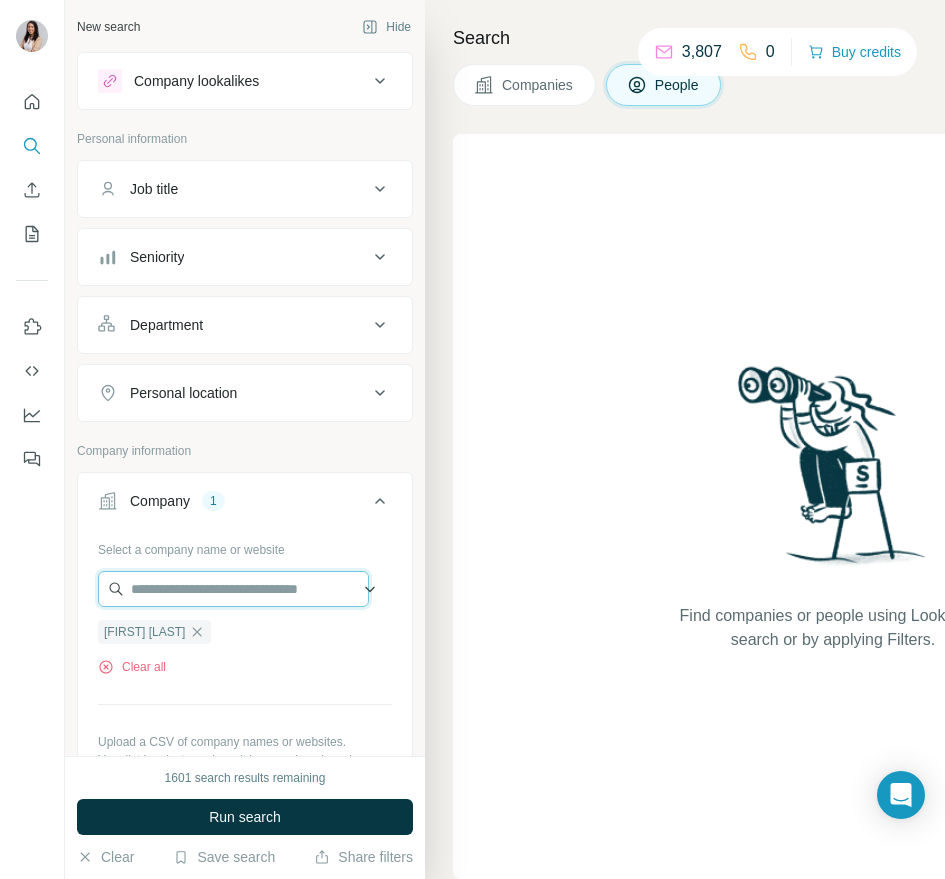 click at bounding box center (233, 589) 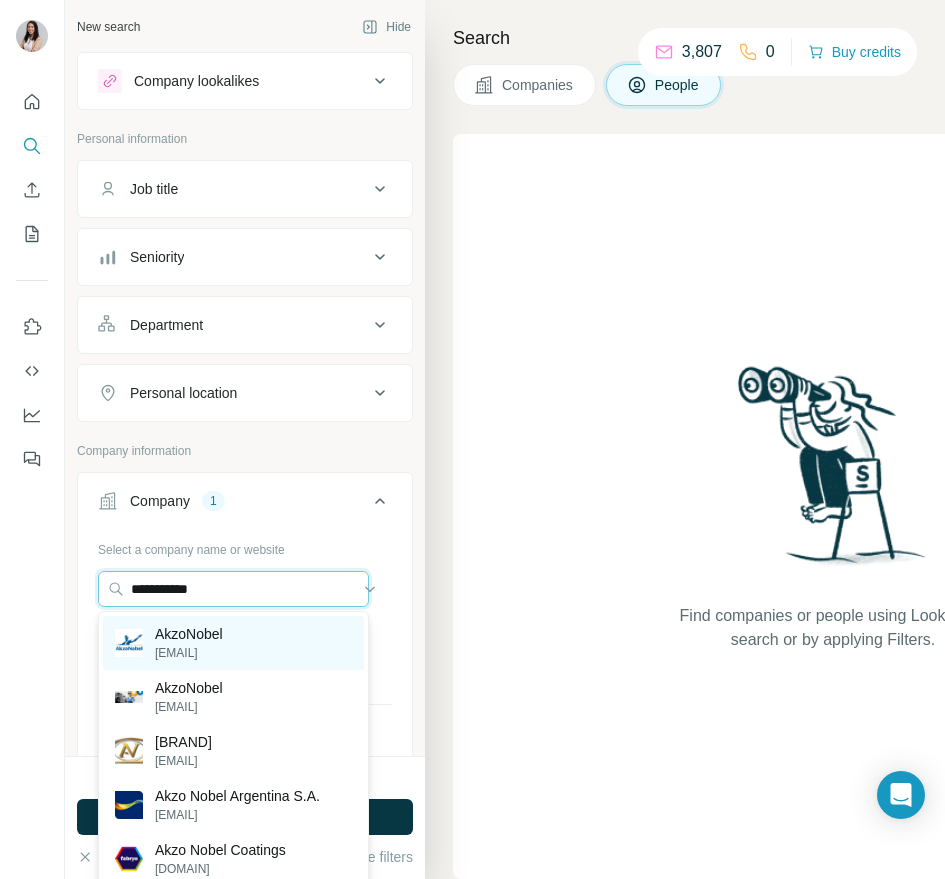 type on "**********" 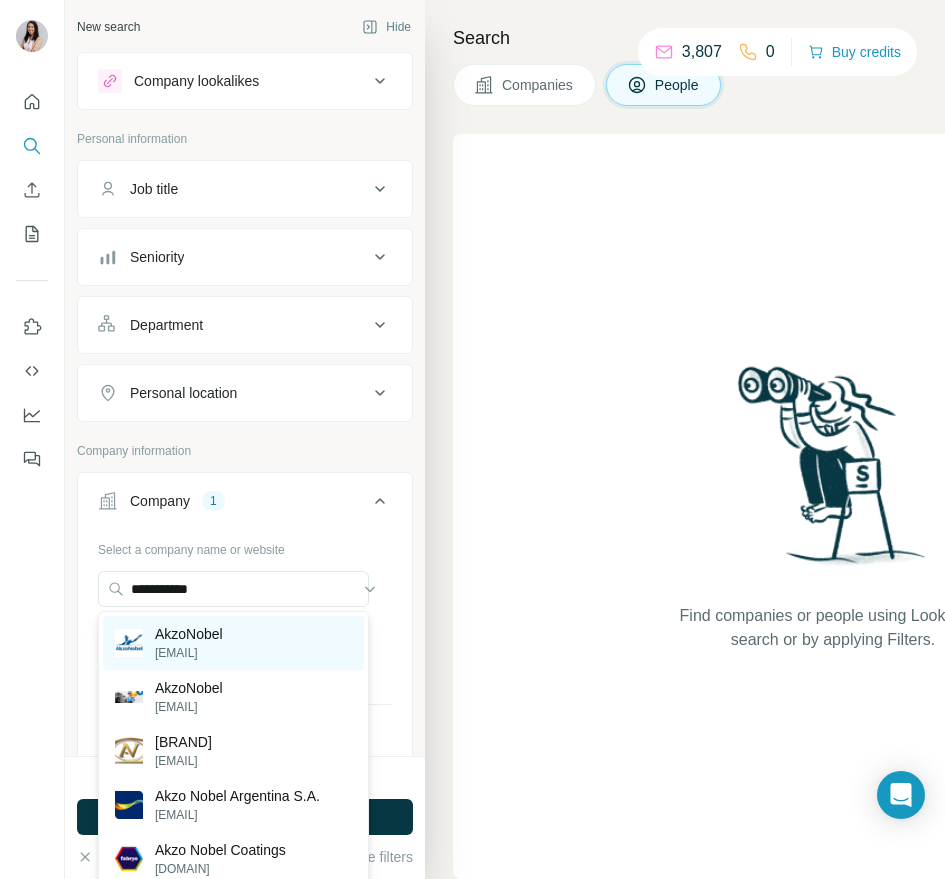 click on "AkzoNobel [EMAIL]" at bounding box center (233, 643) 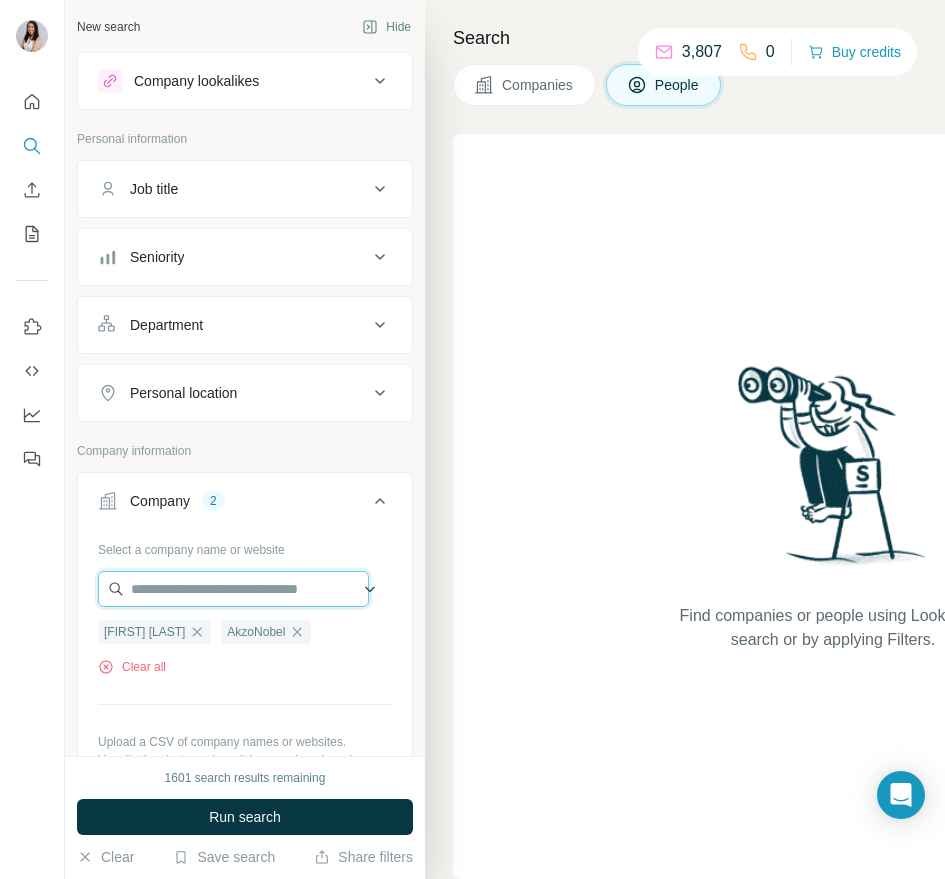 click at bounding box center [233, 589] 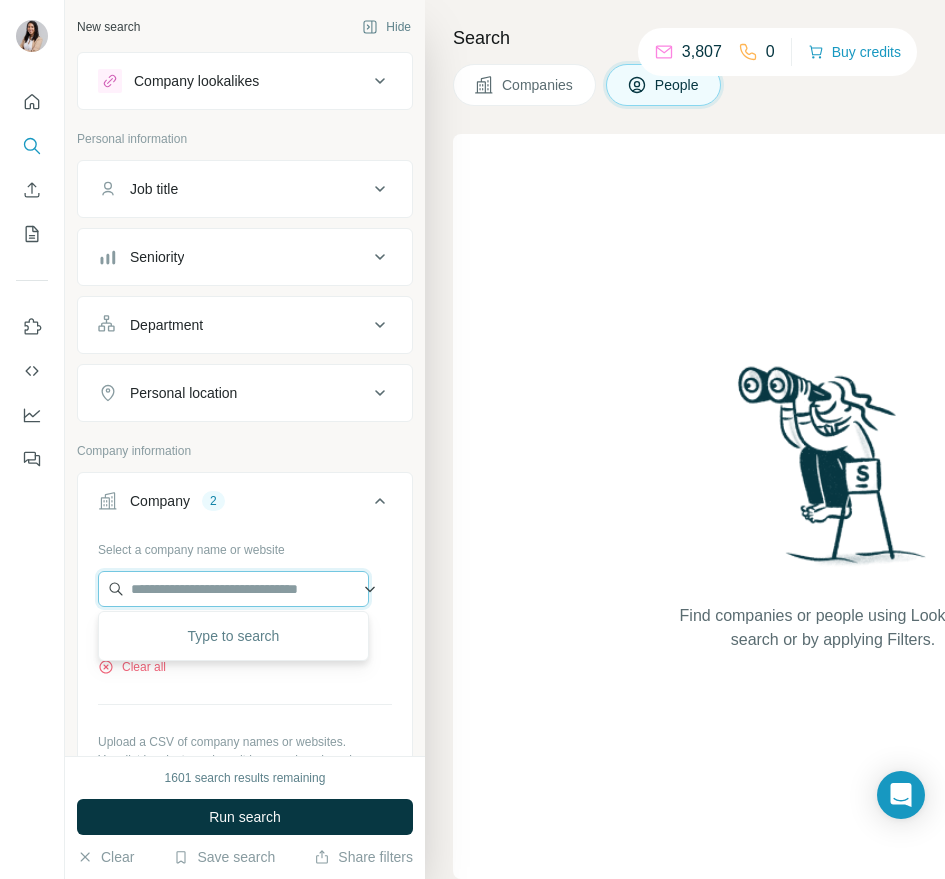 paste on "*****" 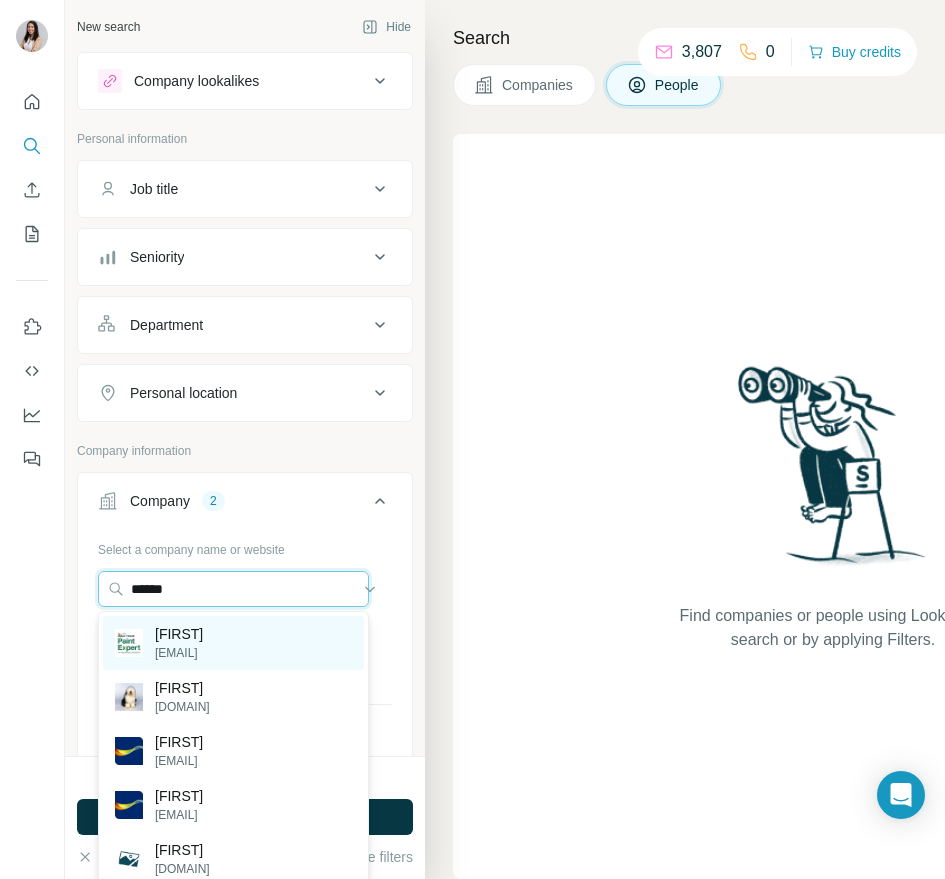 type on "*****" 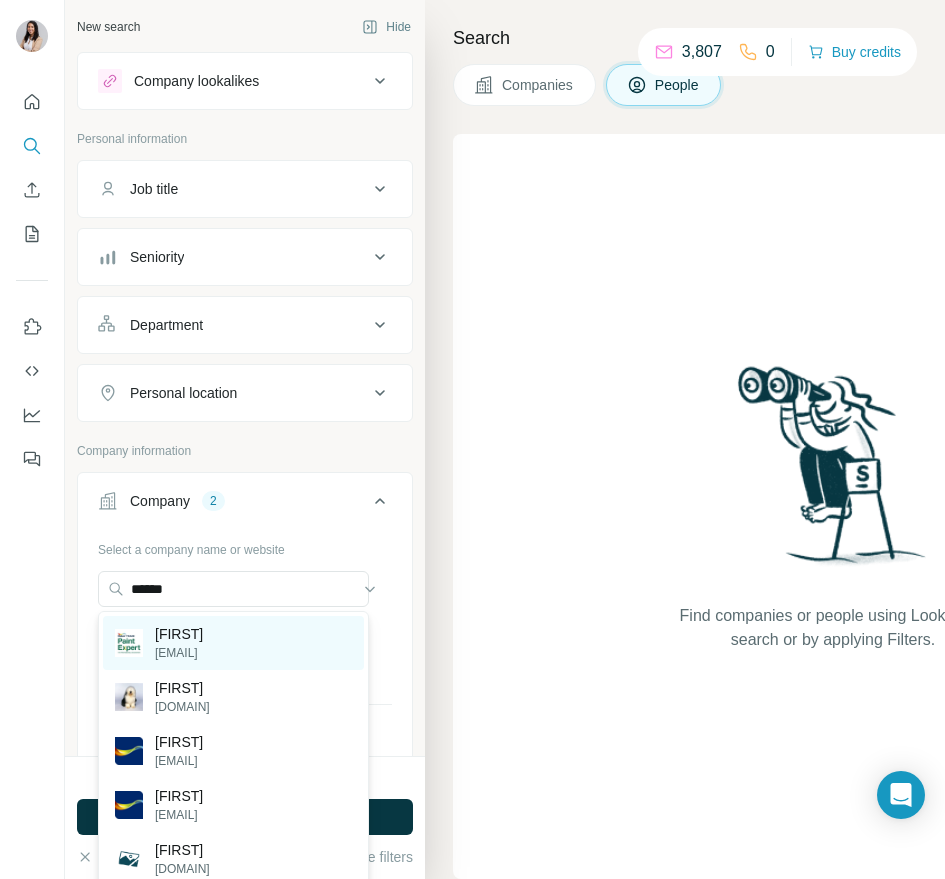 click on "[EMAIL]" at bounding box center (179, 653) 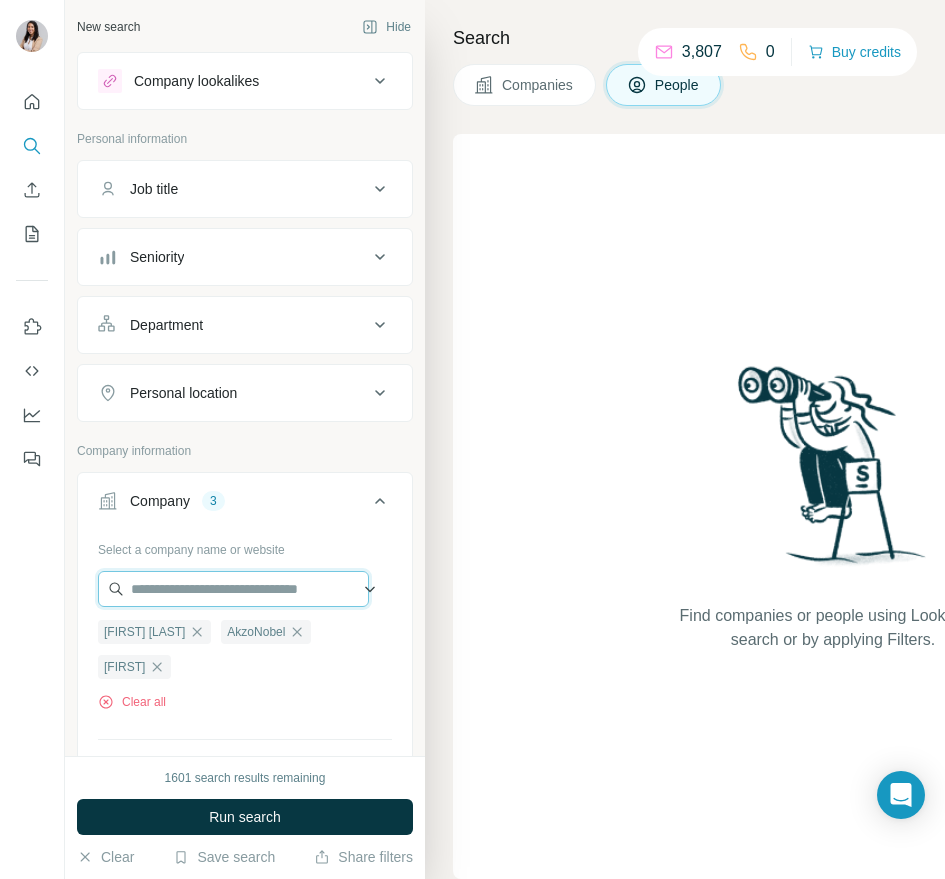 click at bounding box center [233, 589] 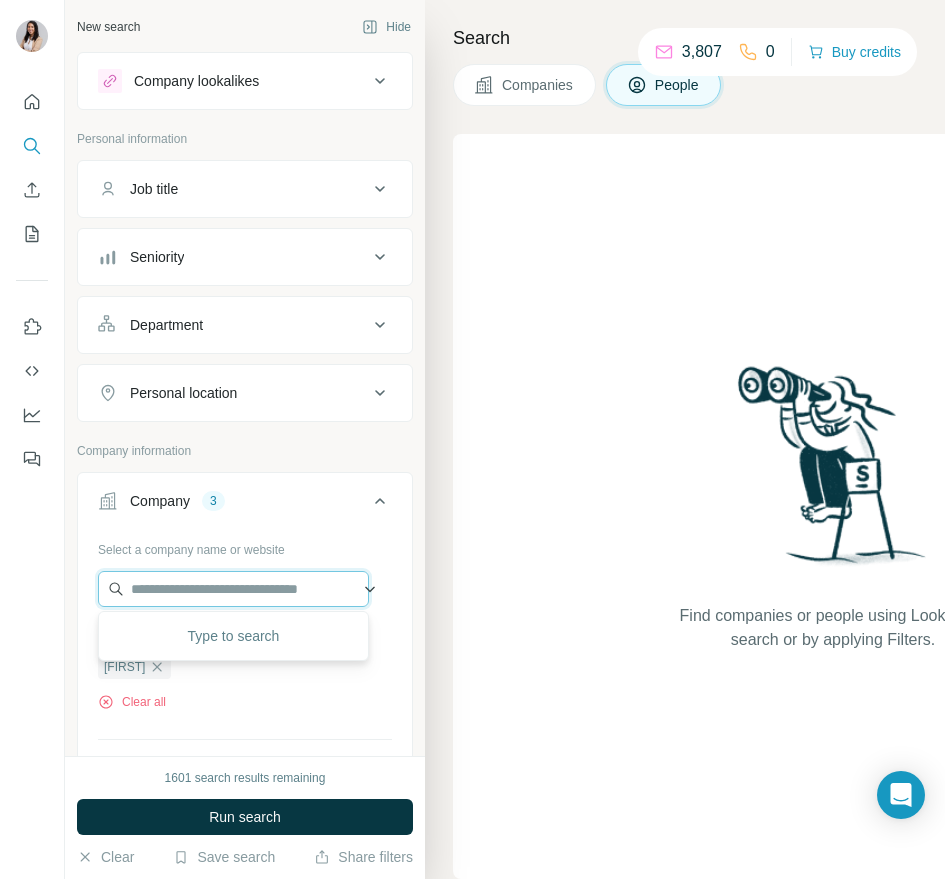 paste on "*********" 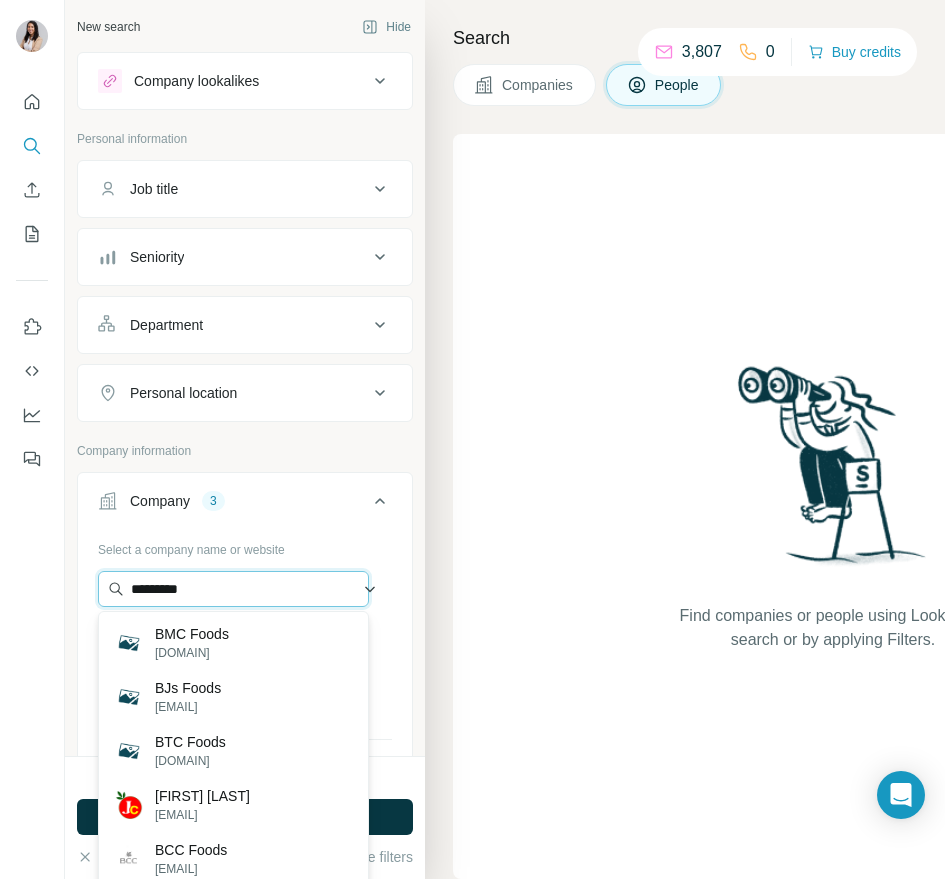 click on "*********" at bounding box center [233, 589] 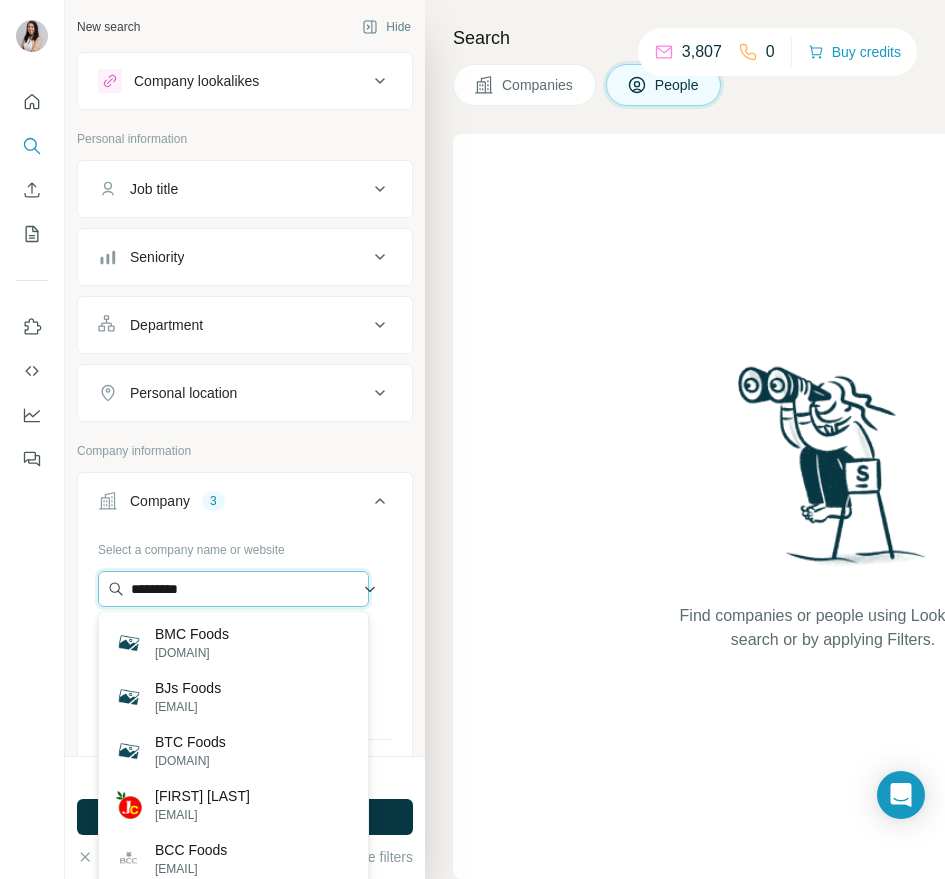 click on "*********" at bounding box center [233, 589] 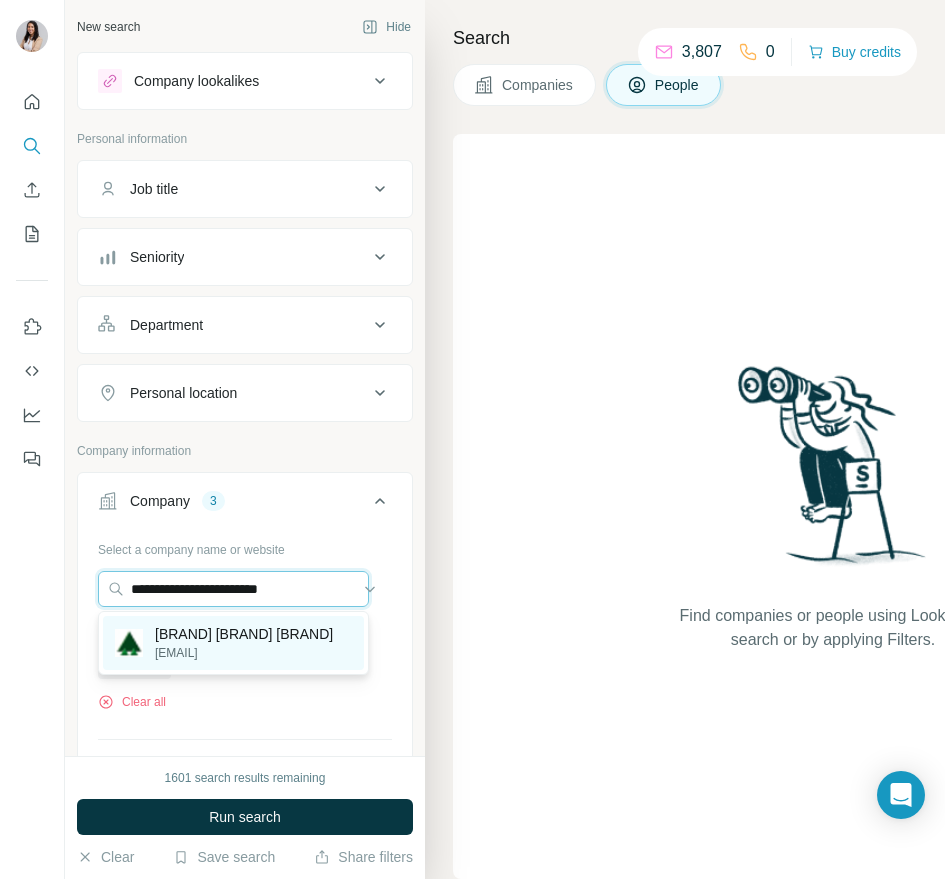 type on "**********" 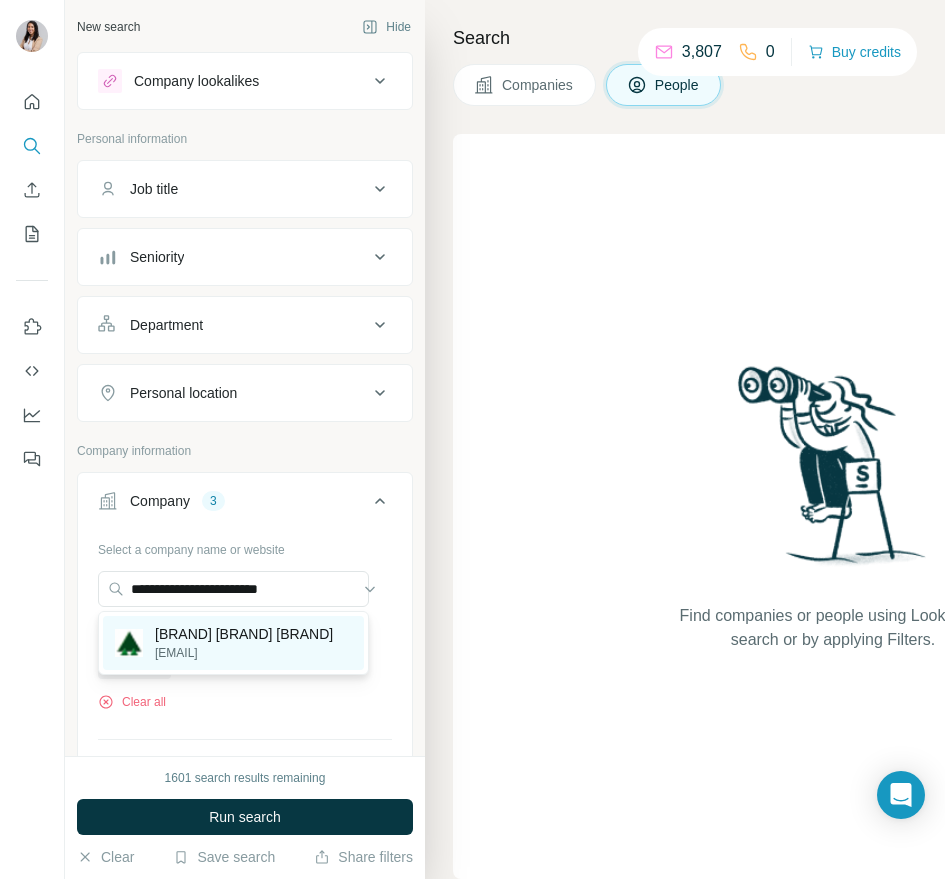 click on "[BRAND] [BRAND] [BRAND]" at bounding box center (244, 634) 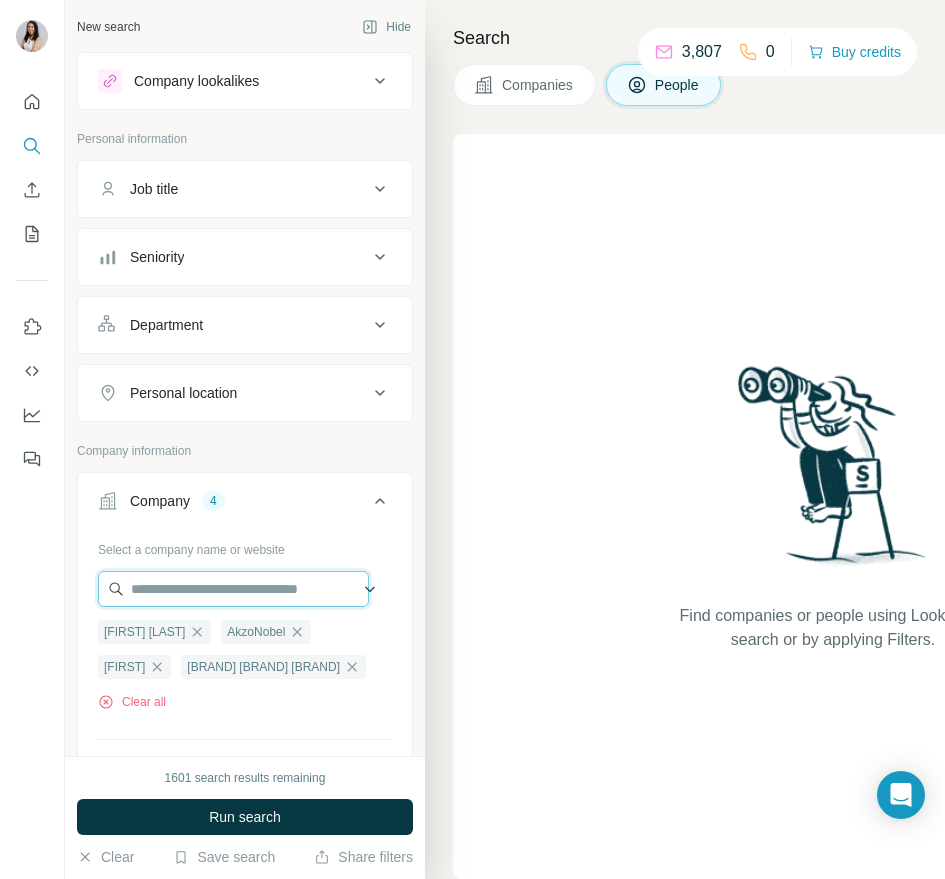 click at bounding box center [233, 589] 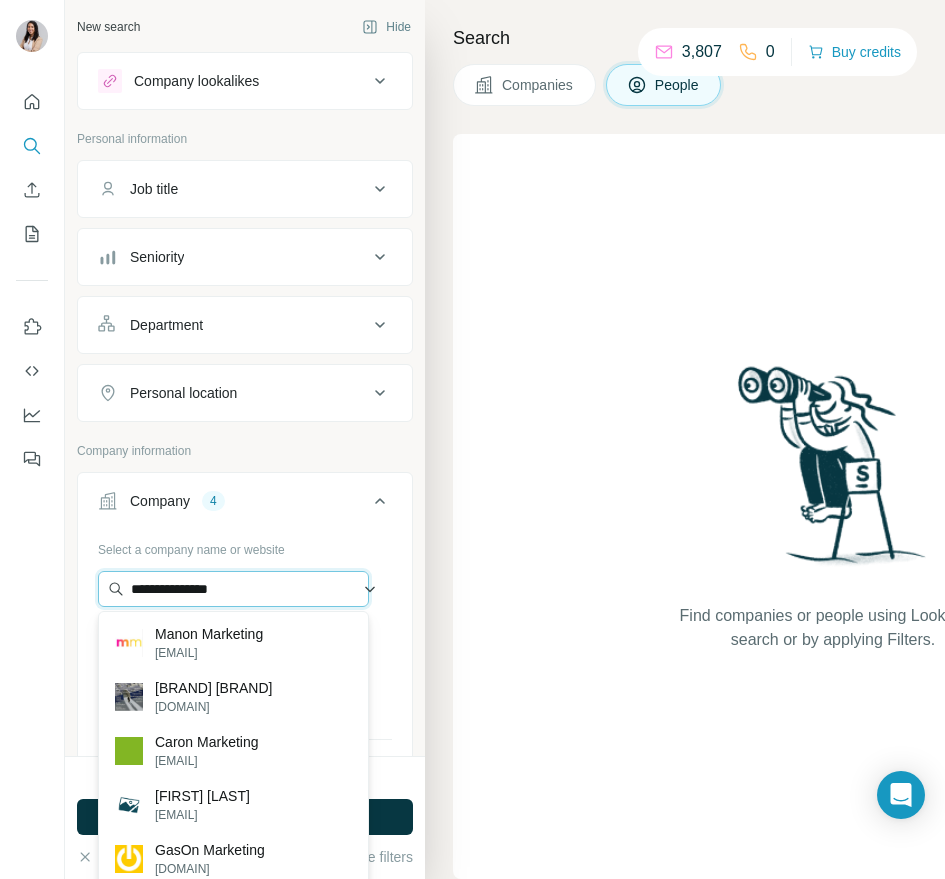 click on "**********" at bounding box center [233, 589] 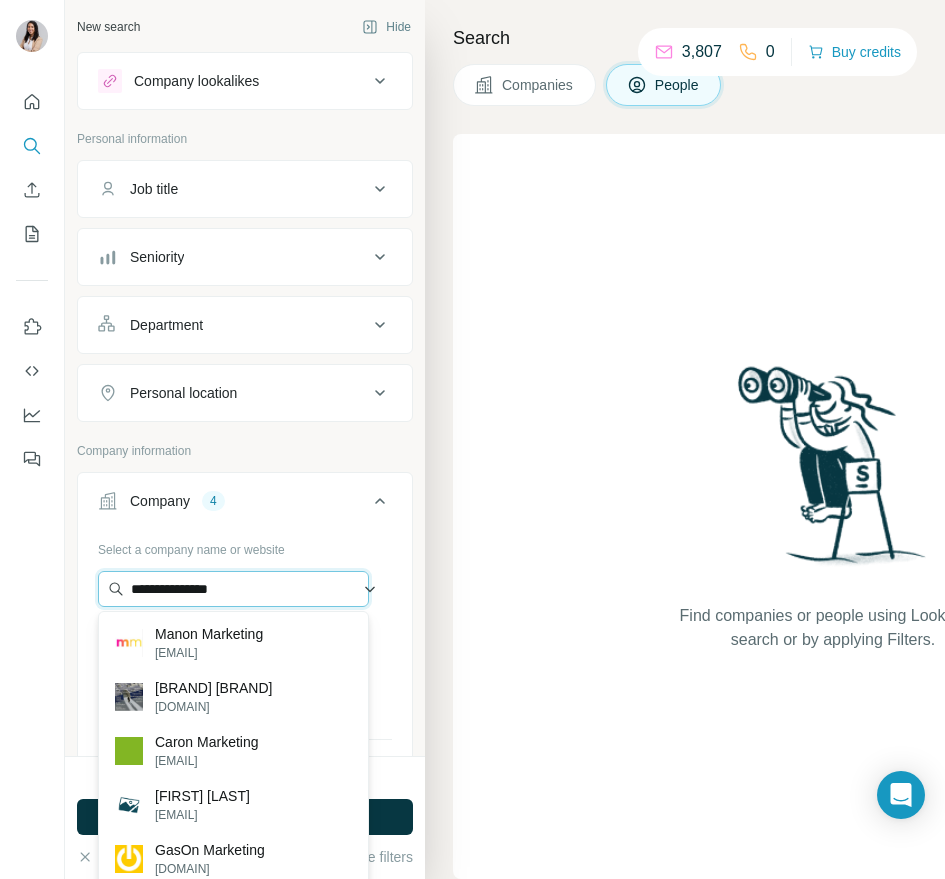 click on "**********" at bounding box center (233, 589) 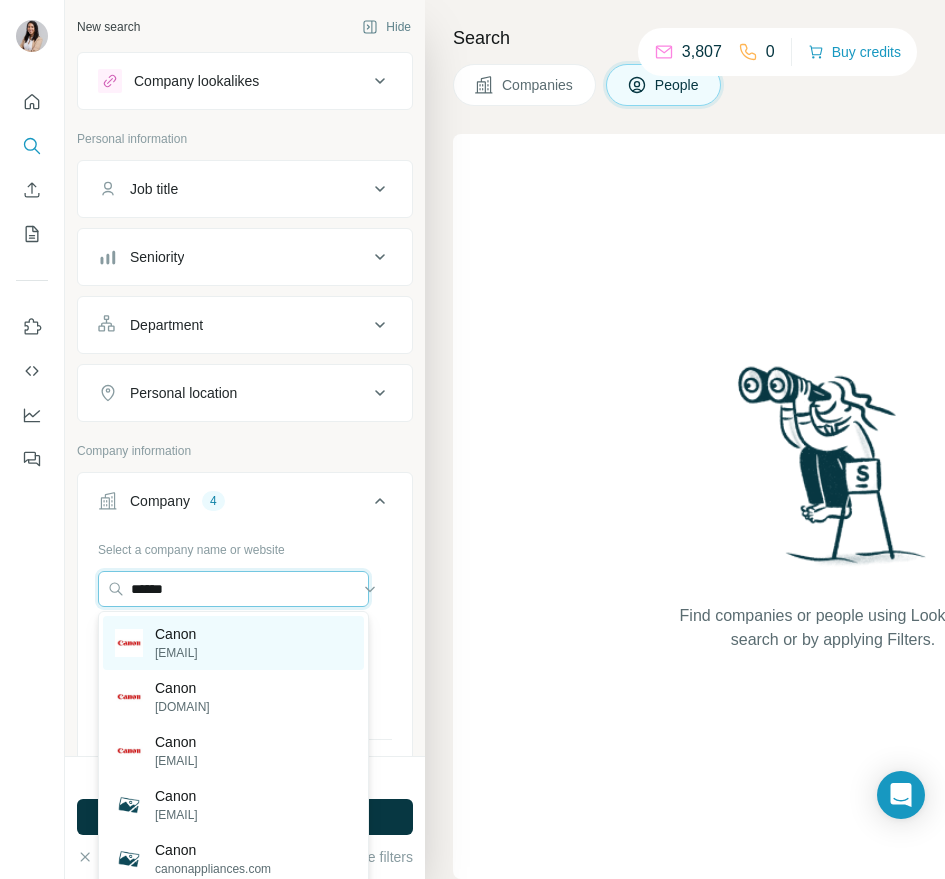 type on "*****" 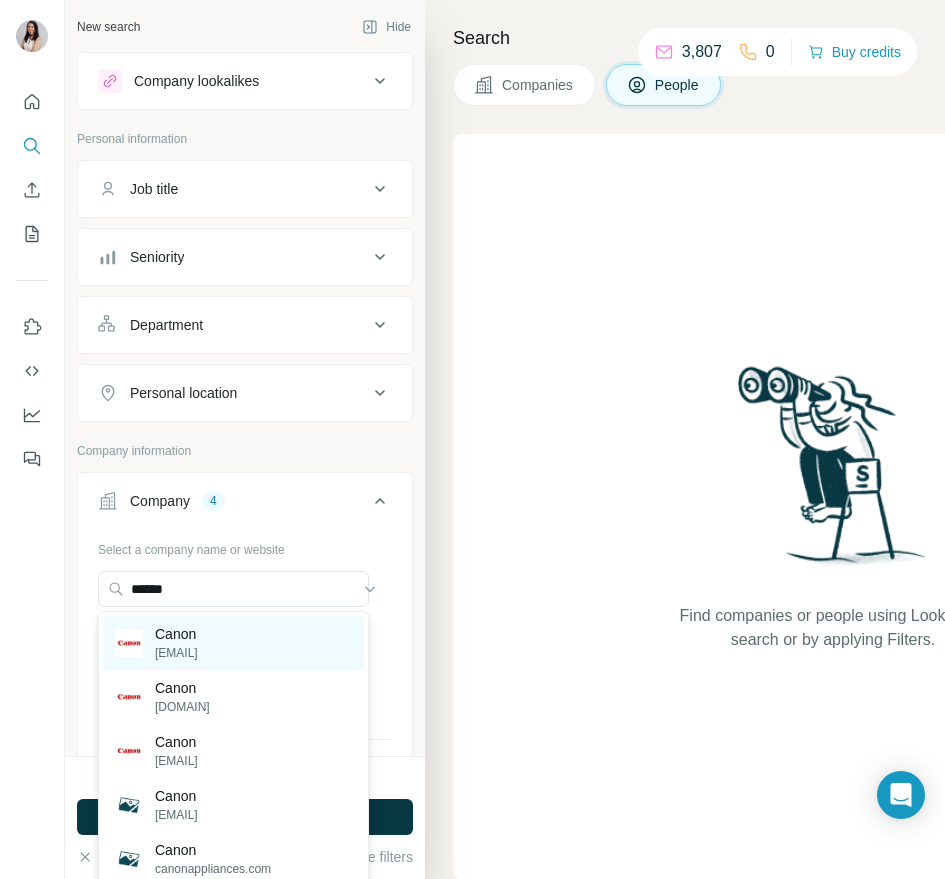 click on "Canon" at bounding box center (176, 634) 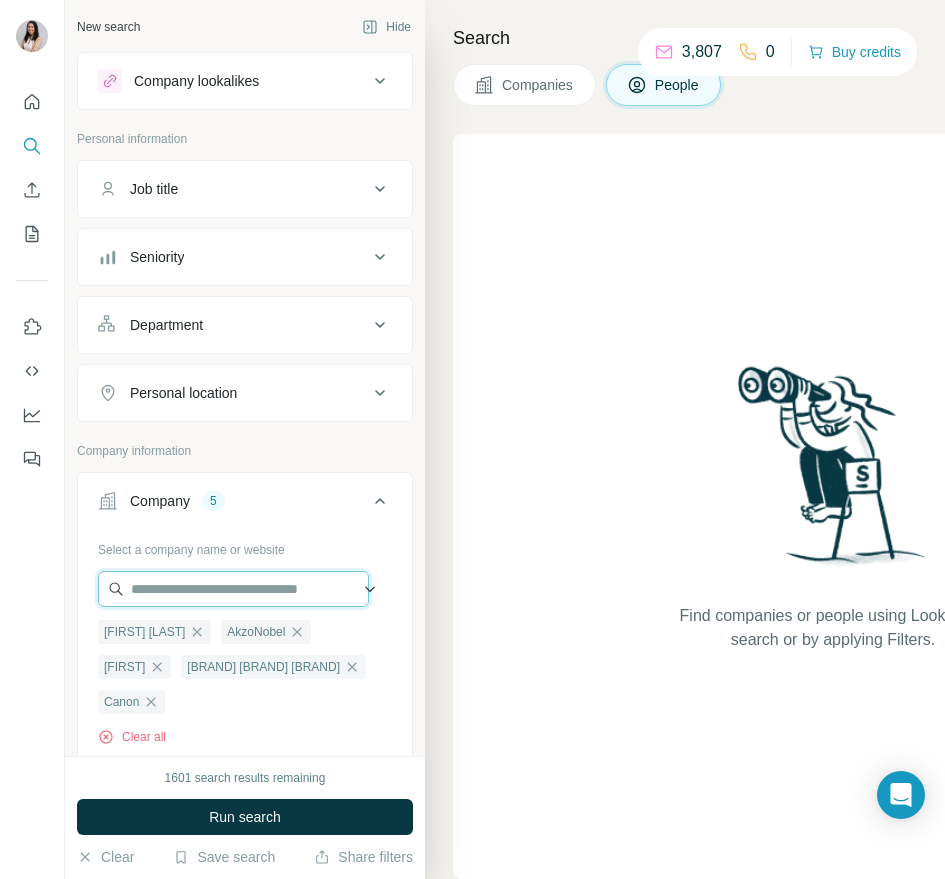 click at bounding box center (233, 589) 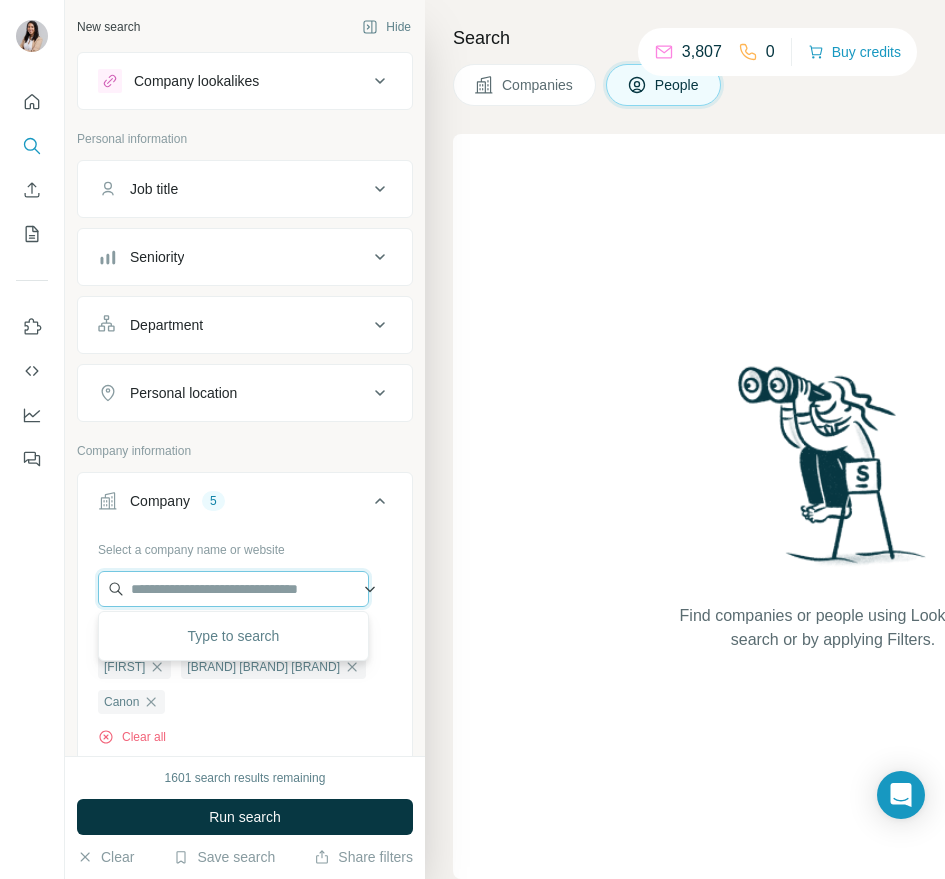 paste on "**********" 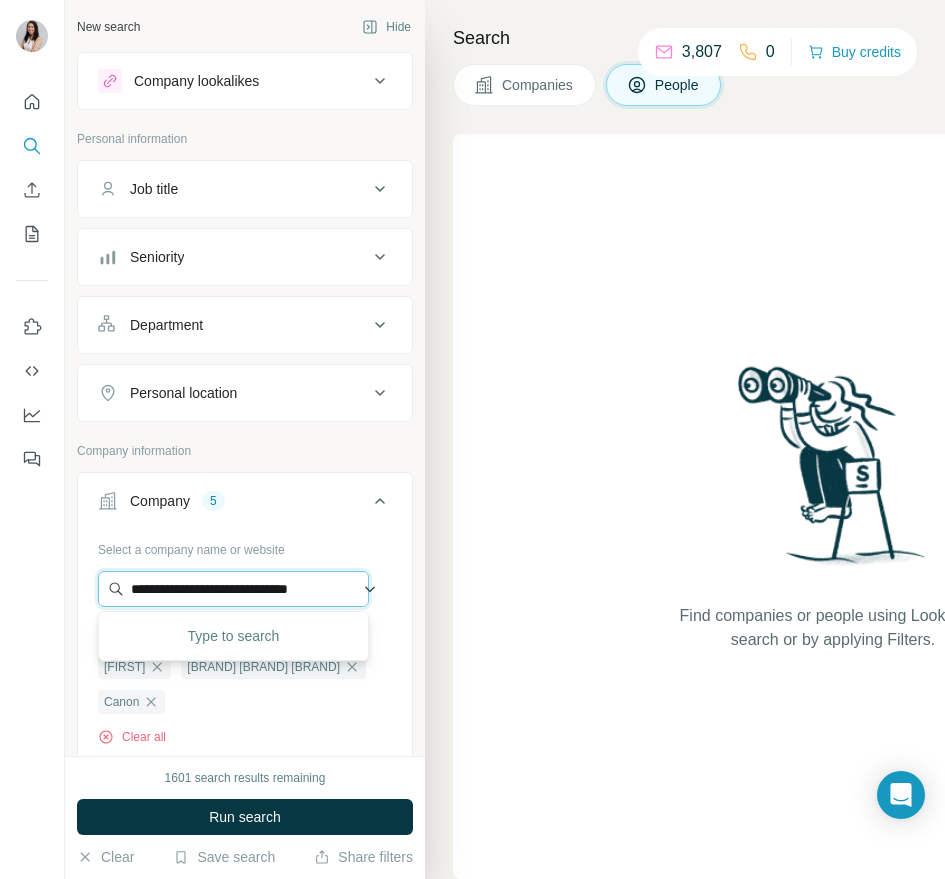 scroll, scrollTop: 0, scrollLeft: 25, axis: horizontal 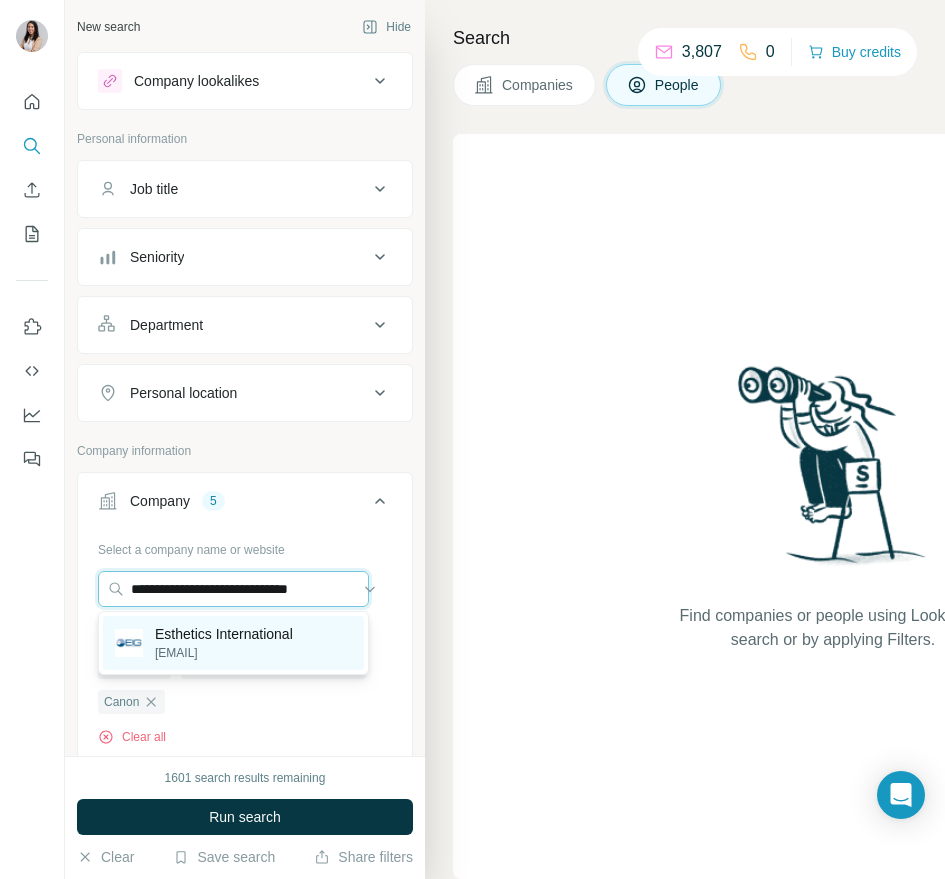 type on "**********" 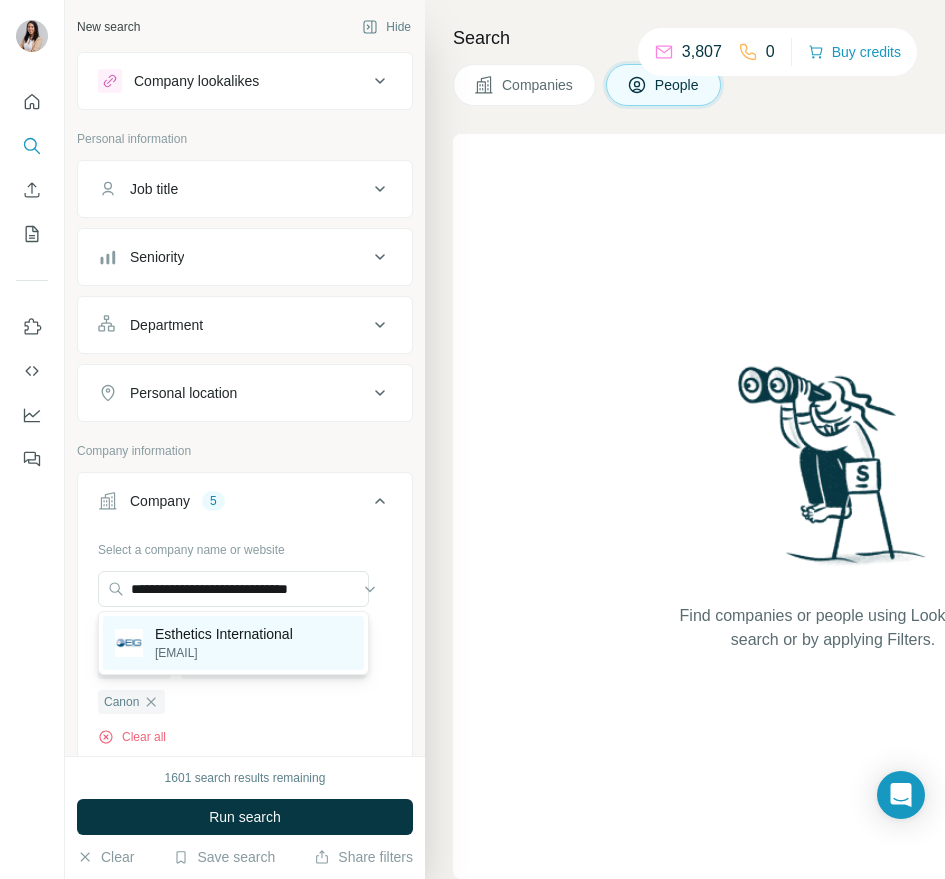 click on "Esthetics International" at bounding box center (224, 634) 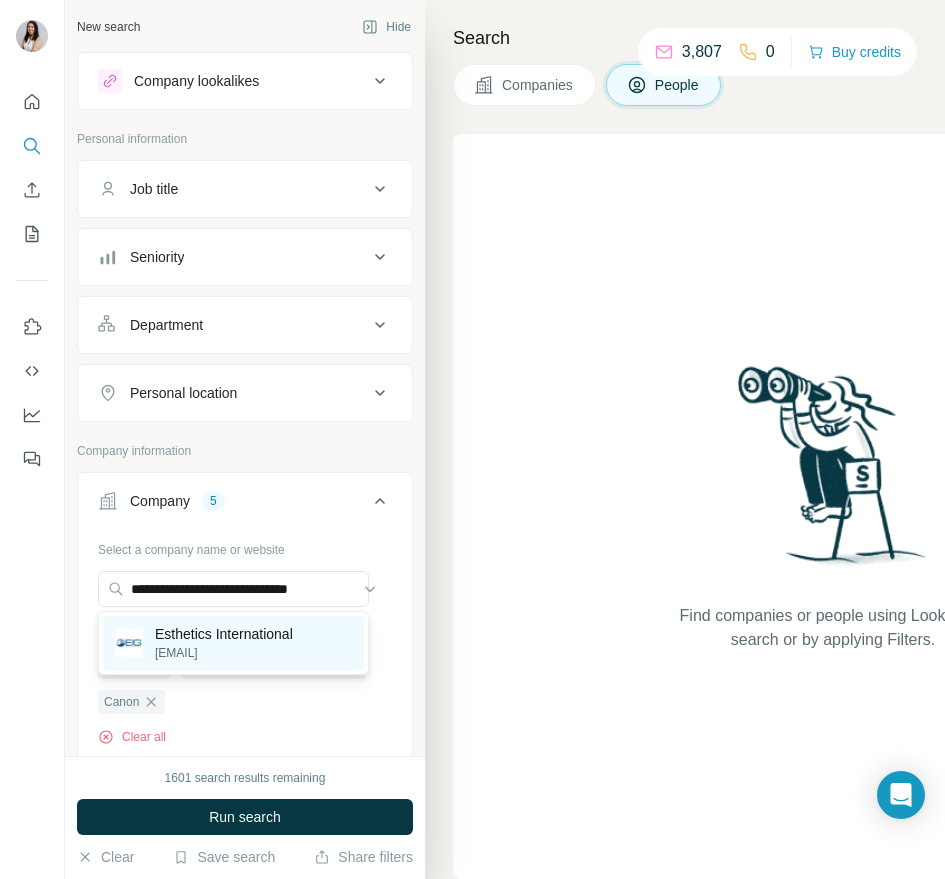 scroll, scrollTop: 0, scrollLeft: 0, axis: both 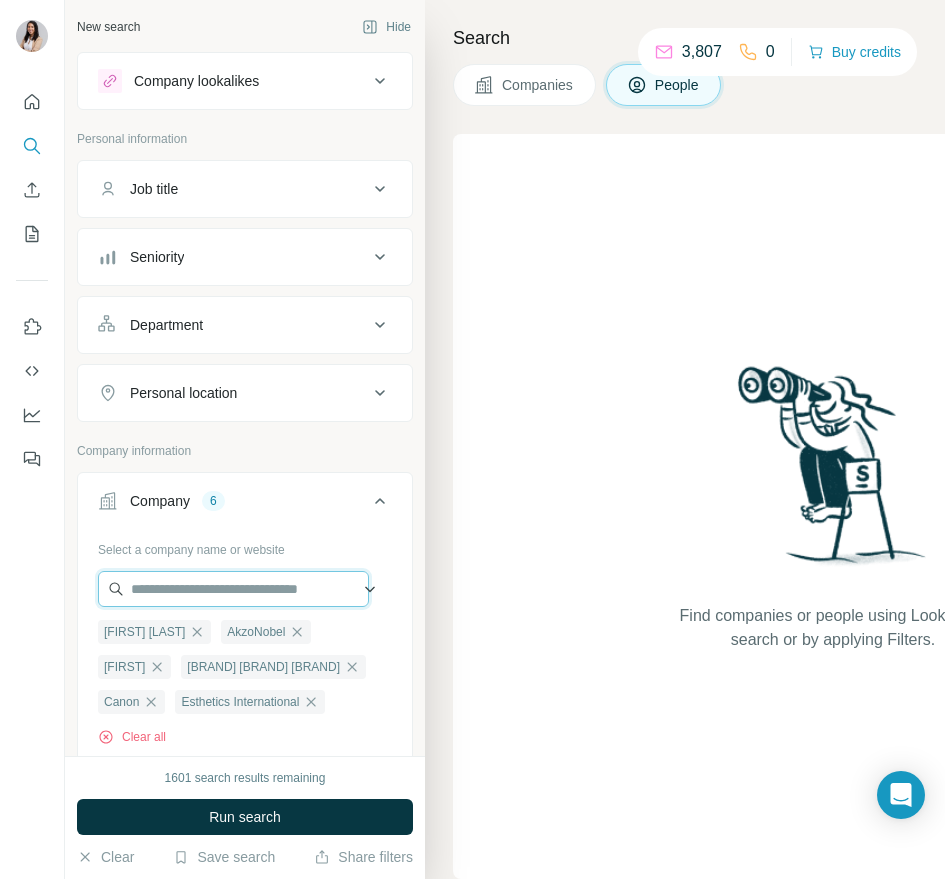 click at bounding box center [233, 589] 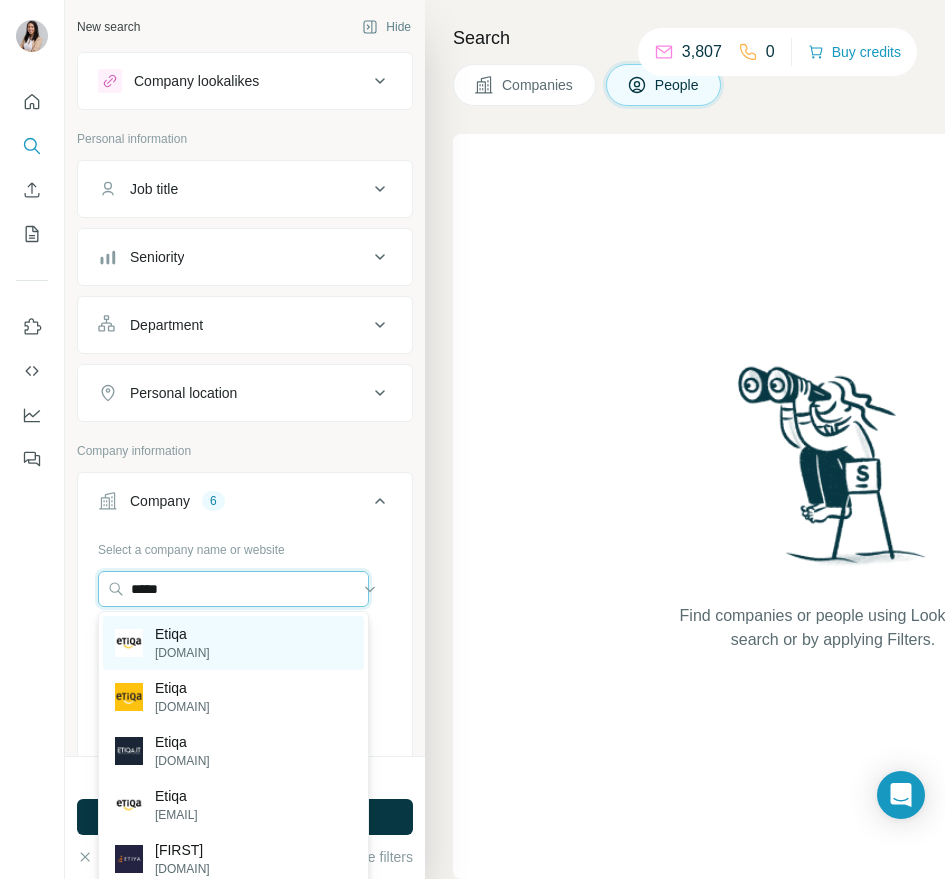 type on "*****" 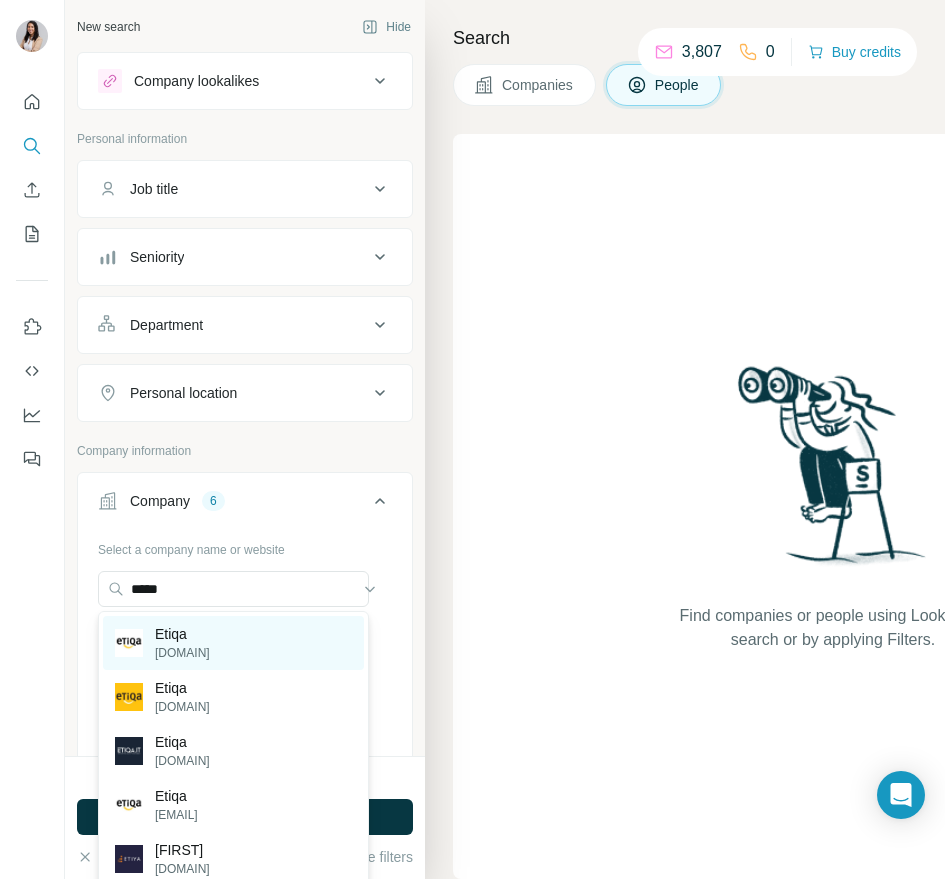 click on "[DOMAIN]" at bounding box center (233, 643) 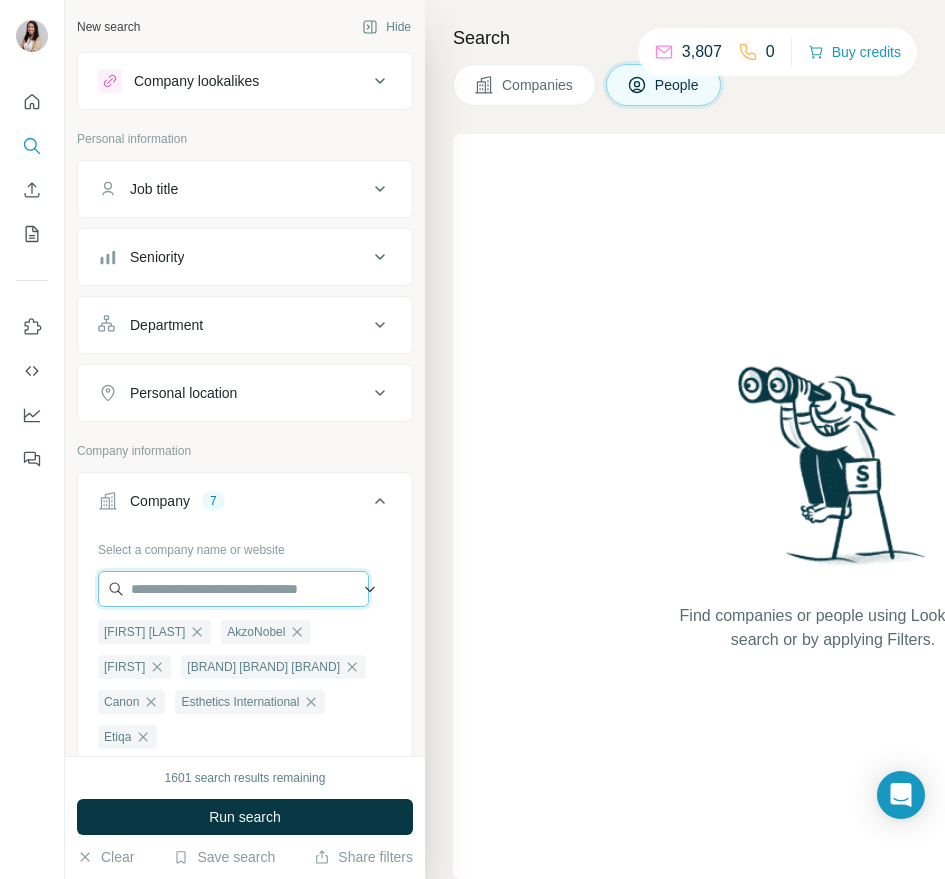 click at bounding box center [233, 589] 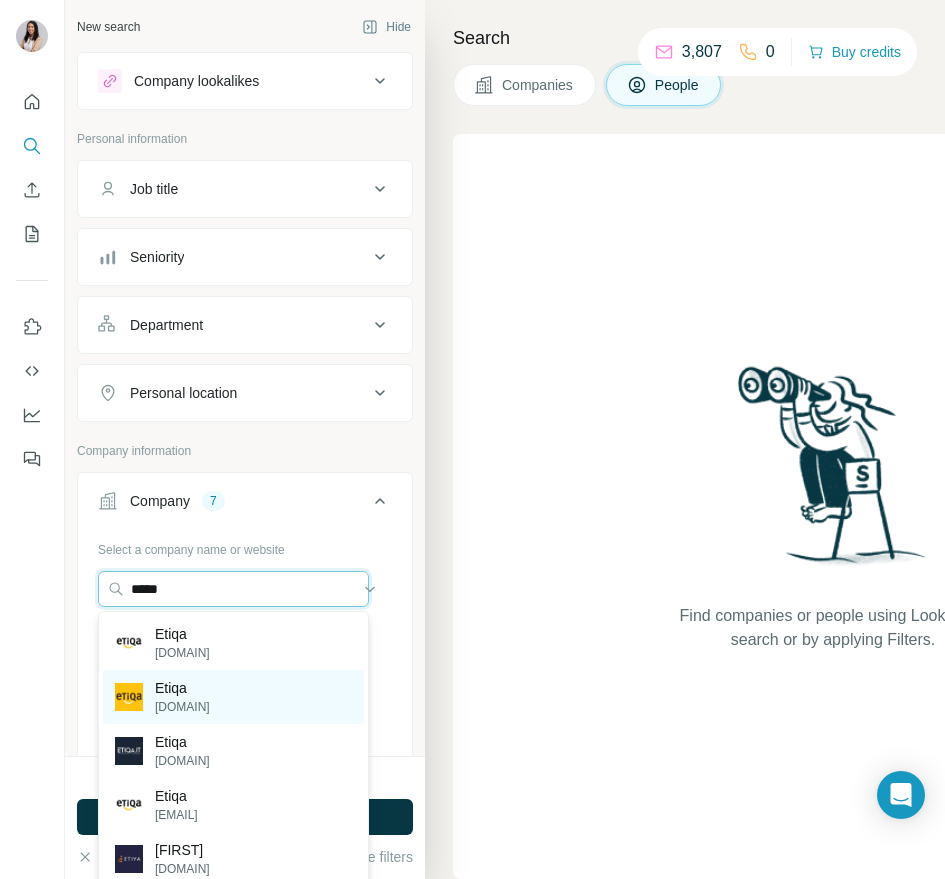 type on "*****" 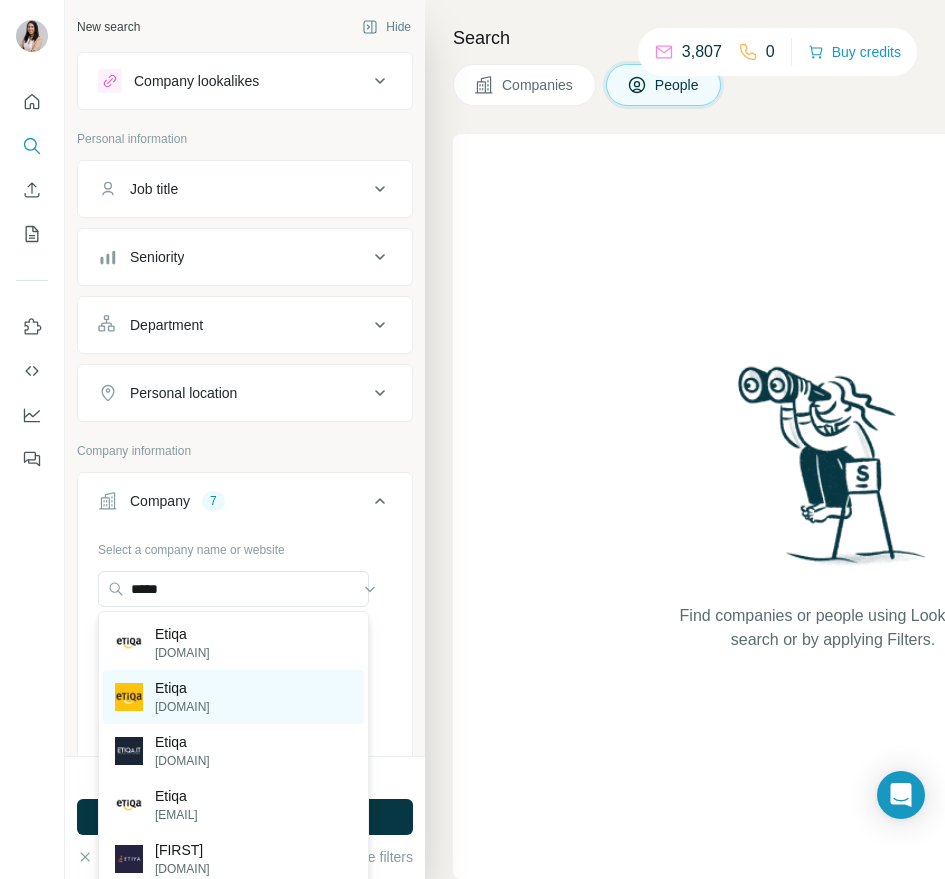 click on "[DOMAIN]" at bounding box center [233, 697] 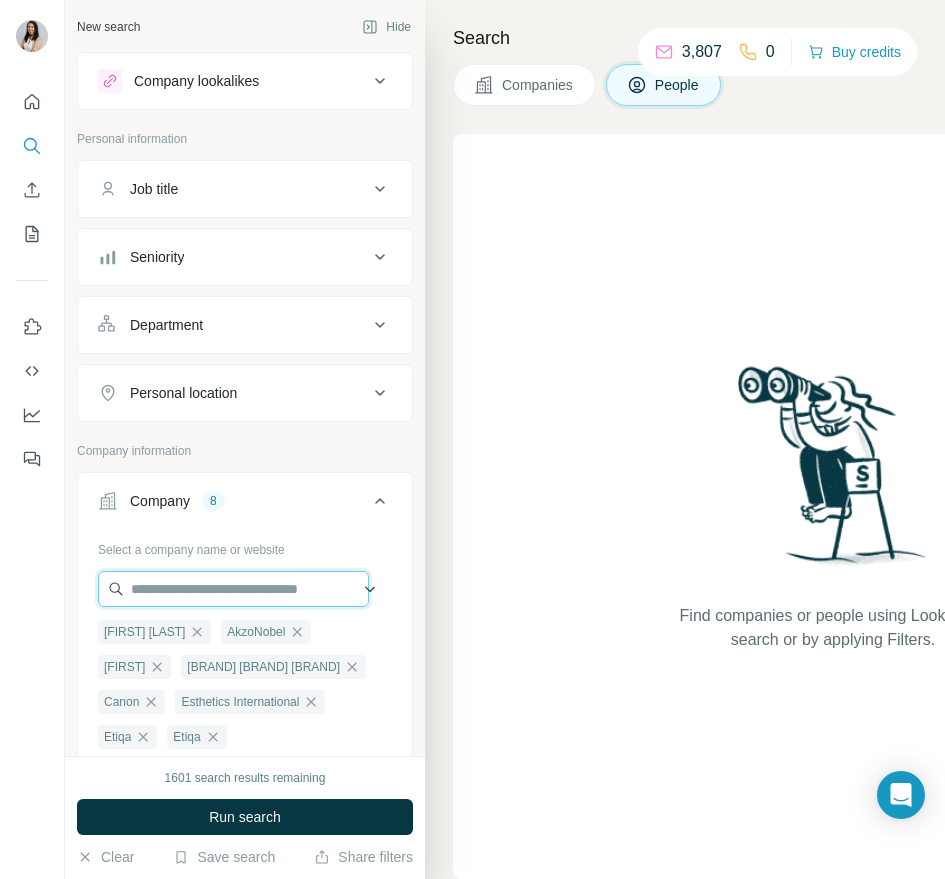 click at bounding box center (233, 589) 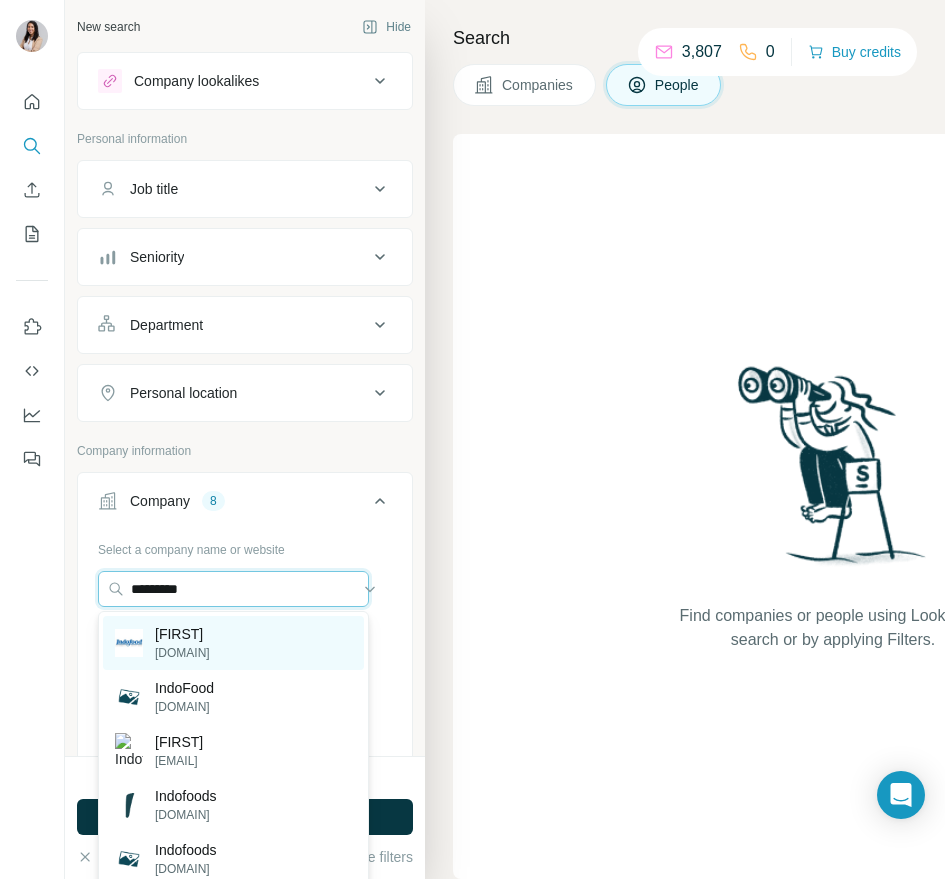 type on "********" 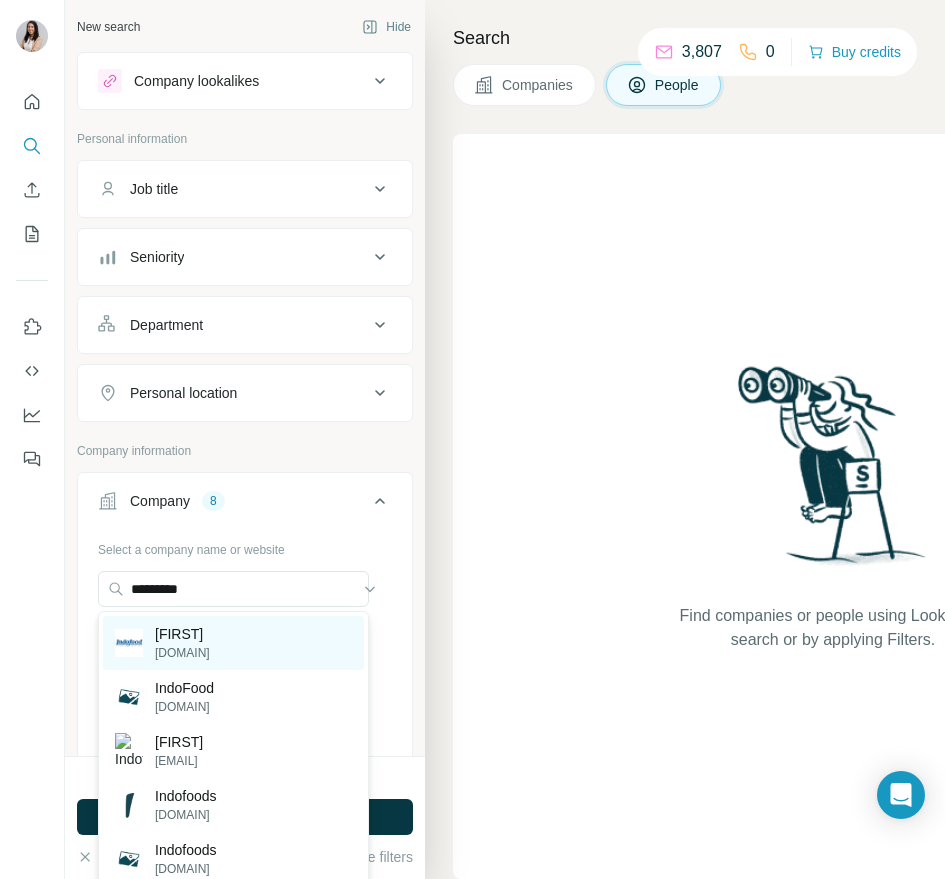 click on "Indofood [EMAIL]" at bounding box center [233, 643] 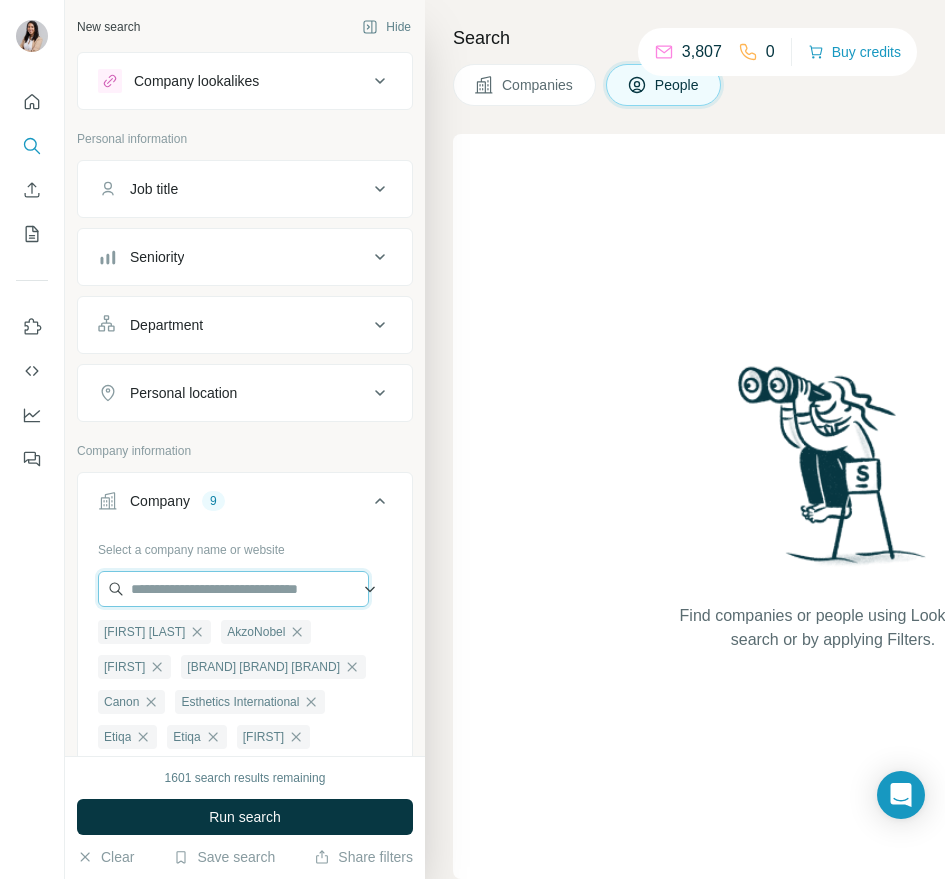 click at bounding box center [233, 589] 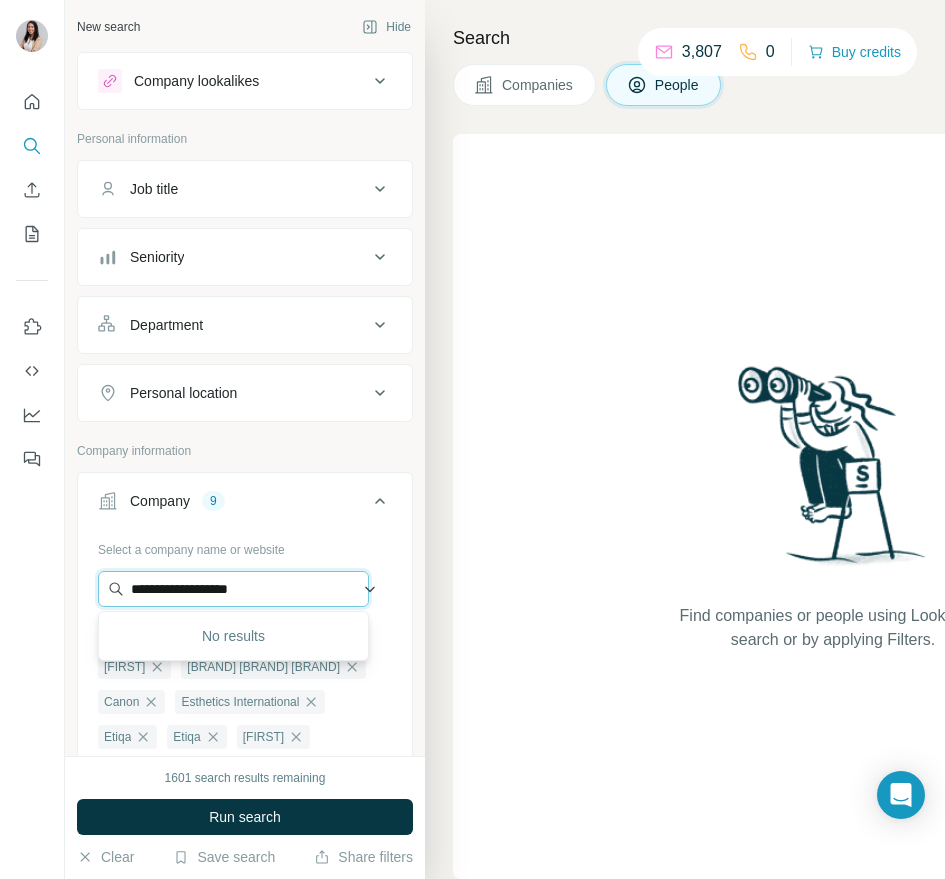 drag, startPoint x: 215, startPoint y: 589, endPoint x: 337, endPoint y: 585, distance: 122.06556 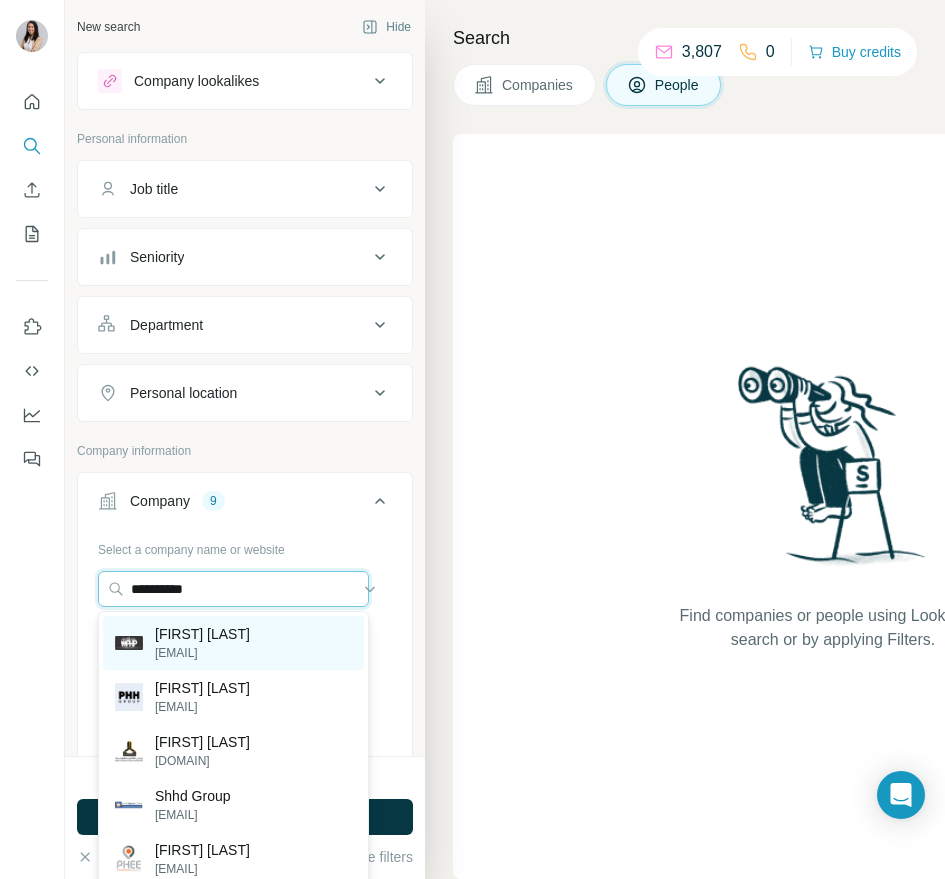 type on "**********" 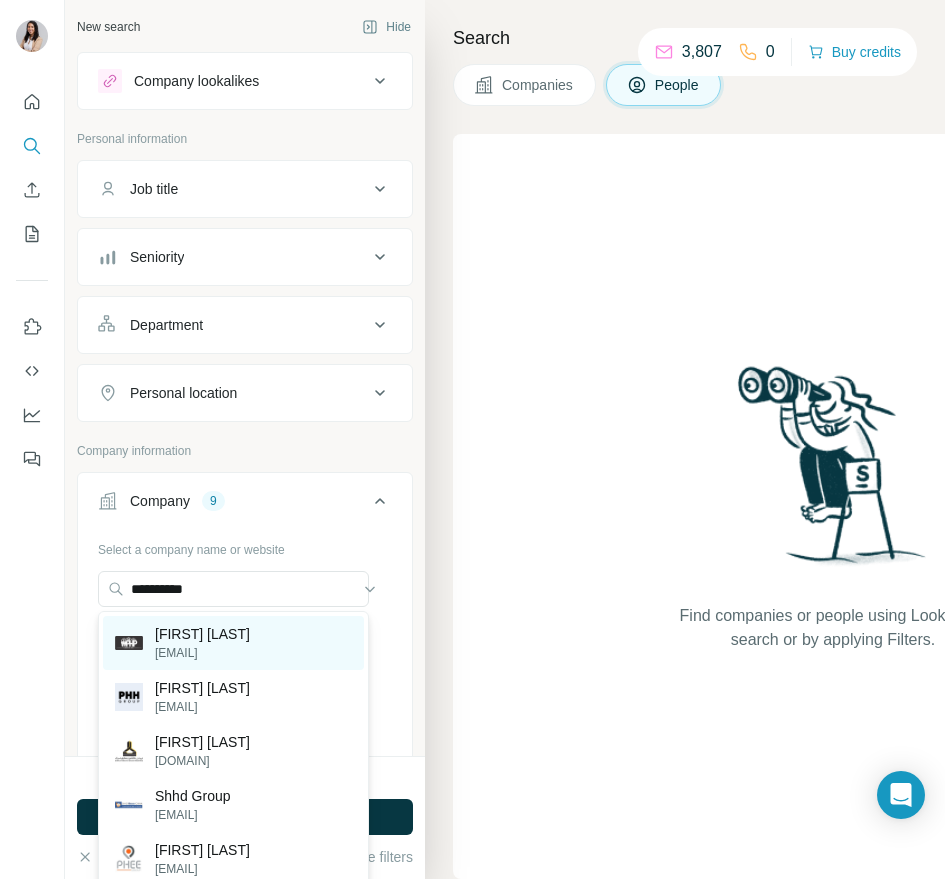 click on "Php Group [EMAIL]" at bounding box center [233, 643] 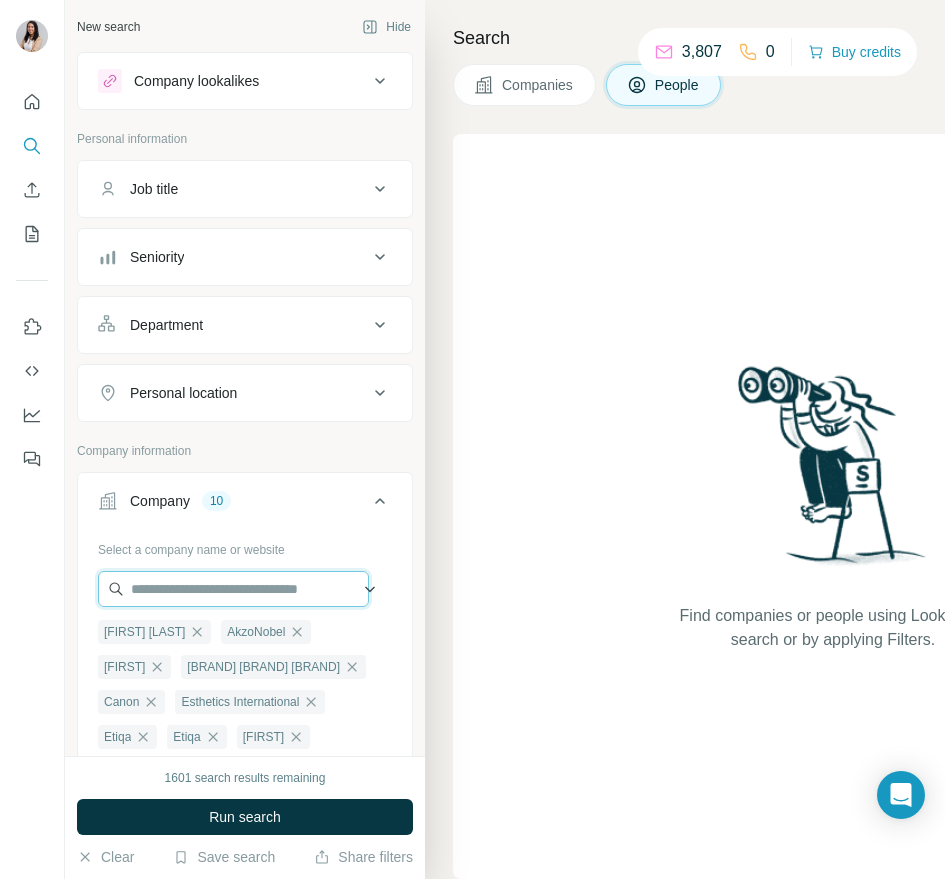 click at bounding box center (233, 589) 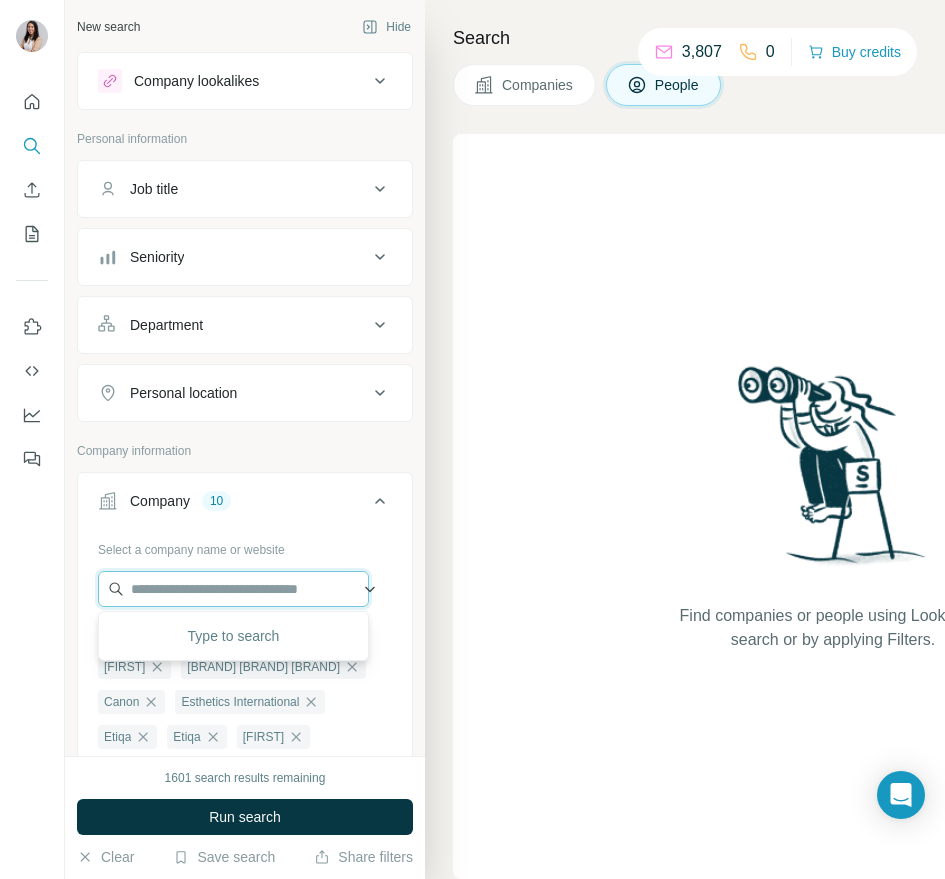 paste on "*********" 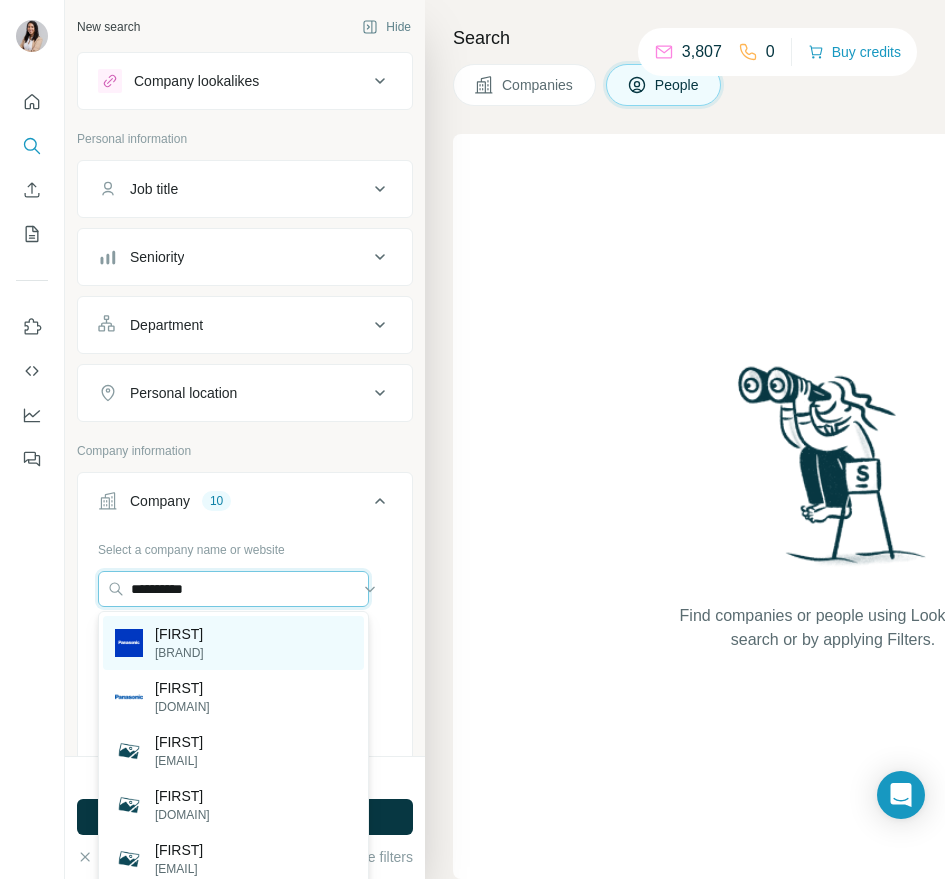 type on "*********" 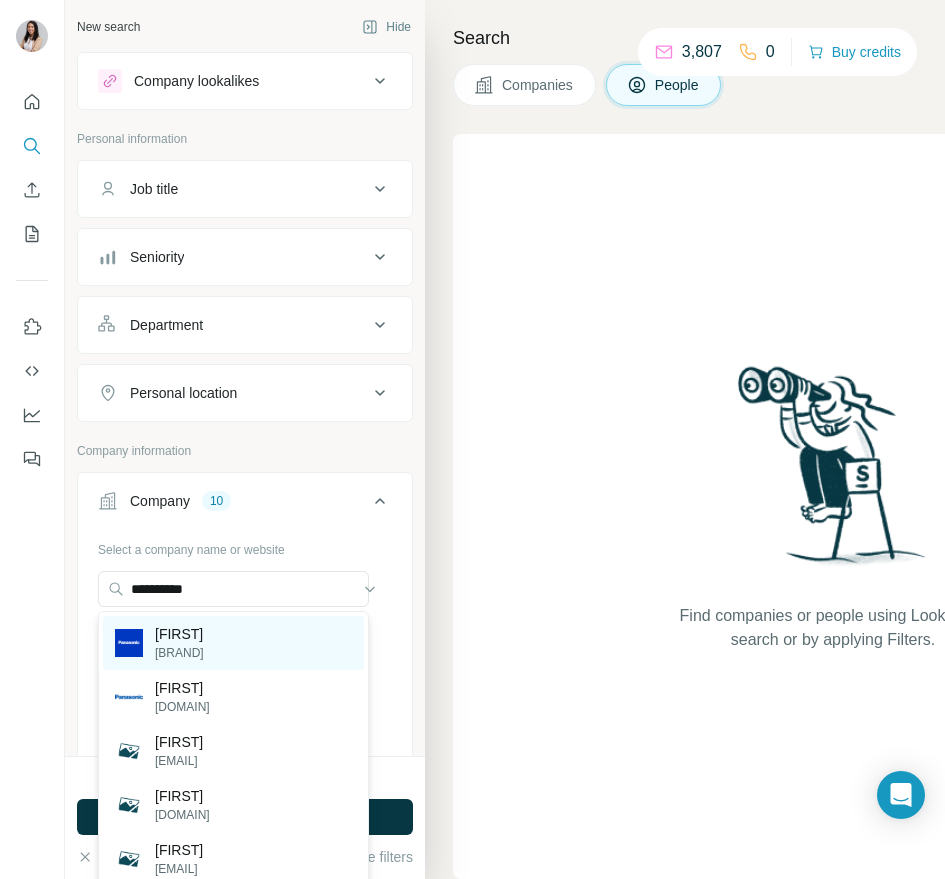 click on "[BRAND]" at bounding box center [179, 653] 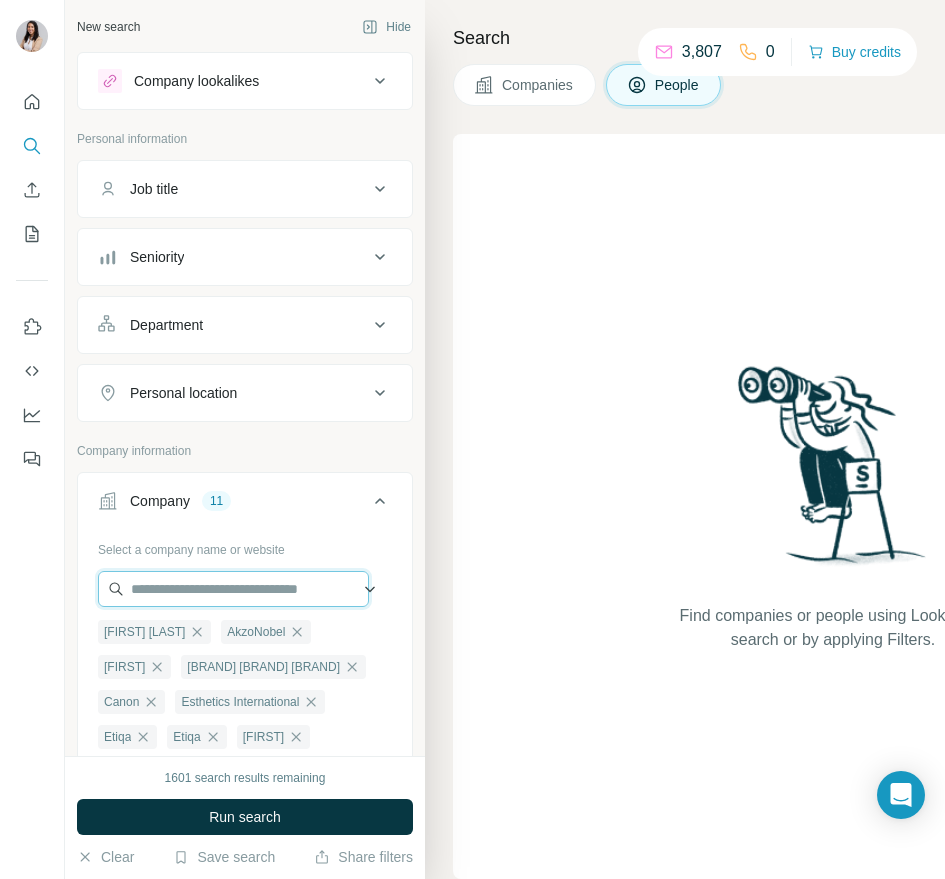 click at bounding box center (233, 589) 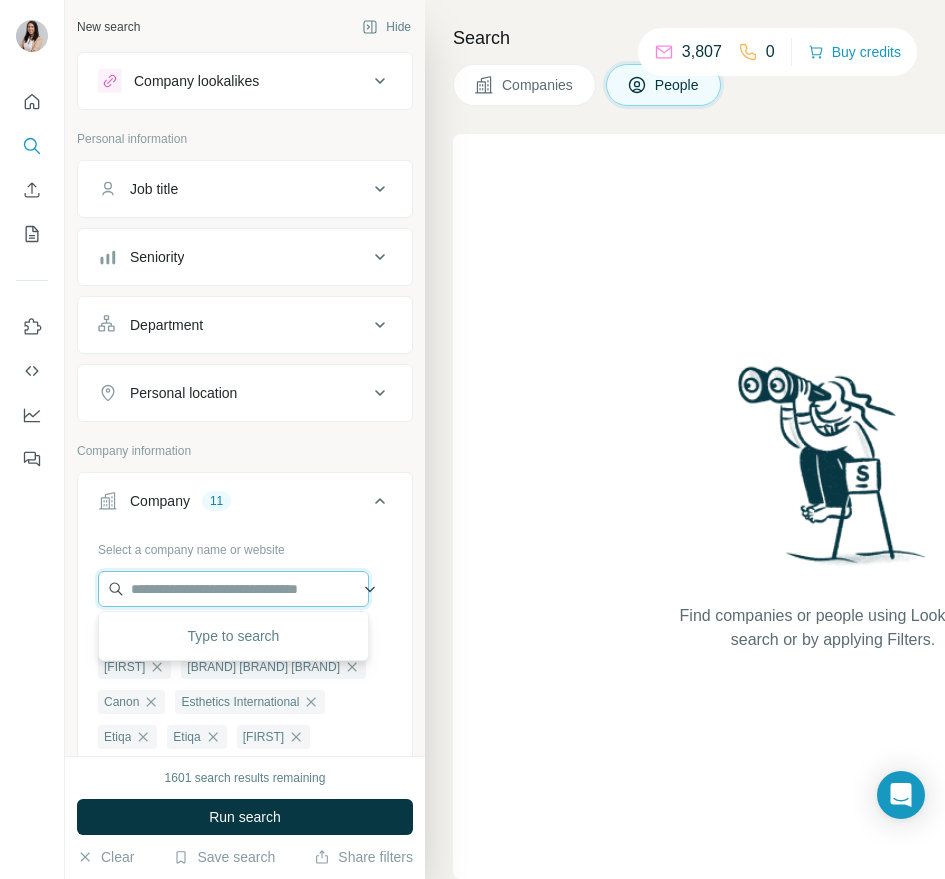 paste on "**********" 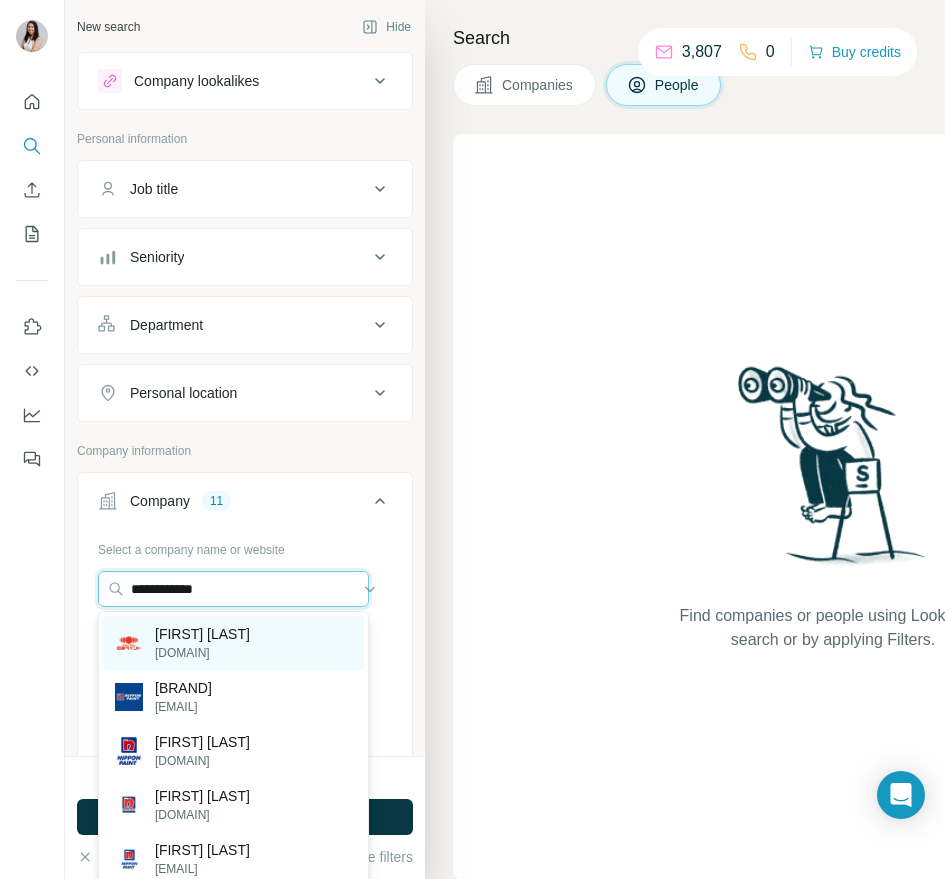 type on "**********" 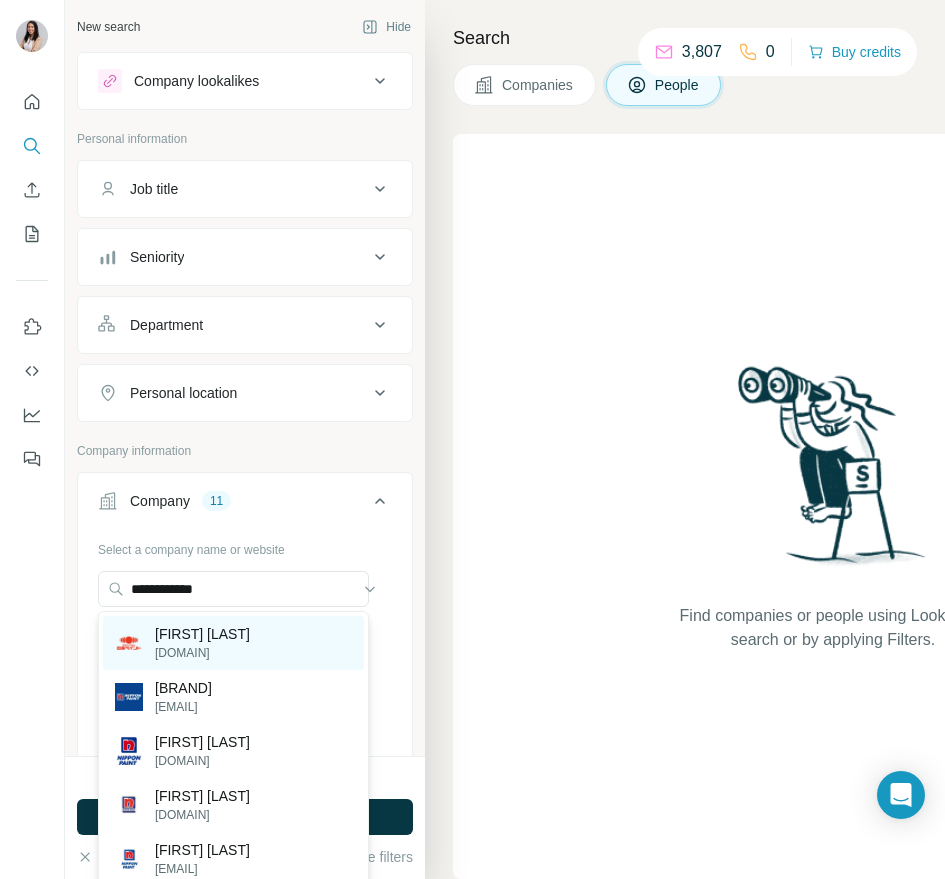 click on "[BRAND] [BRAND]" at bounding box center (233, 643) 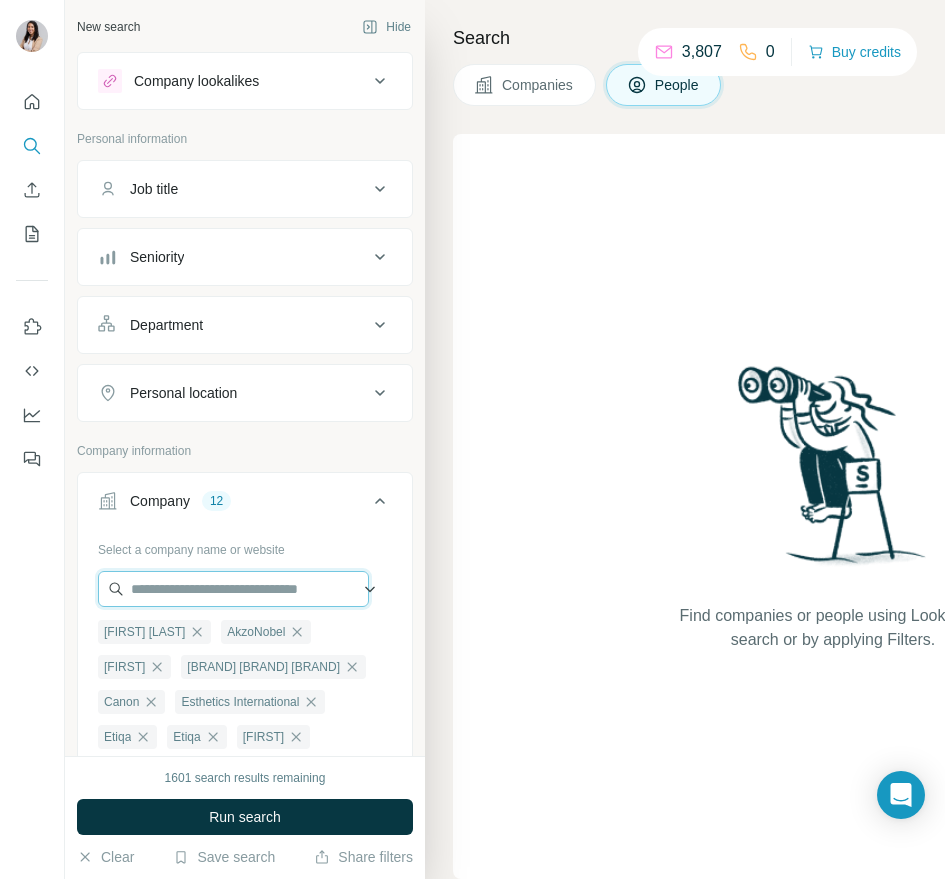 click at bounding box center (233, 589) 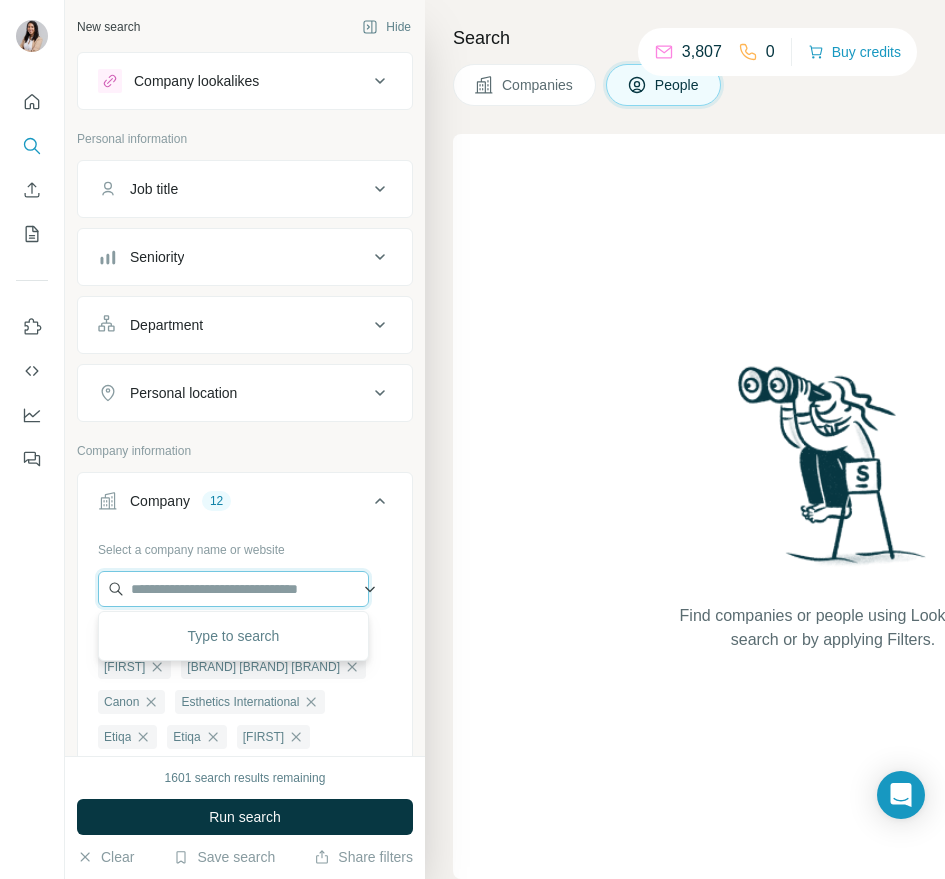 paste on "**********" 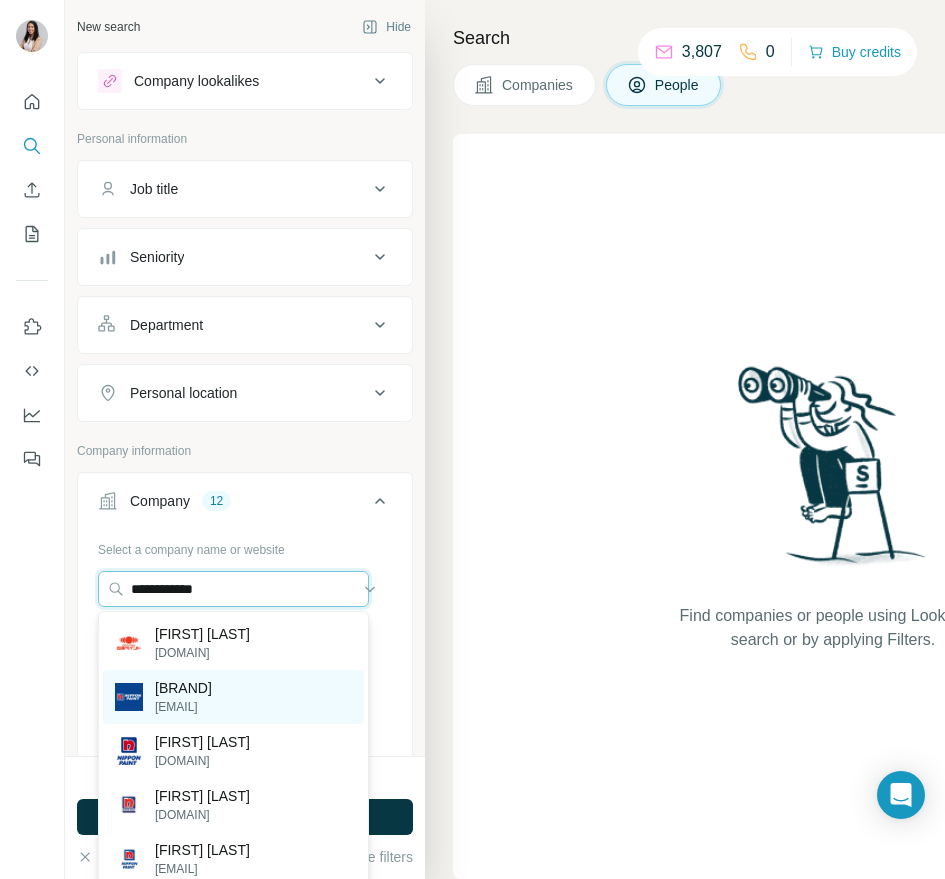 type on "**********" 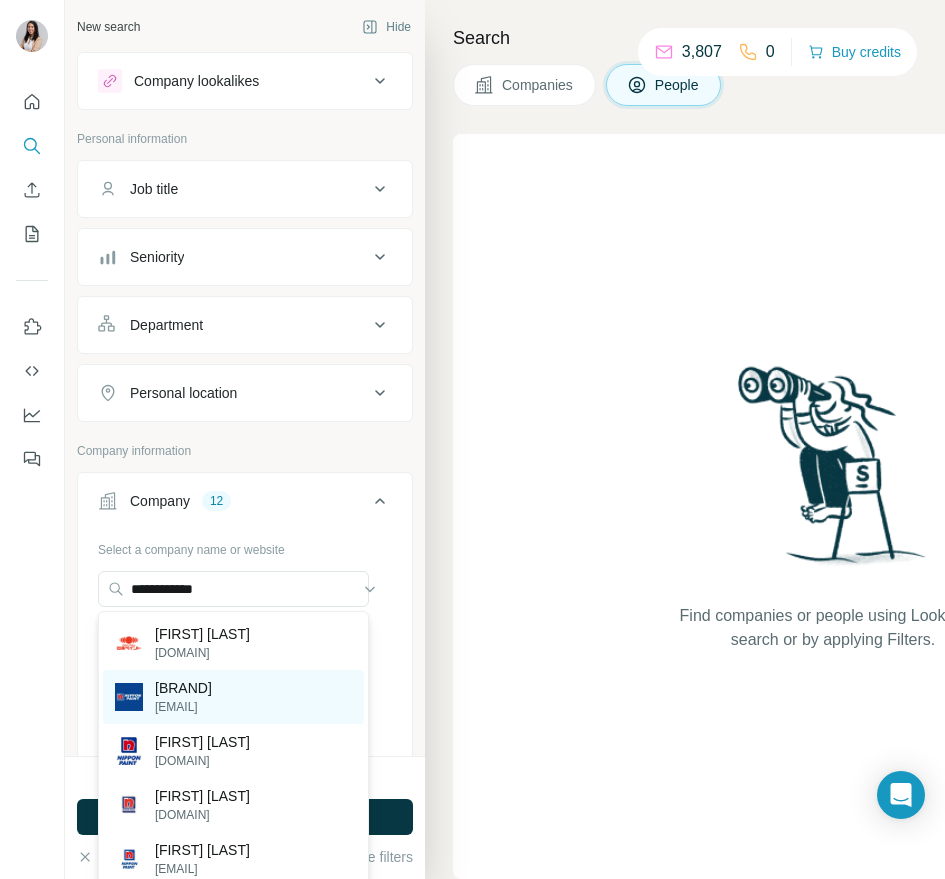 click on "[BRAND]" at bounding box center [183, 688] 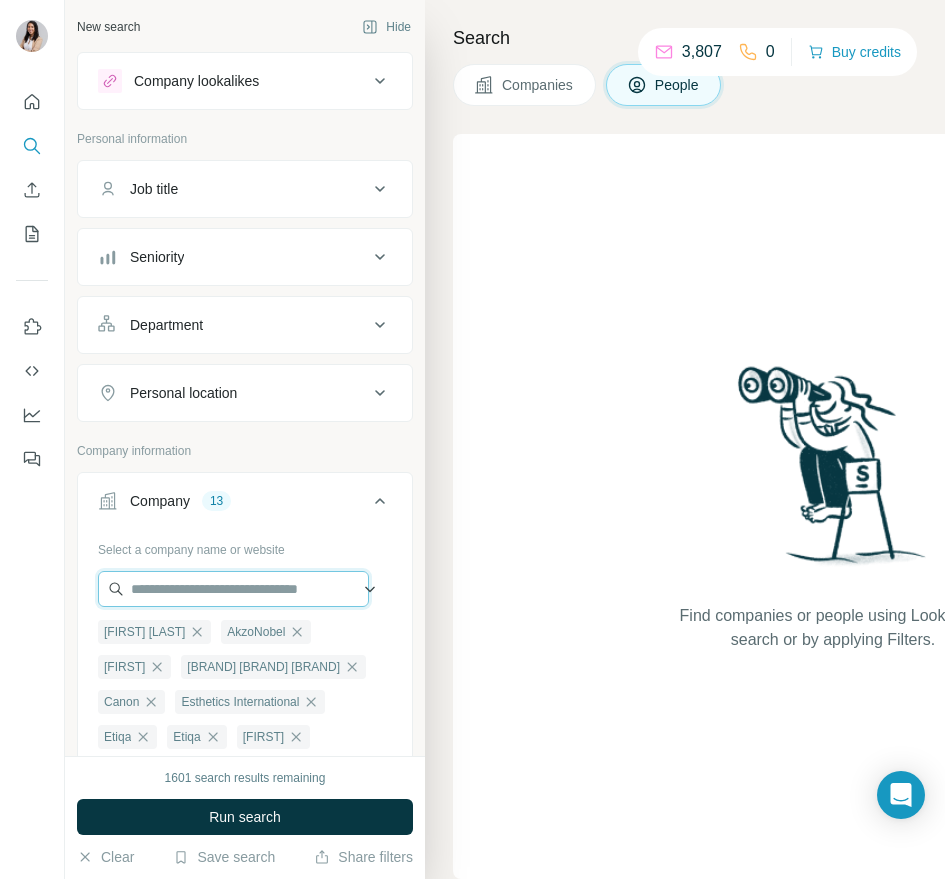 click at bounding box center [233, 589] 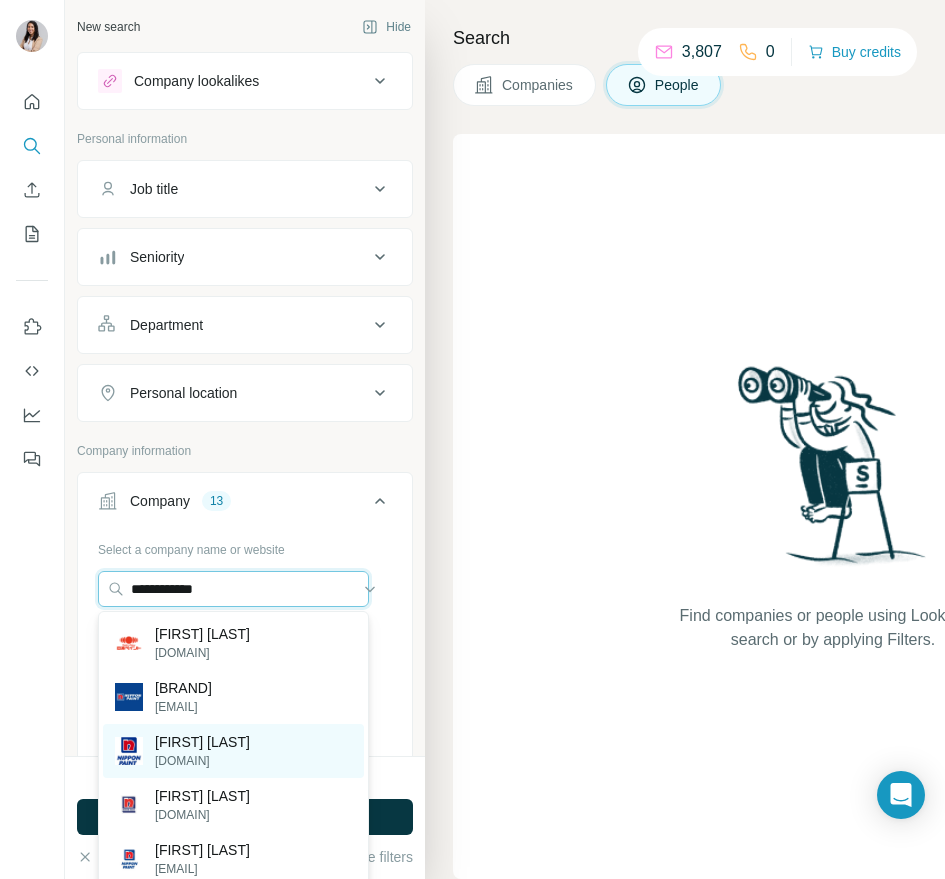 type on "**********" 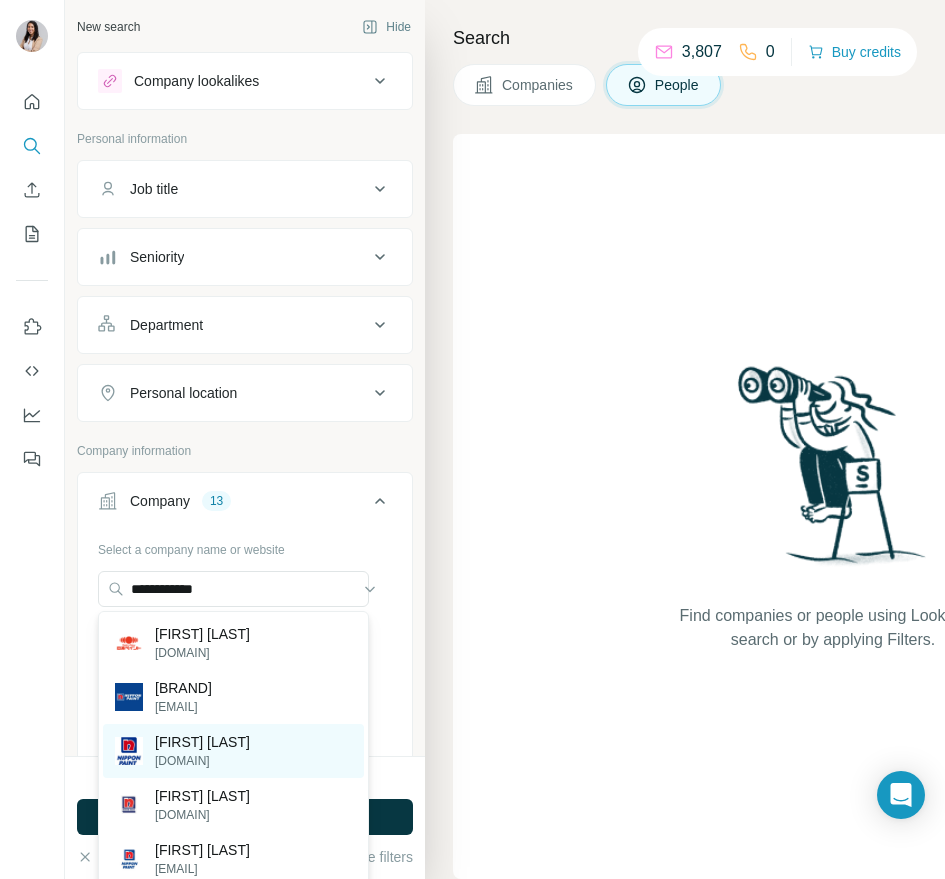 click on "[FIRST] [LAST]" at bounding box center (202, 742) 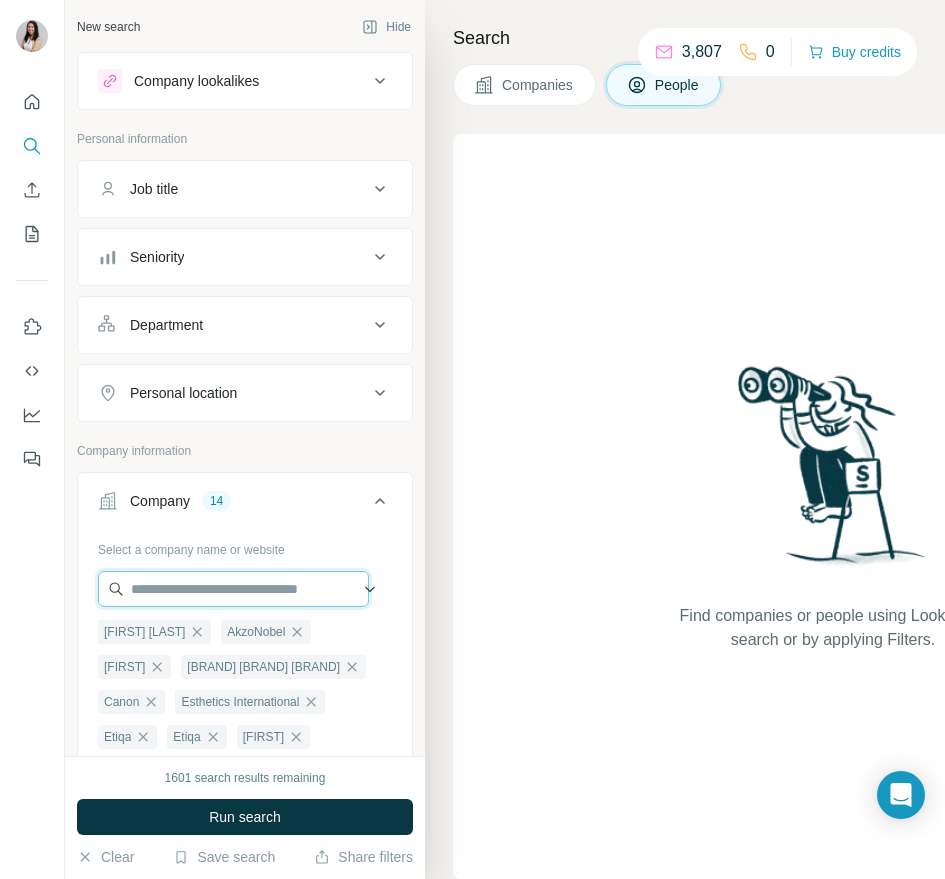 click at bounding box center (233, 589) 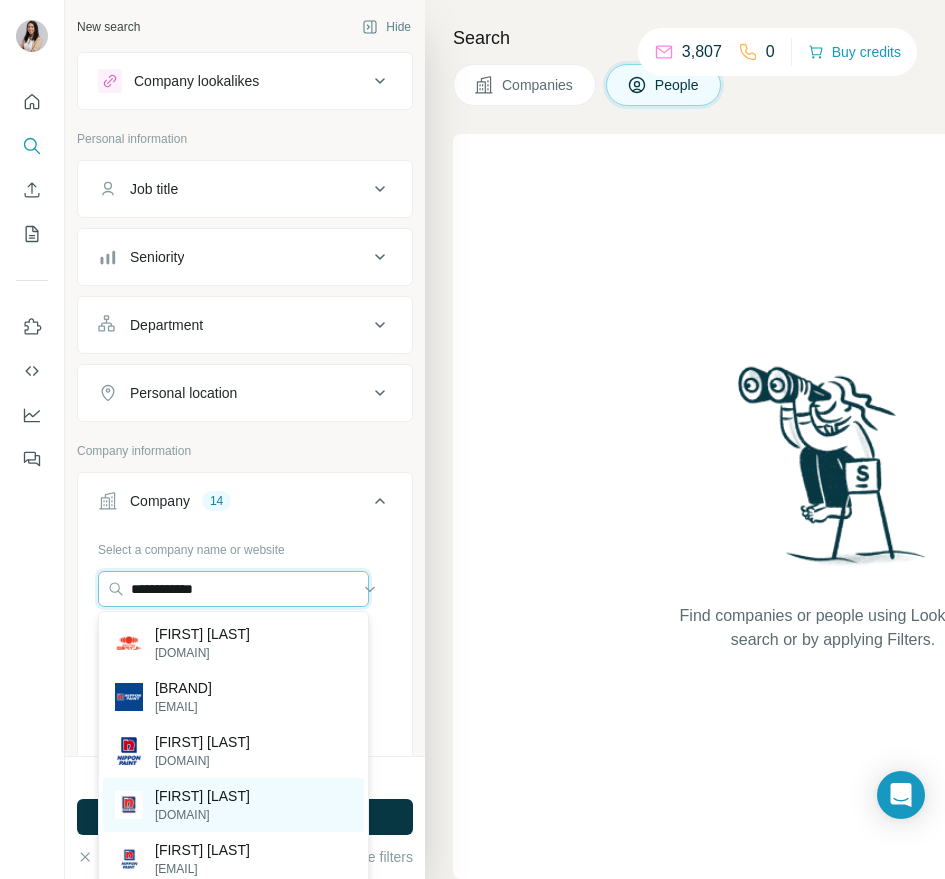 type on "**********" 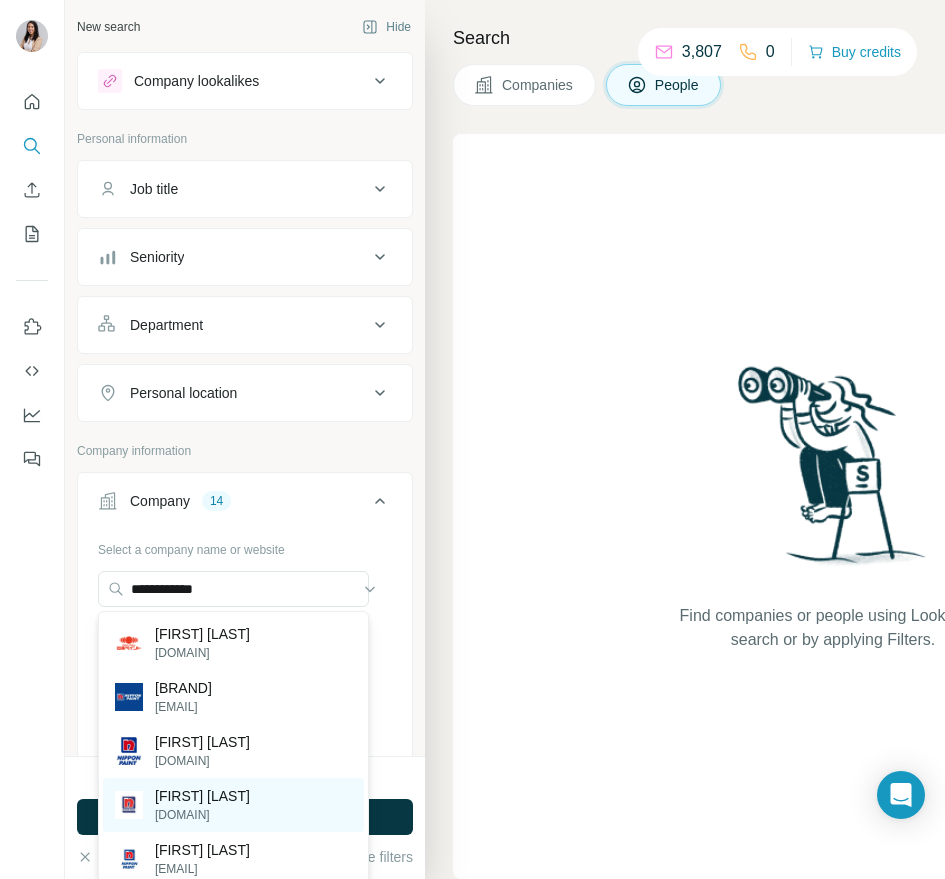 click on "[FIRST] [LAST]" at bounding box center [202, 796] 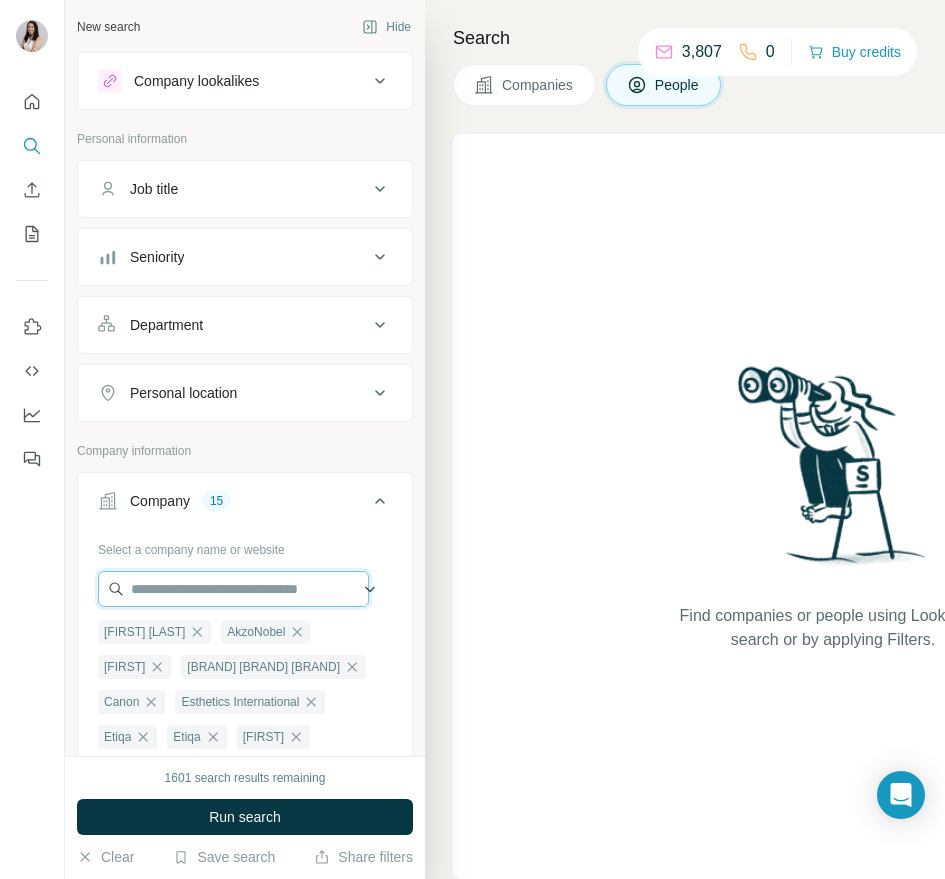 click at bounding box center (233, 589) 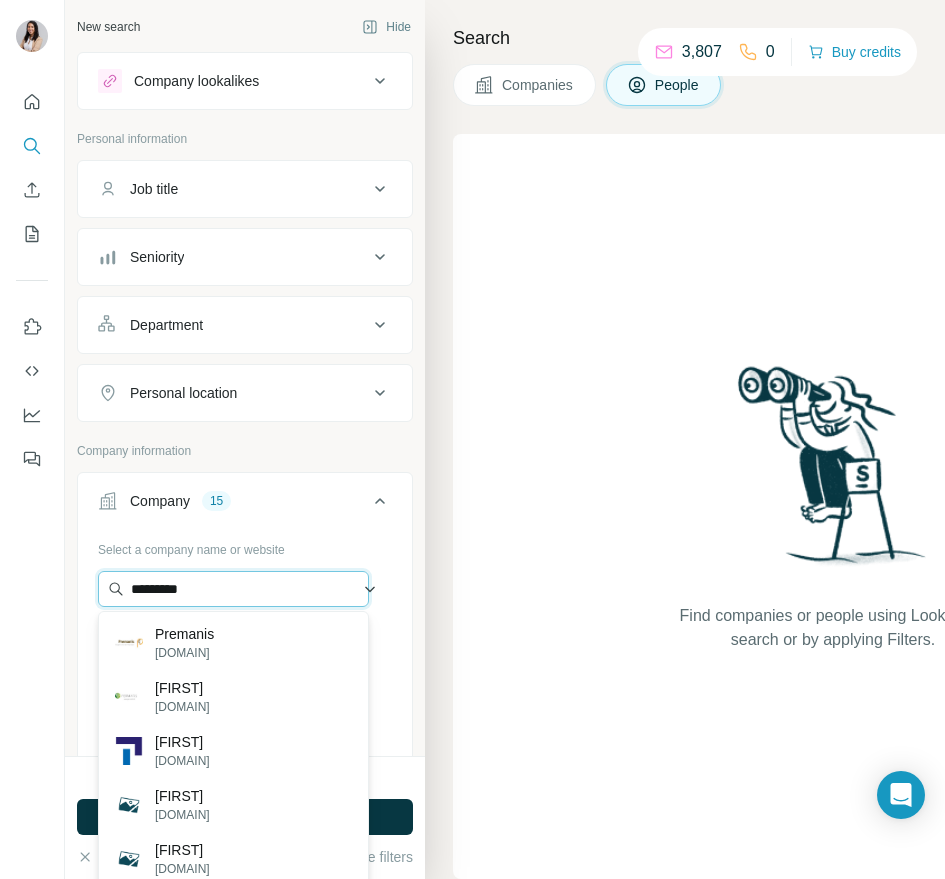 click on "********" at bounding box center [233, 589] 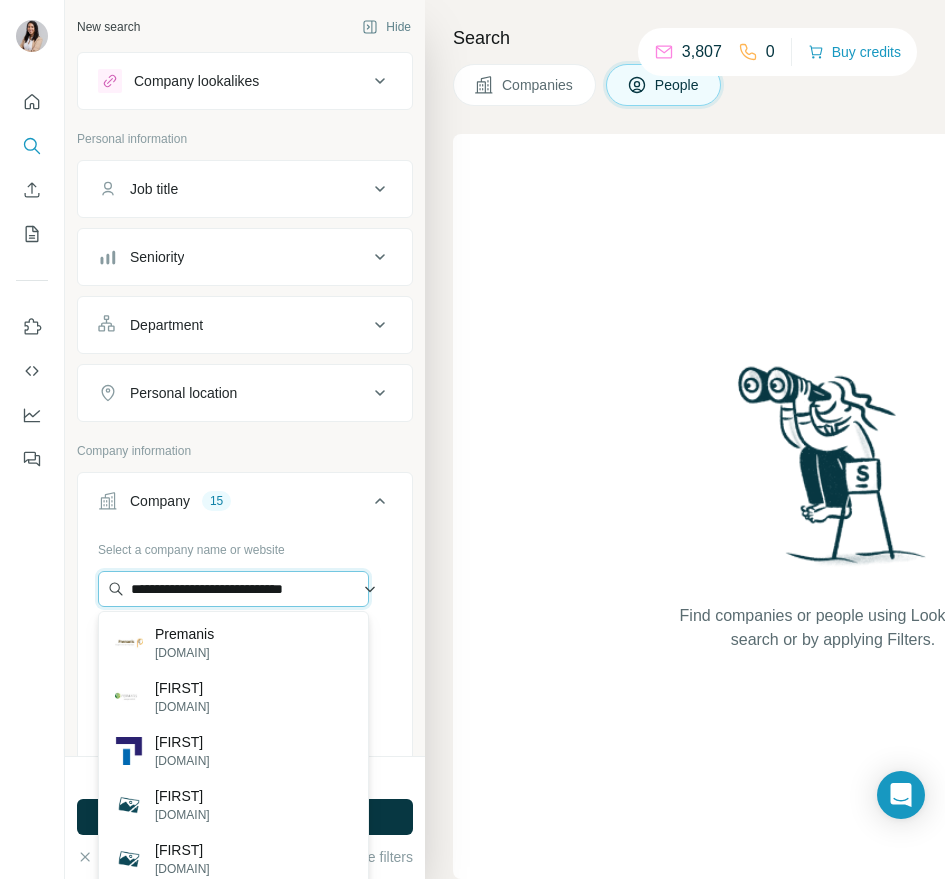 scroll, scrollTop: 0, scrollLeft: 38, axis: horizontal 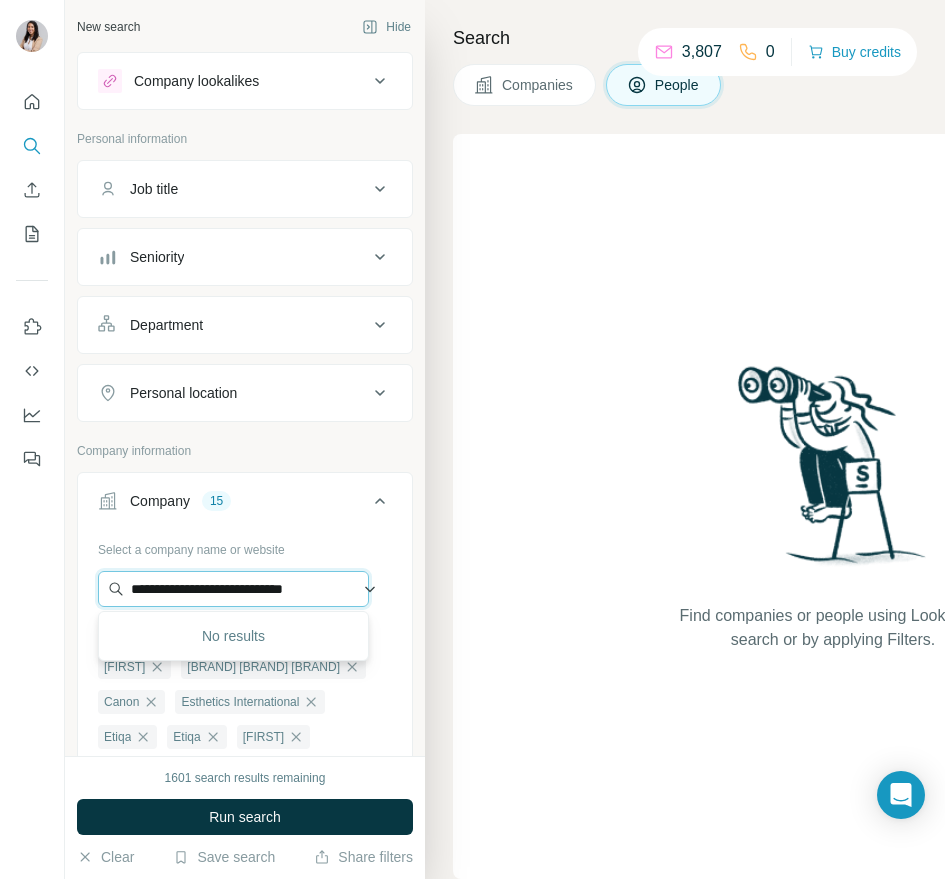 drag, startPoint x: 245, startPoint y: 585, endPoint x: 358, endPoint y: 588, distance: 113.03982 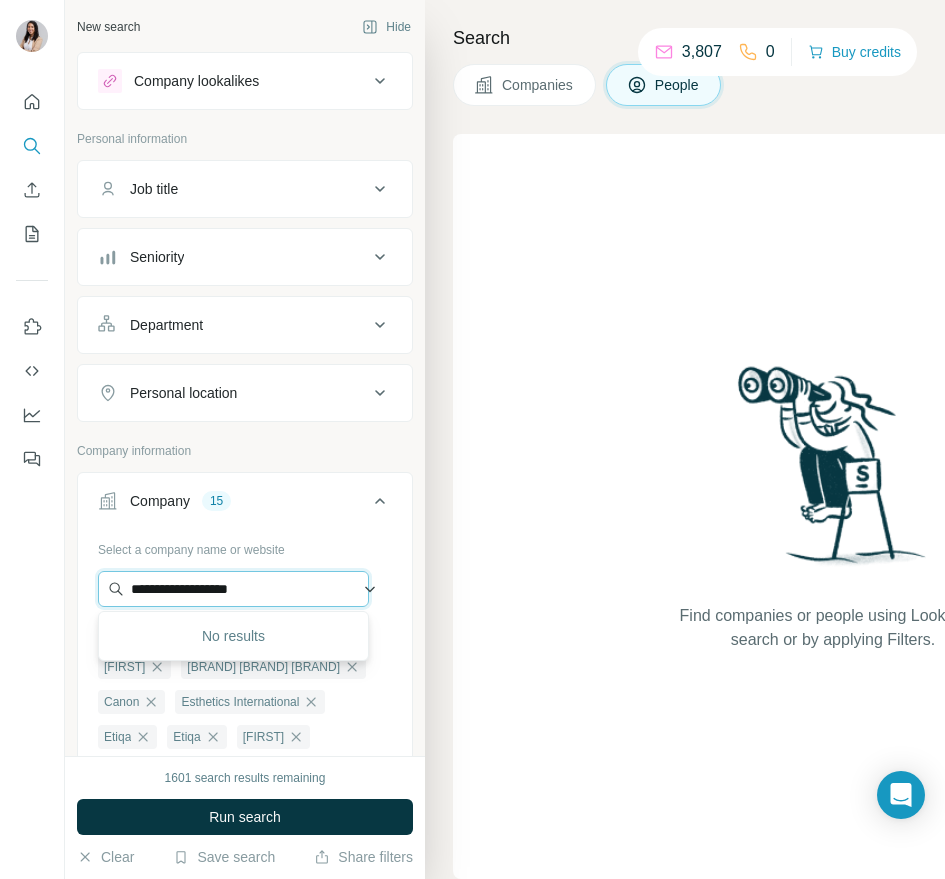 scroll, scrollTop: 0, scrollLeft: 0, axis: both 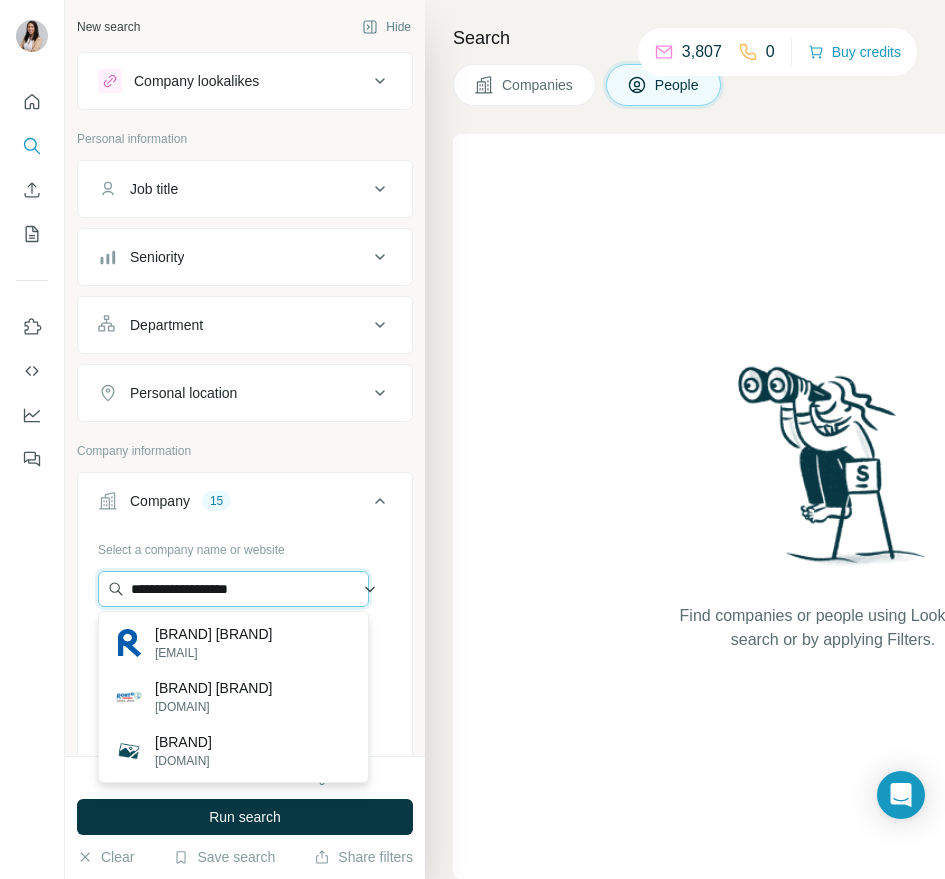 click on "**********" at bounding box center (233, 589) 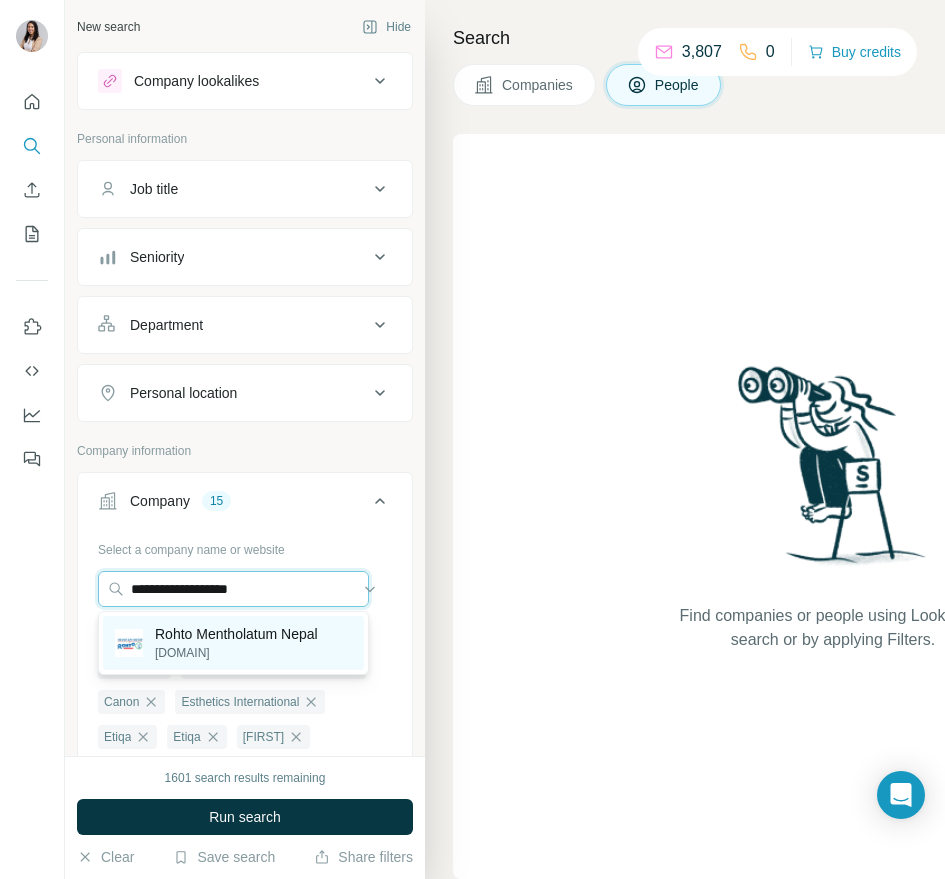 type on "**********" 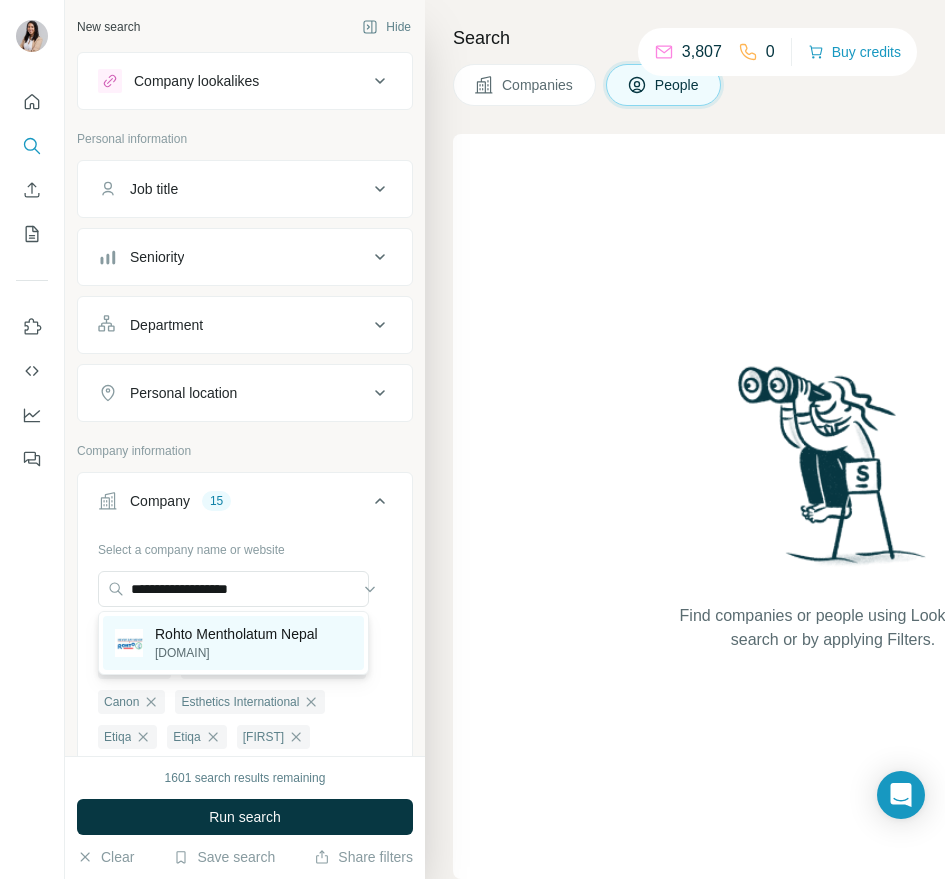 click on "Rohto Mentholatum Nepal" at bounding box center (236, 634) 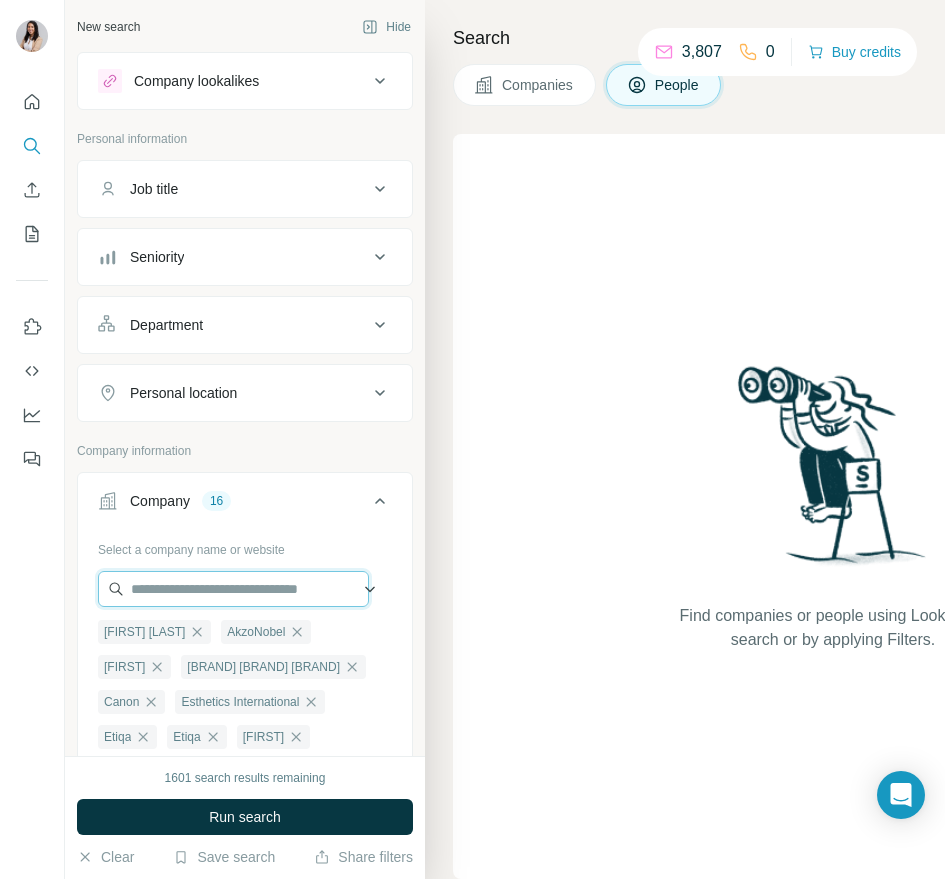 click at bounding box center (233, 589) 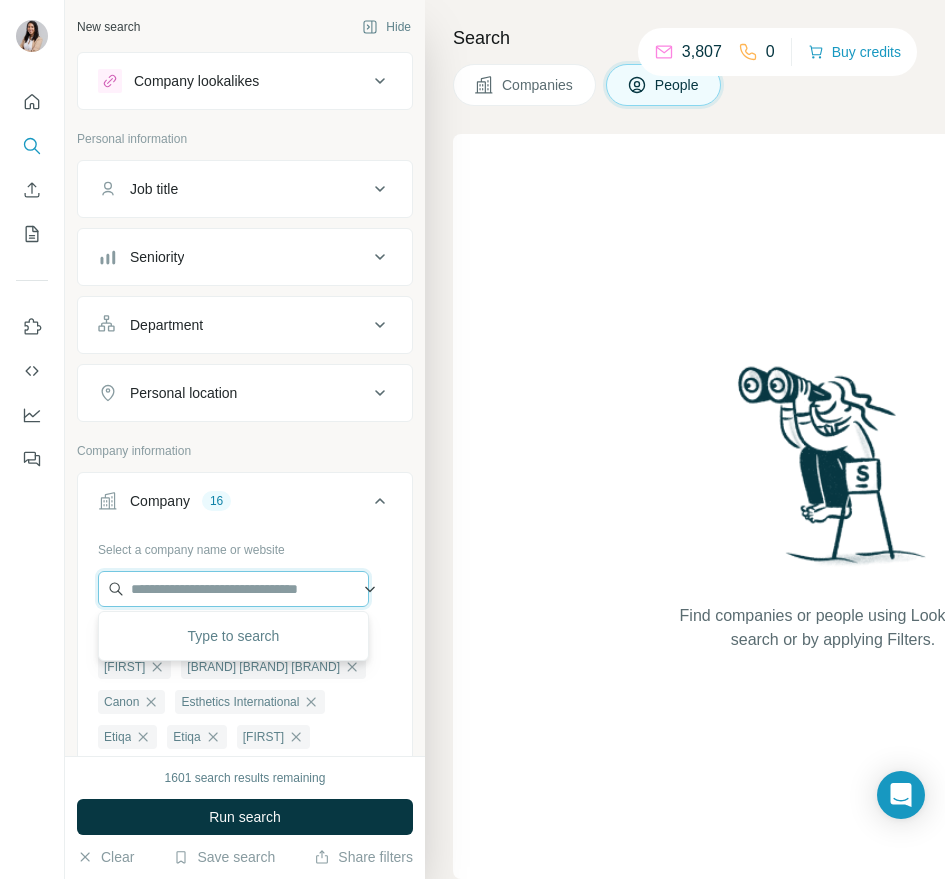 paste on "**********" 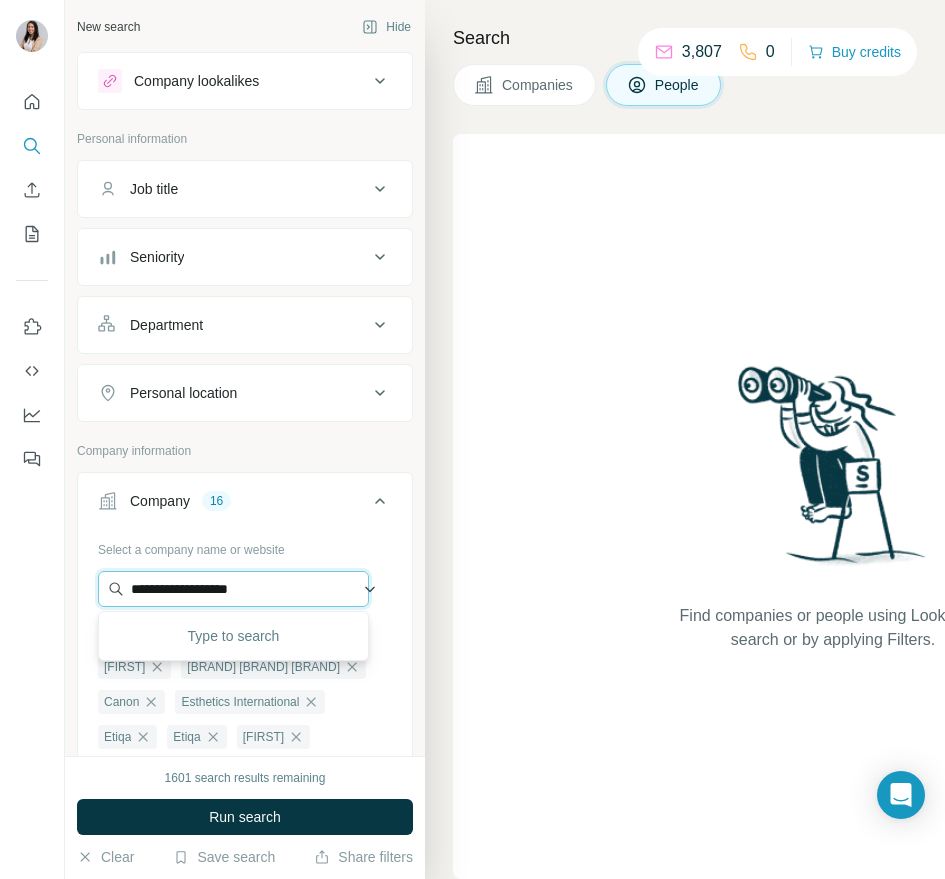 click on "**********" at bounding box center [233, 589] 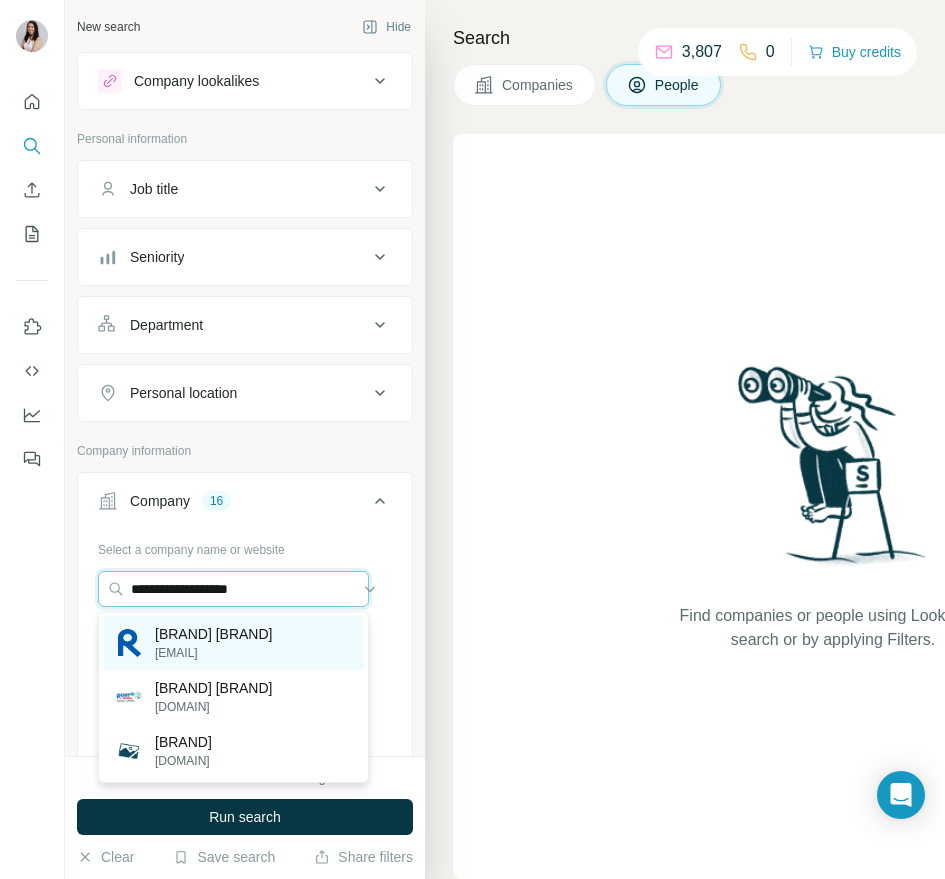 type on "**********" 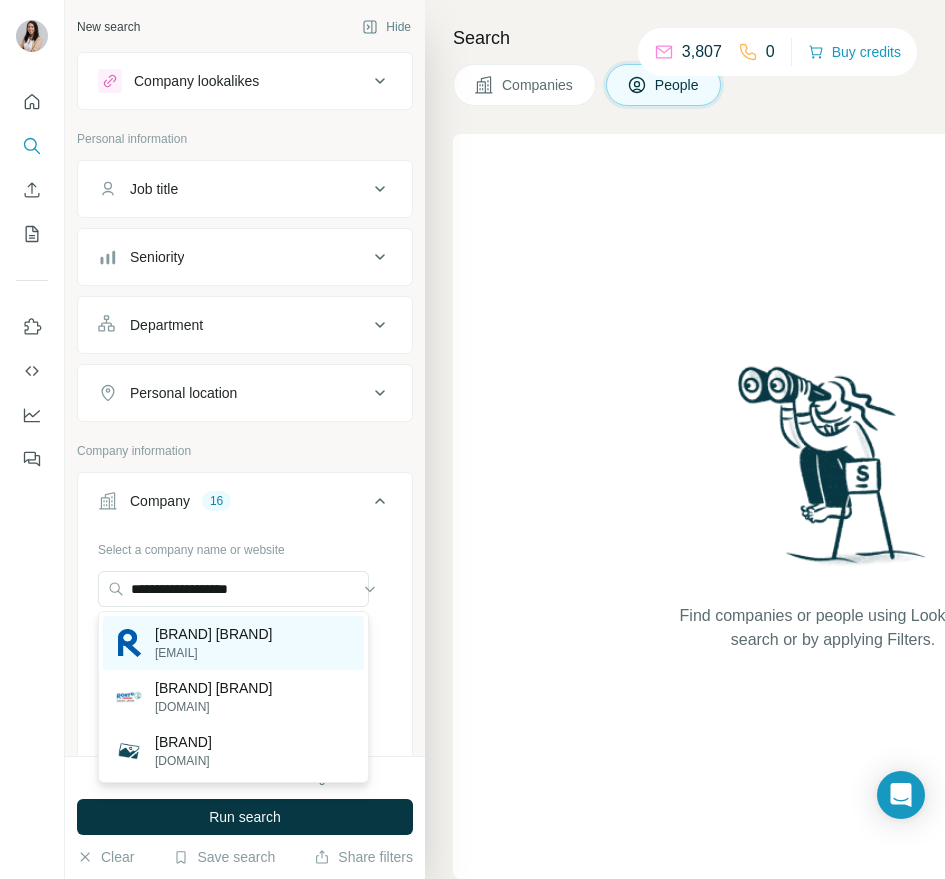 click on "[EMAIL]" at bounding box center (213, 653) 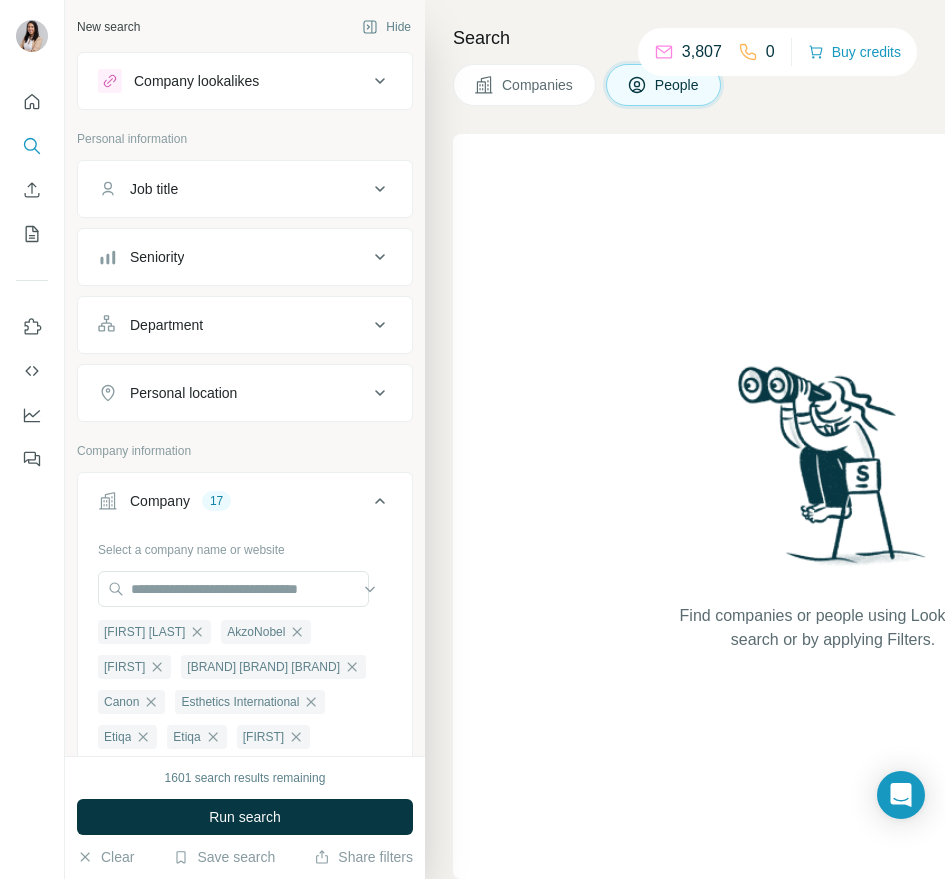 click on "[LIST OF COMPANIES]" at bounding box center [245, 817] 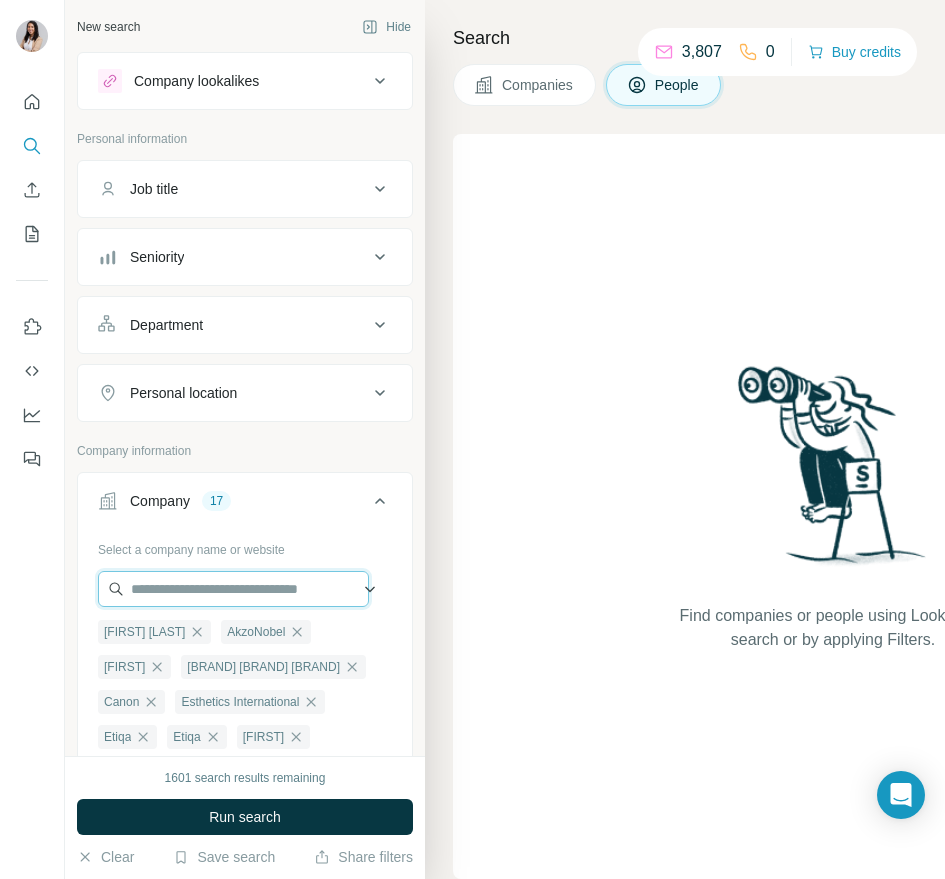click at bounding box center (233, 589) 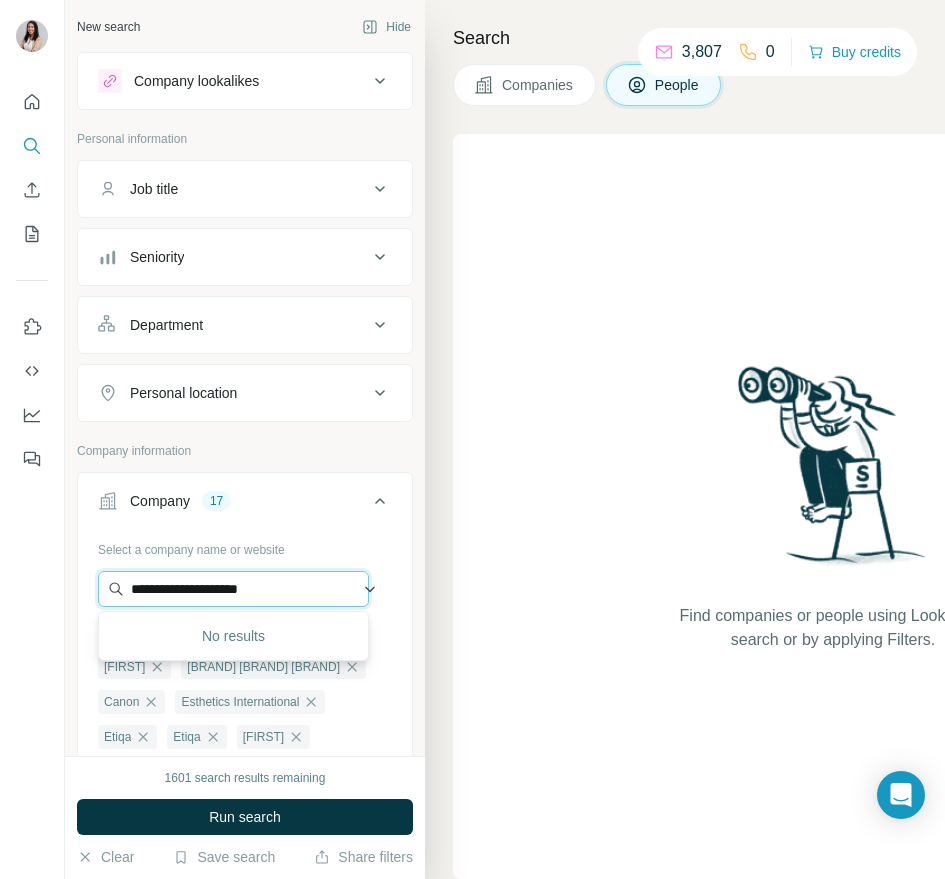 click on "**********" at bounding box center (233, 589) 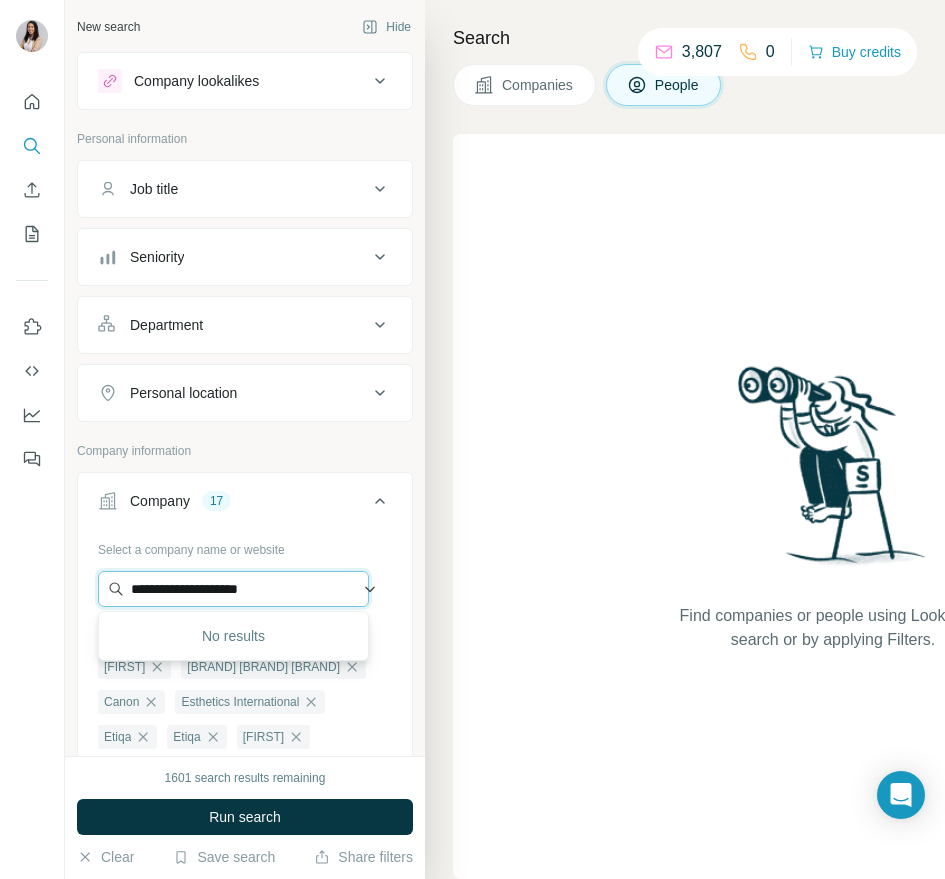 click on "**********" at bounding box center [233, 589] 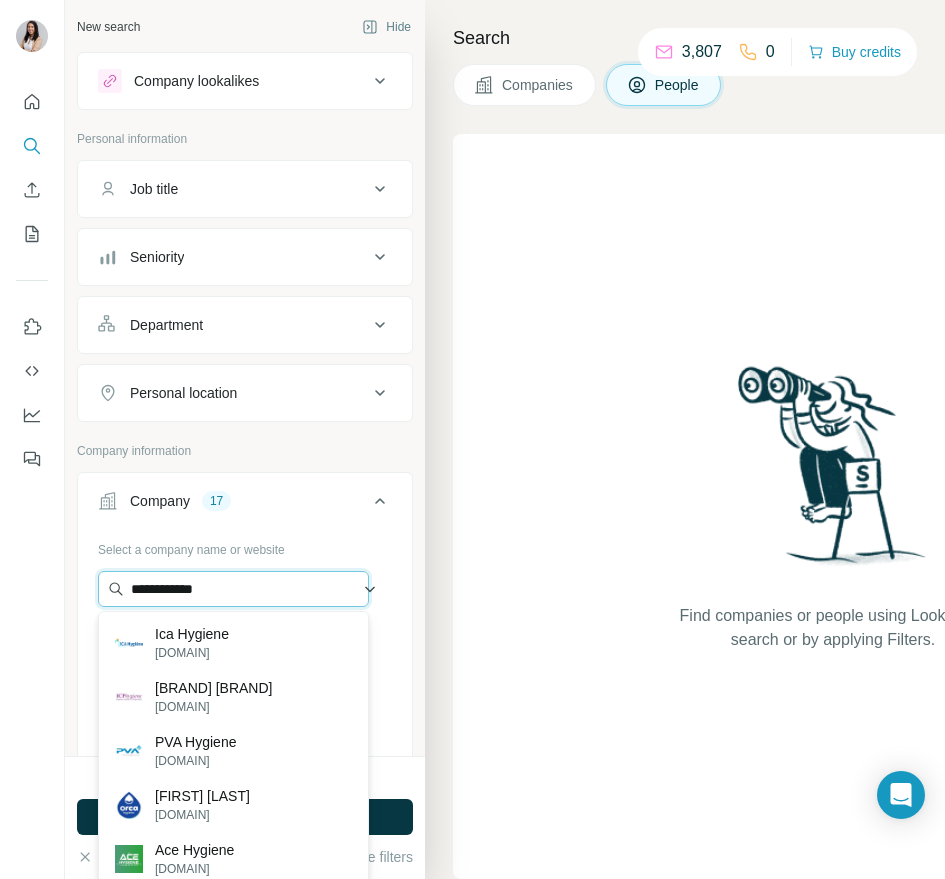click on "**********" at bounding box center [233, 589] 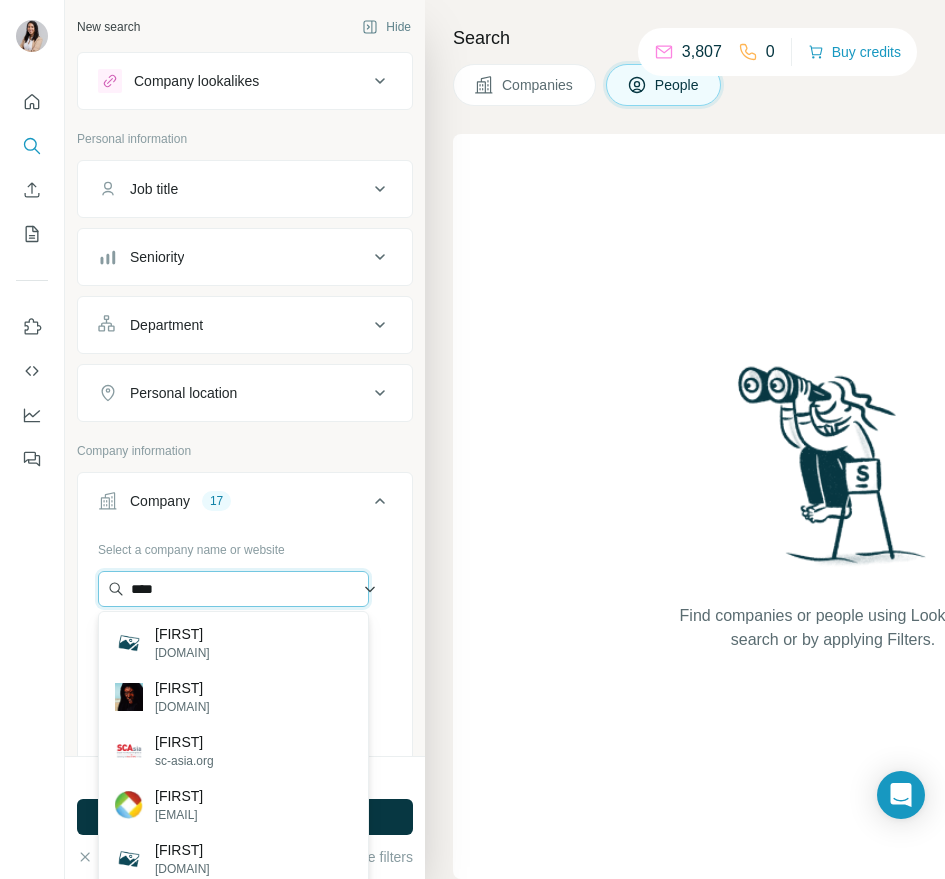 click on "***" at bounding box center (233, 589) 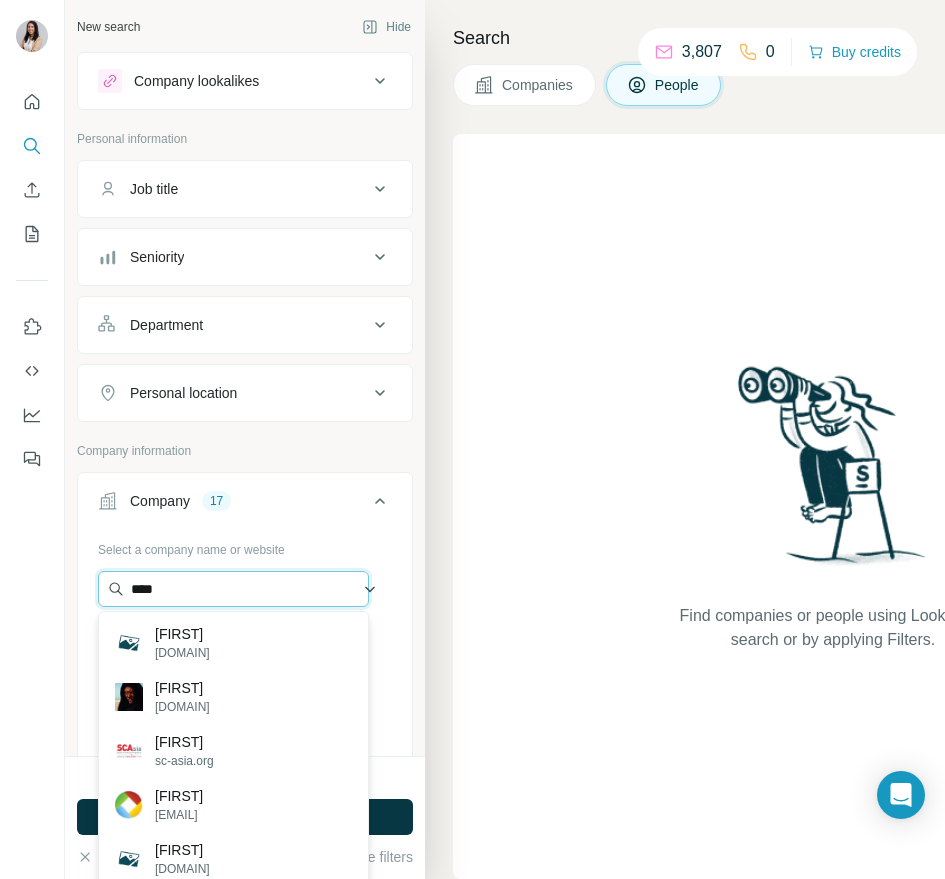 click on "***" at bounding box center (233, 589) 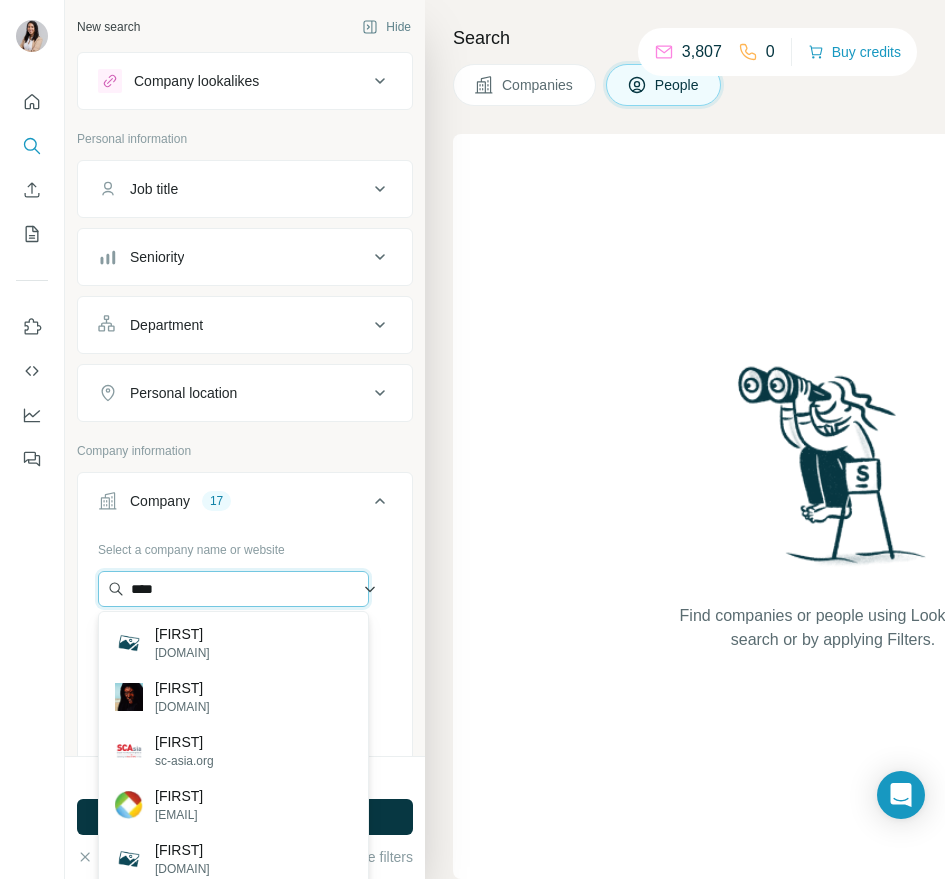 paste on "**********" 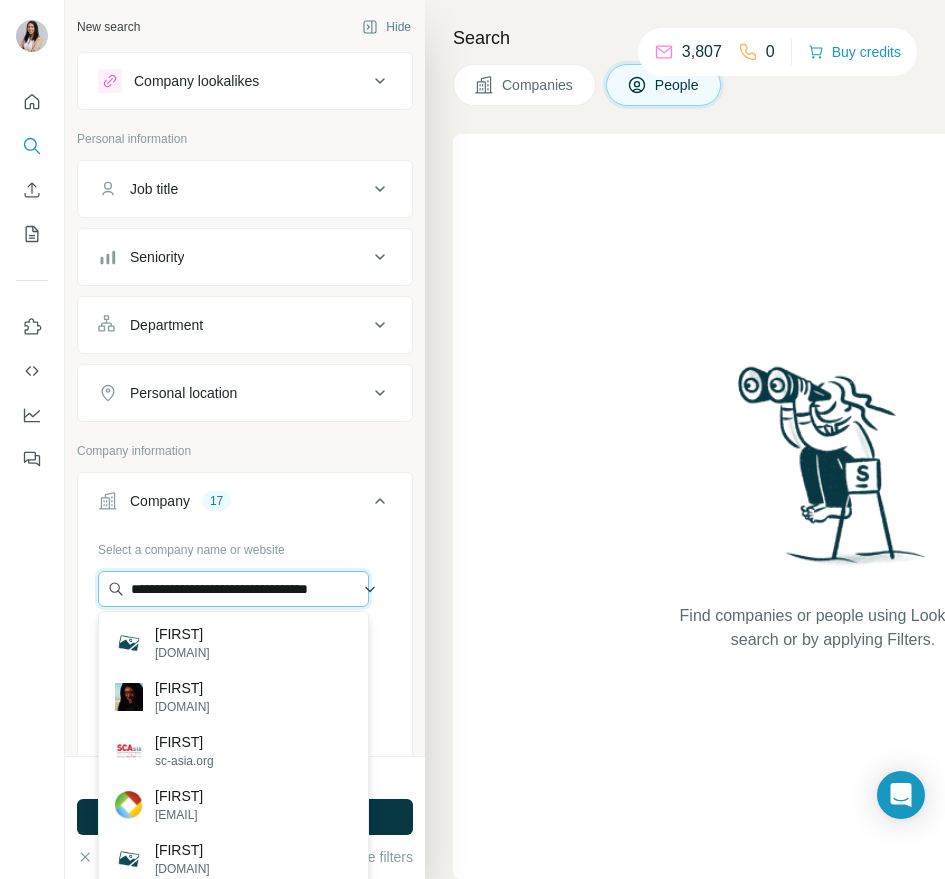 scroll, scrollTop: 0, scrollLeft: 55, axis: horizontal 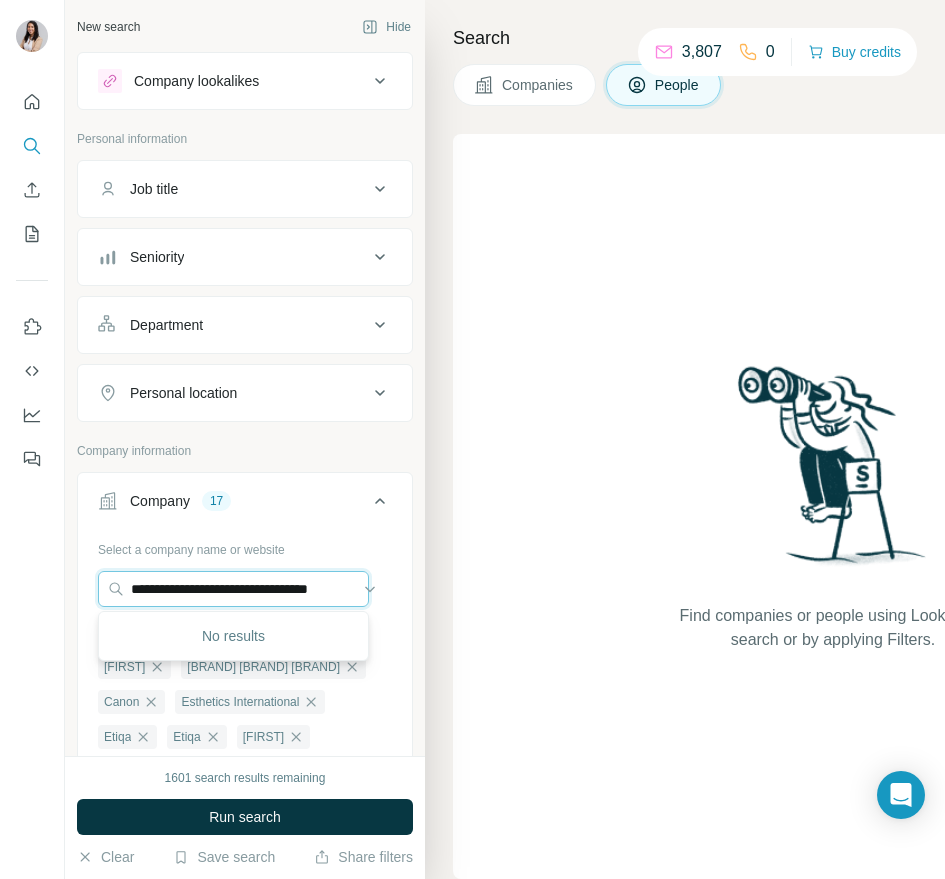 drag, startPoint x: 199, startPoint y: 588, endPoint x: 446, endPoint y: 587, distance: 247.00203 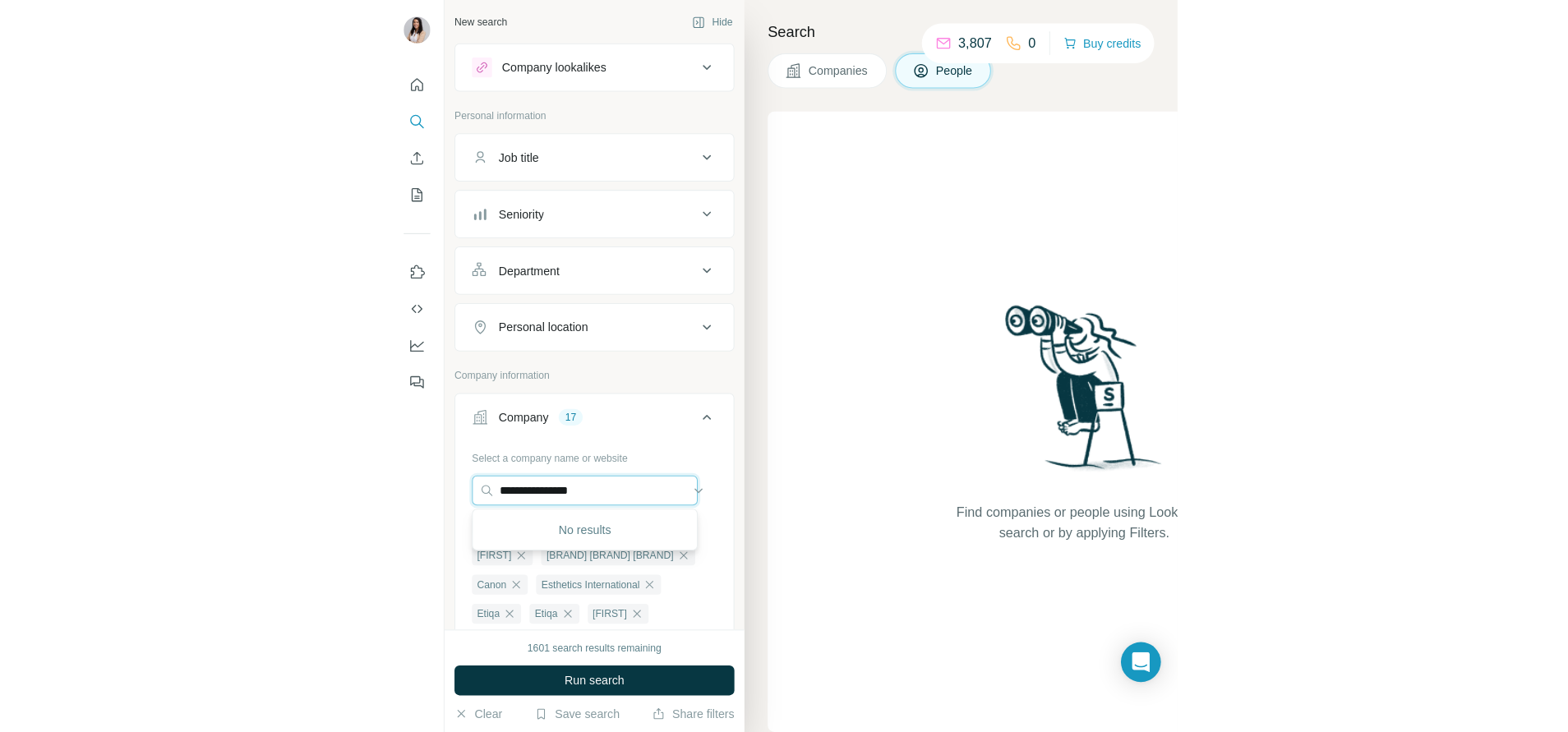scroll, scrollTop: 0, scrollLeft: 0, axis: both 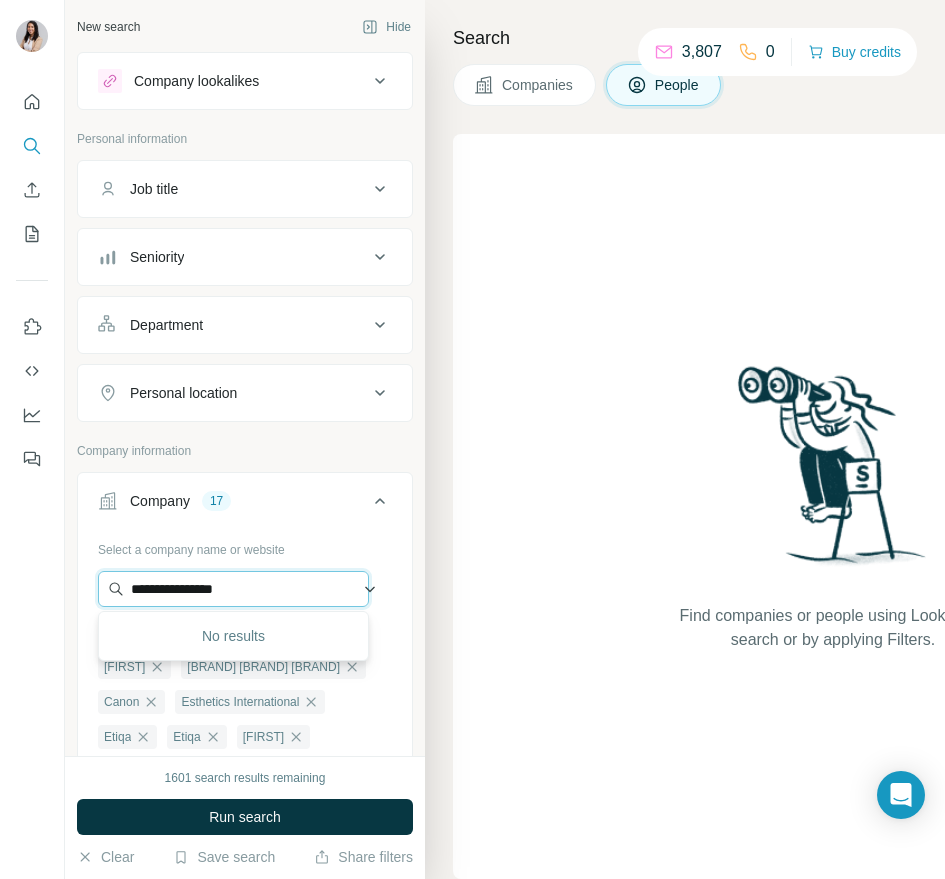 click on "**********" at bounding box center (233, 589) 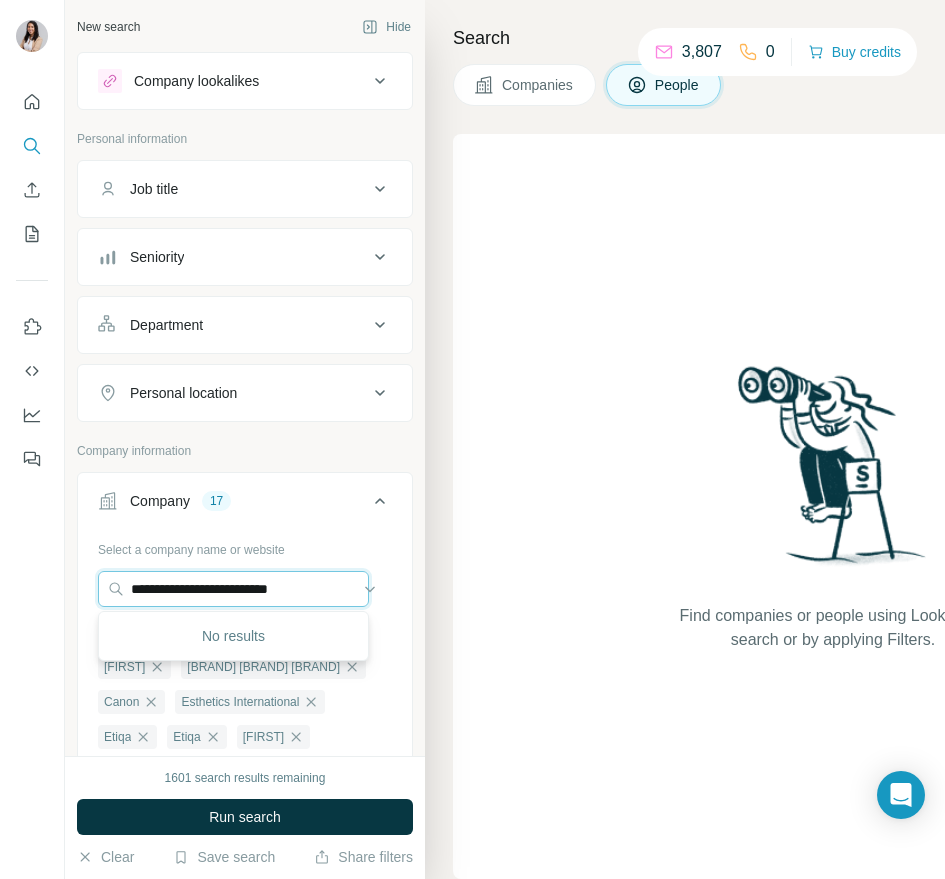 drag, startPoint x: 274, startPoint y: 590, endPoint x: 505, endPoint y: 572, distance: 231.70024 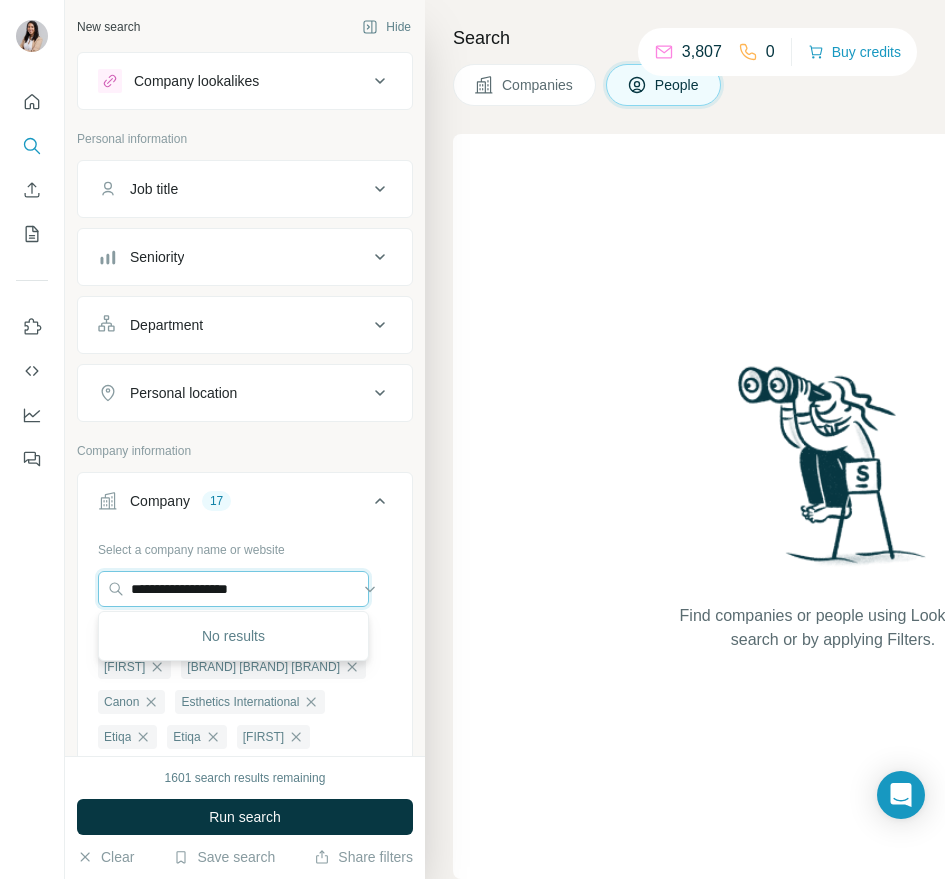 drag, startPoint x: 182, startPoint y: 591, endPoint x: 34, endPoint y: 573, distance: 149.09058 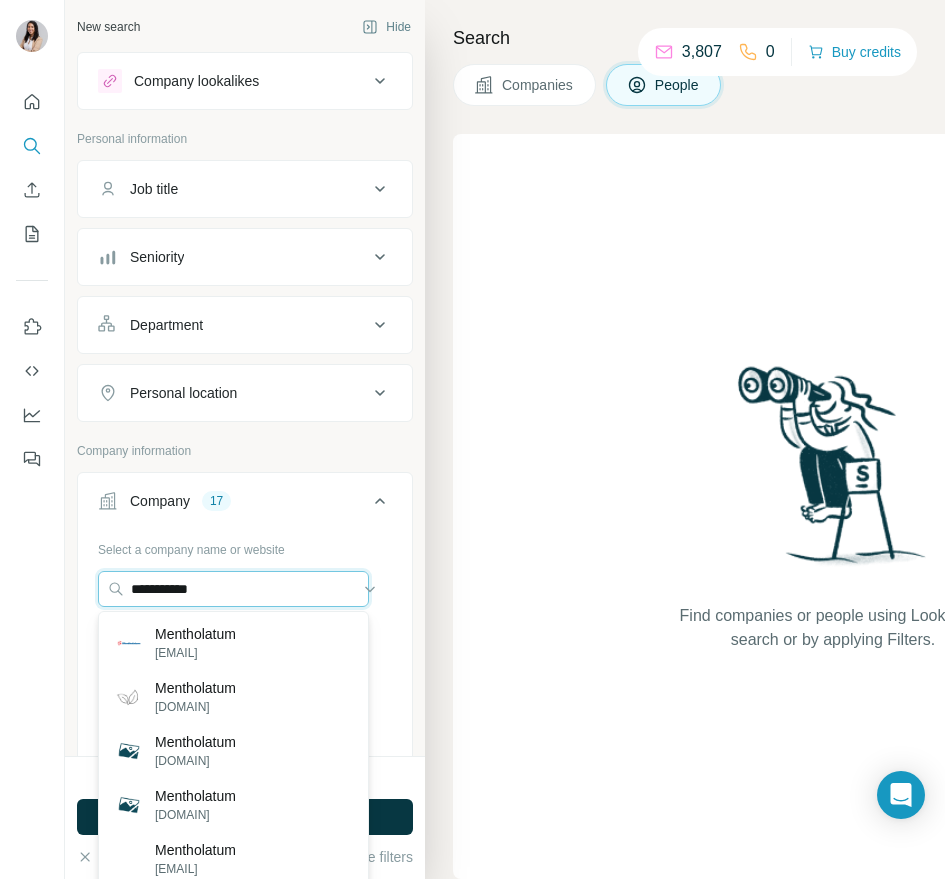 type on "**********" 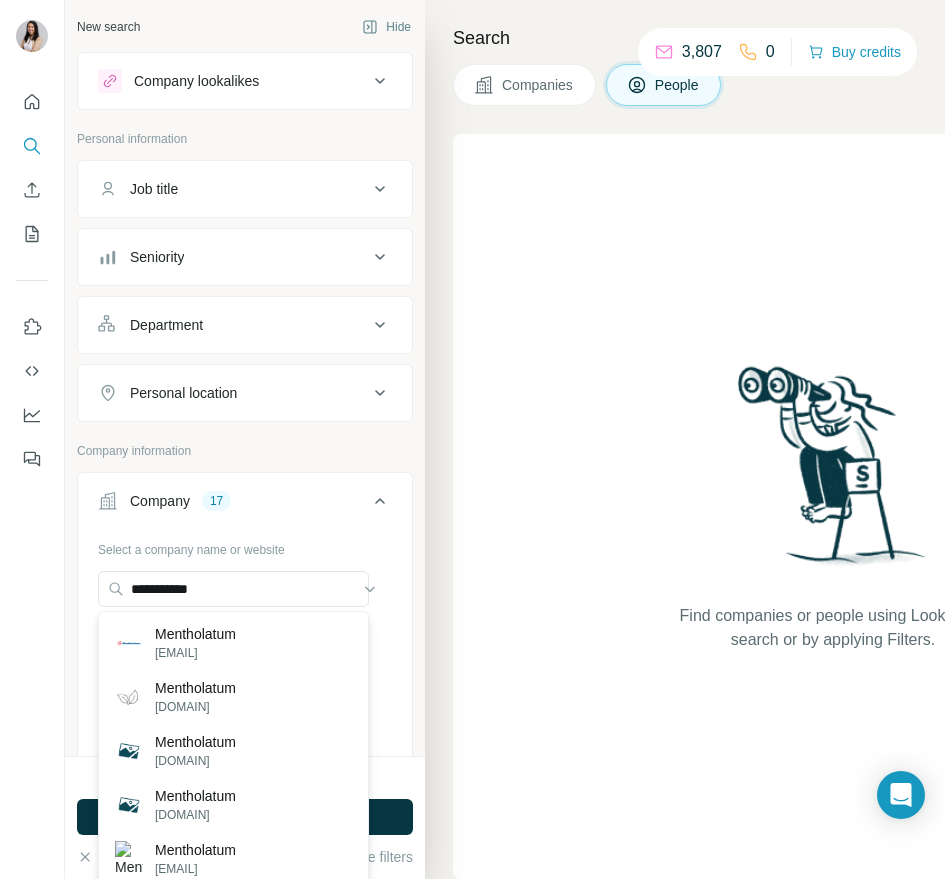 click on "[FIRST] [EMAIL]" at bounding box center (233, 643) 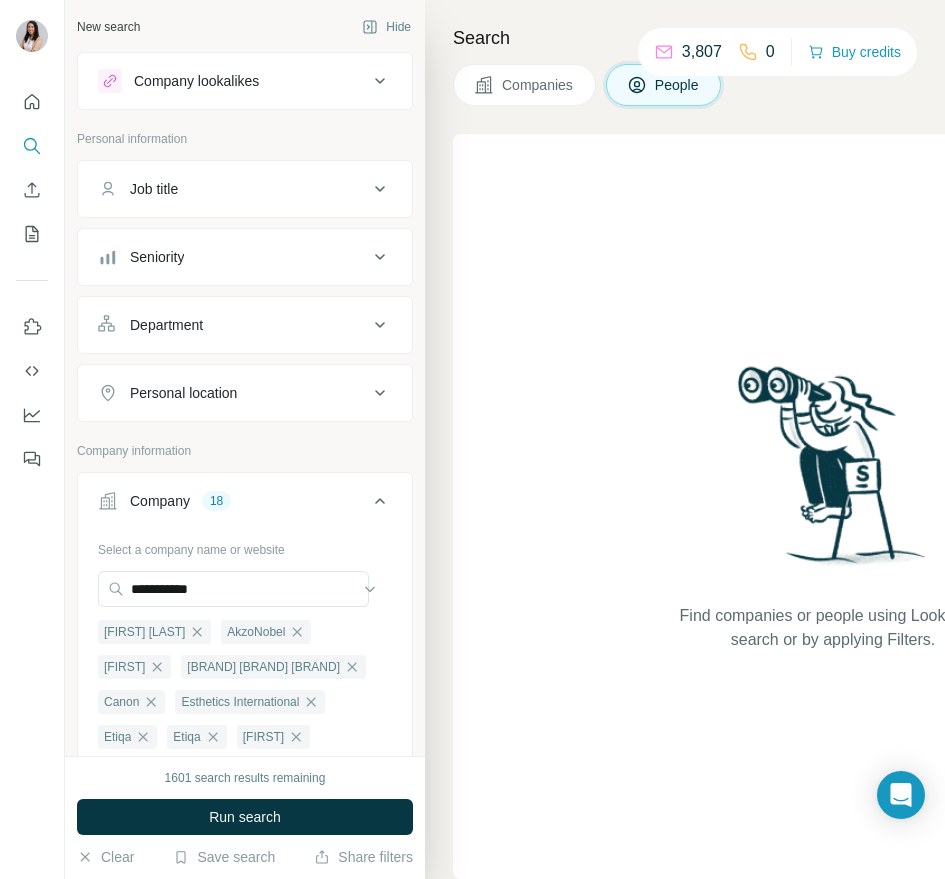 type 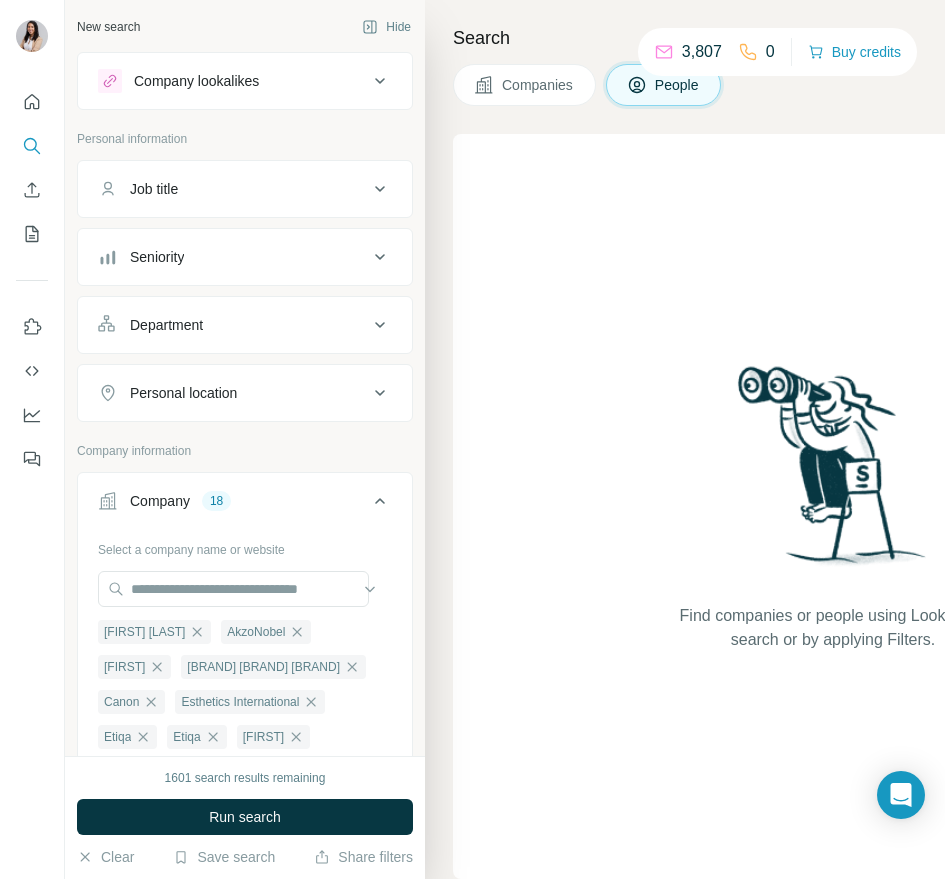 click on "Job title" at bounding box center [245, 189] 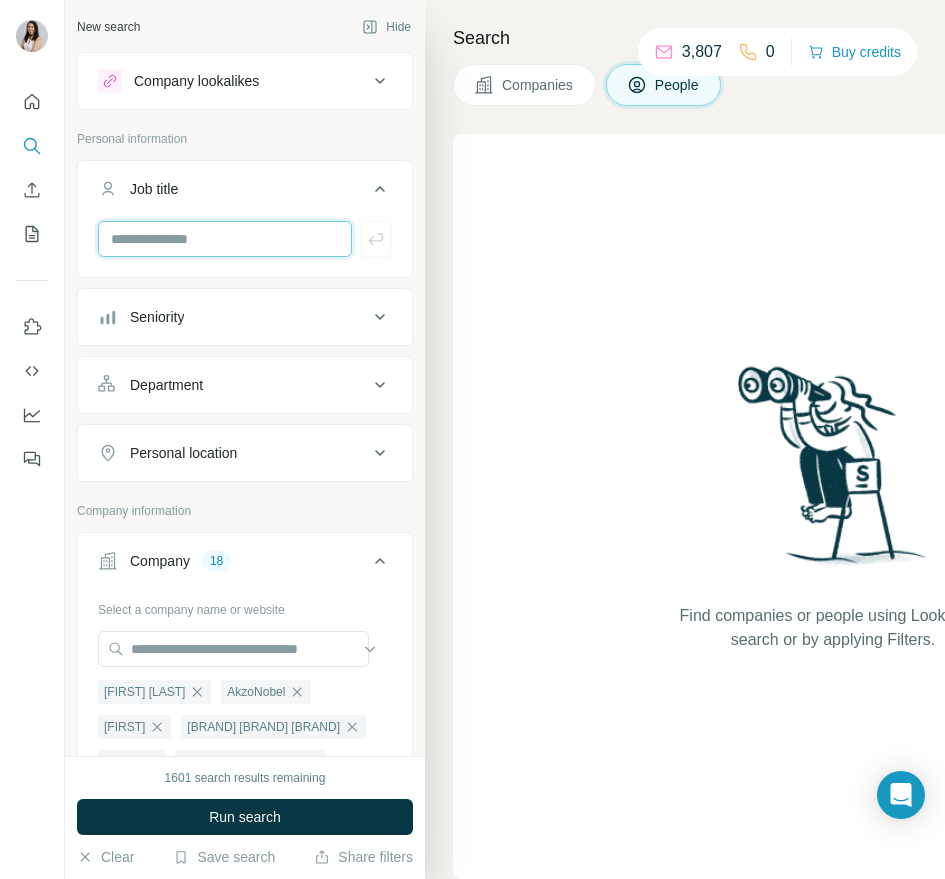 click at bounding box center [225, 239] 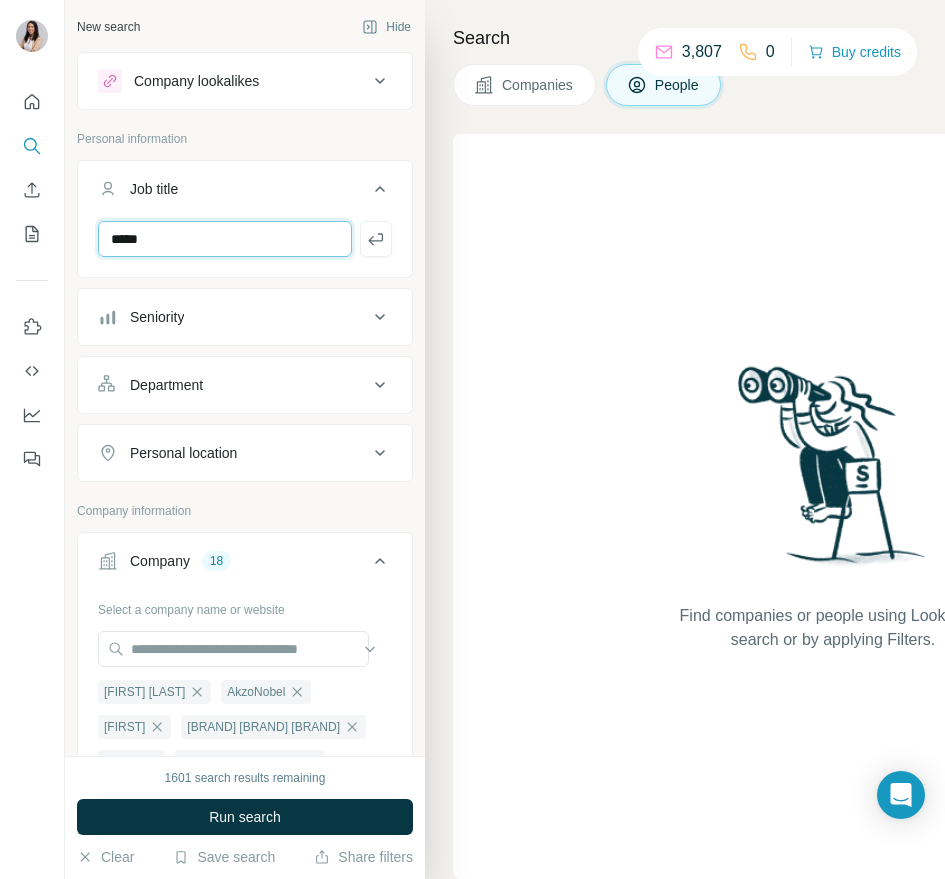 type on "*****" 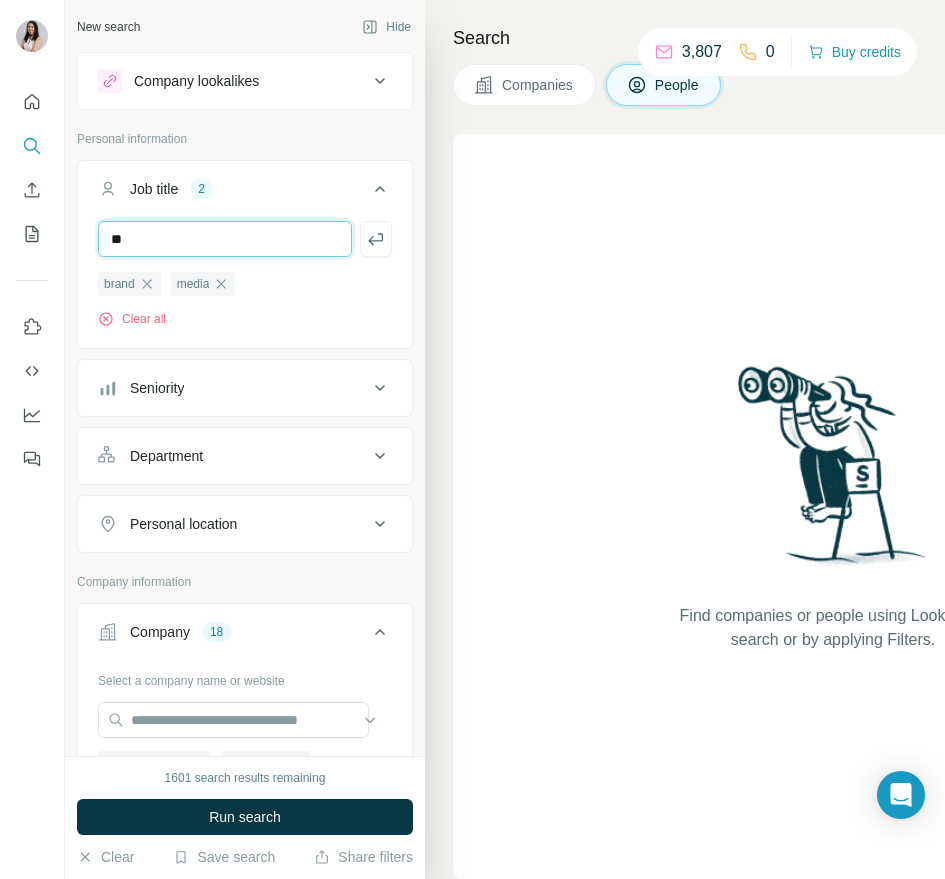 type on "*" 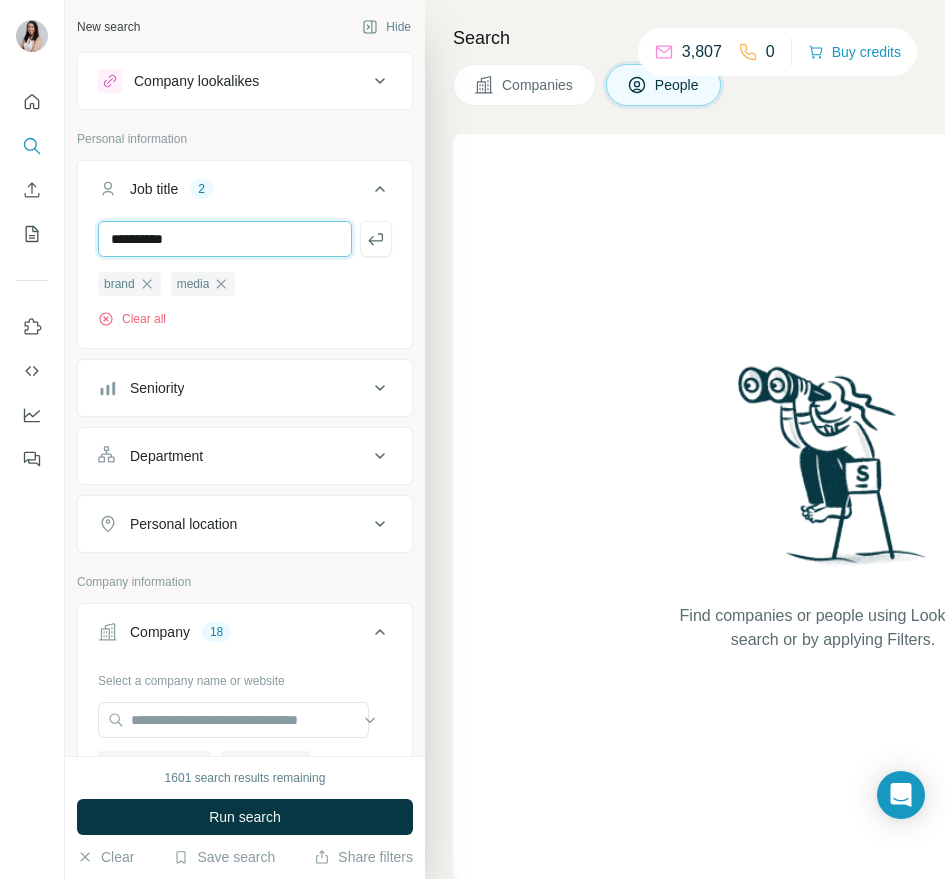 type on "**********" 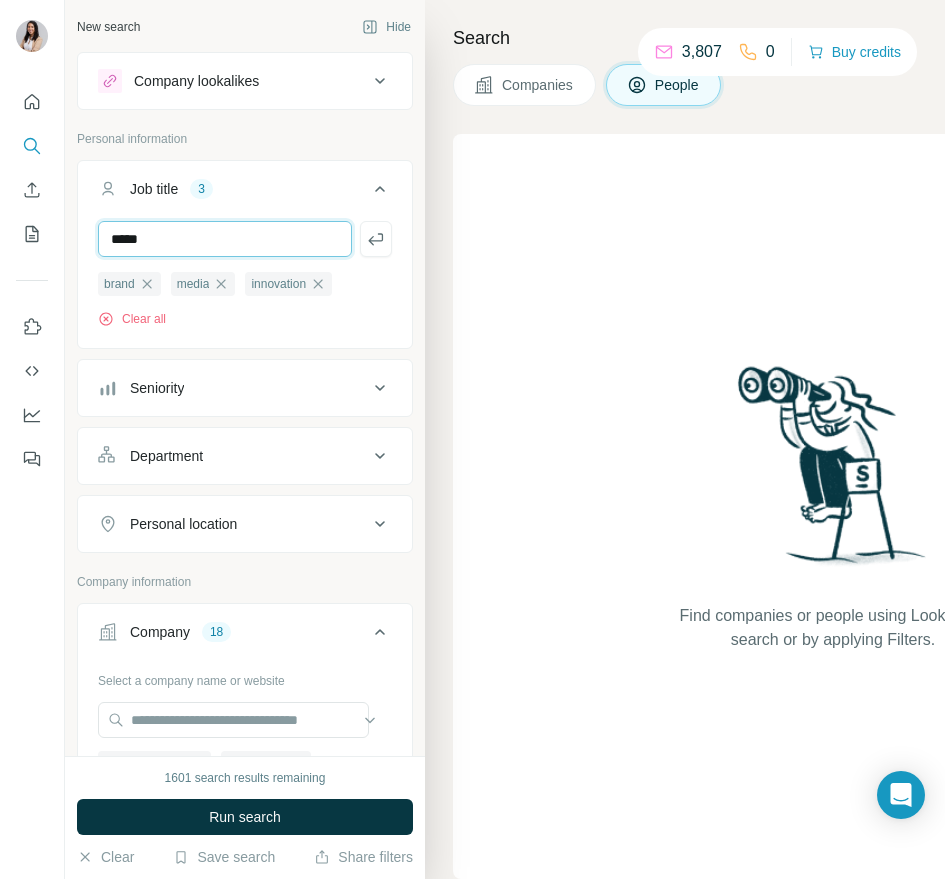 type on "*****" 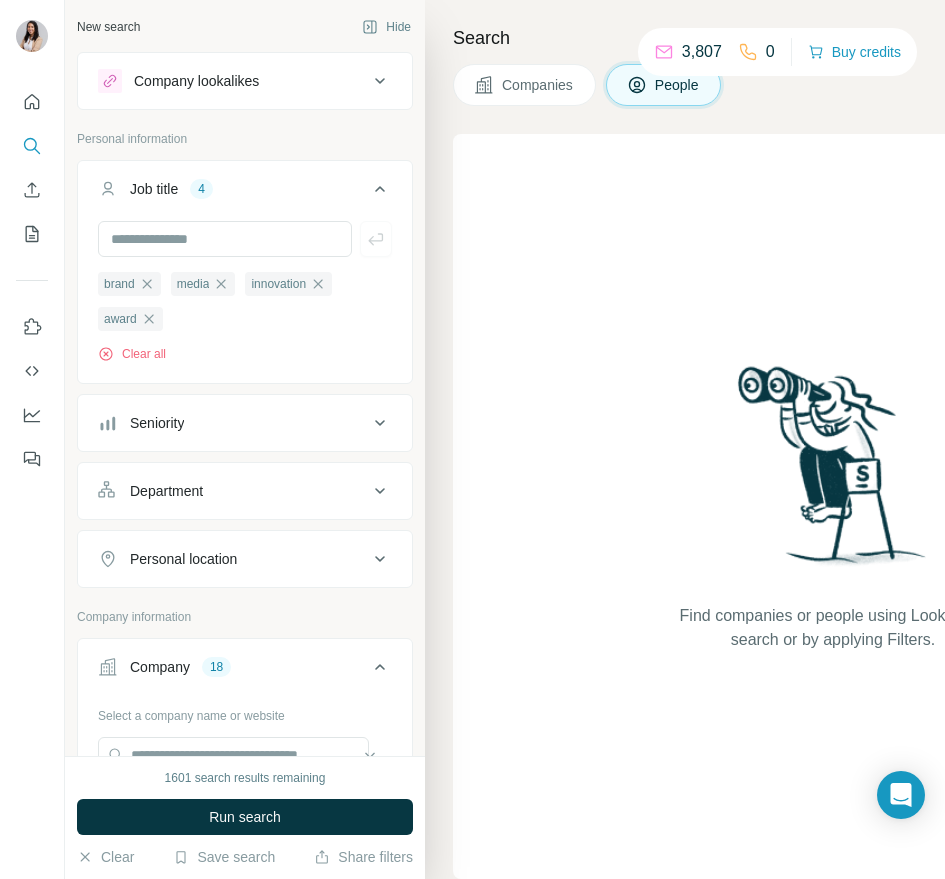 click on "Personal location" at bounding box center [245, 559] 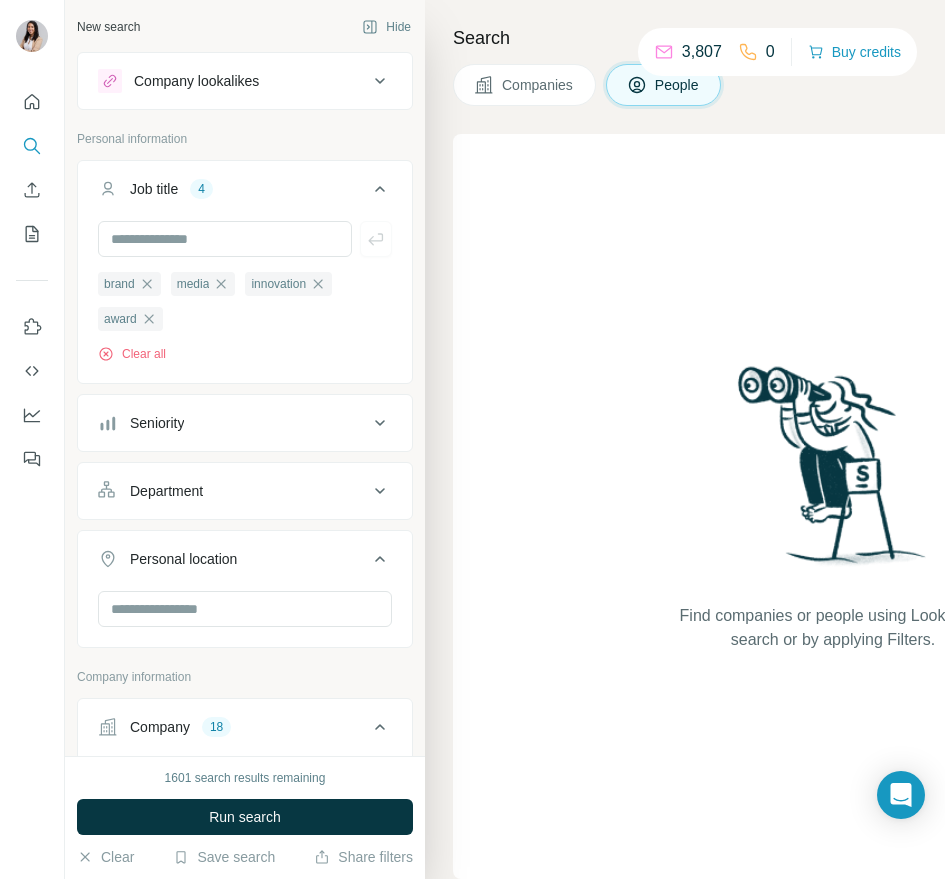 click at bounding box center [245, 611] 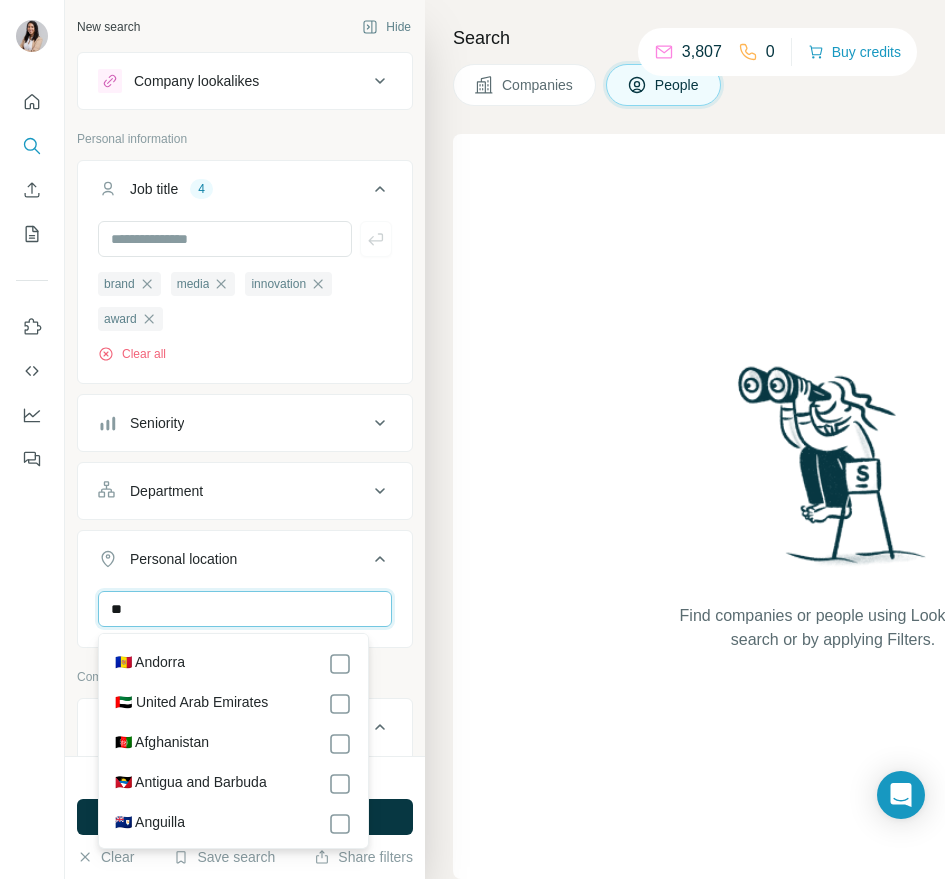 click on "**" at bounding box center (245, 609) 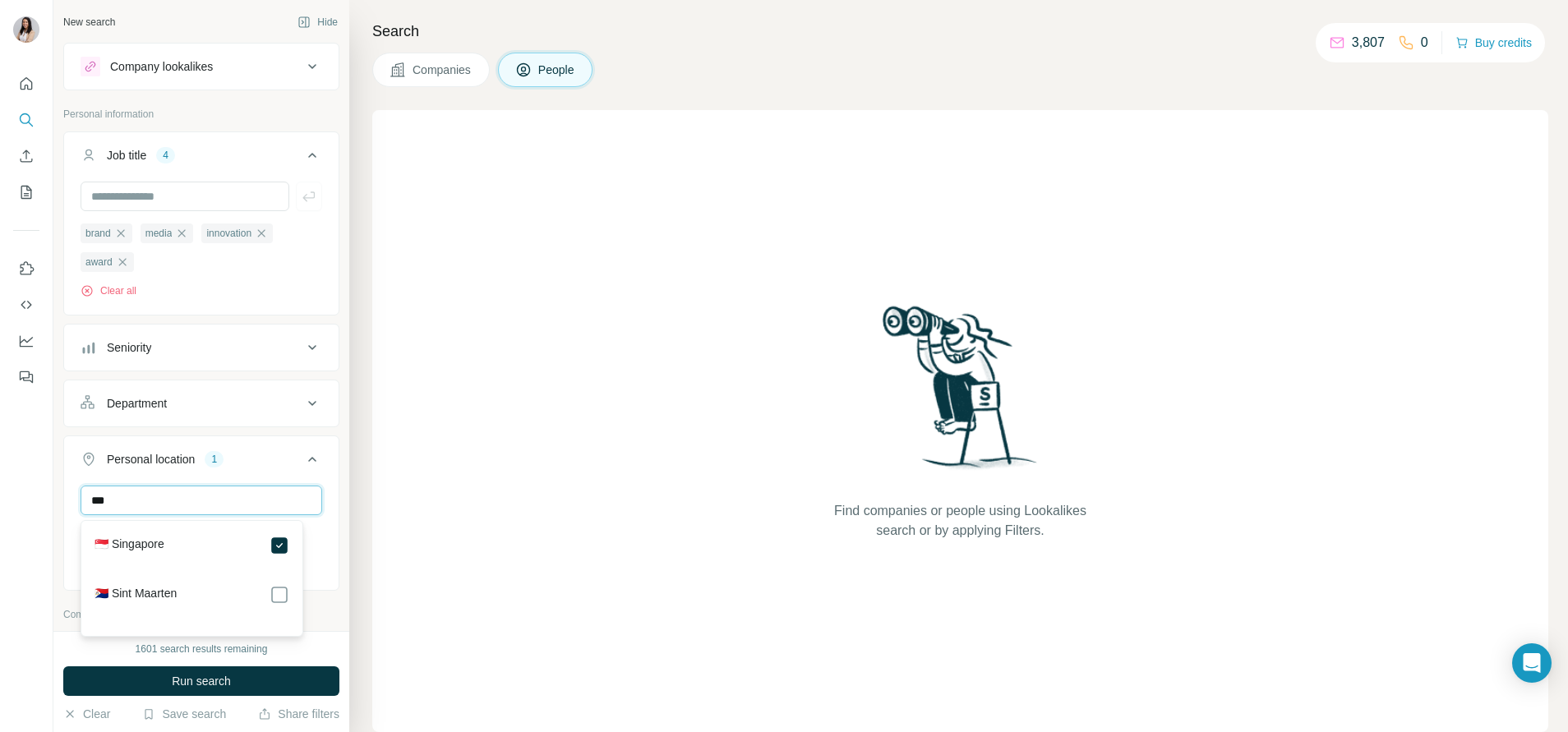 click on "***" at bounding box center (201, 500) 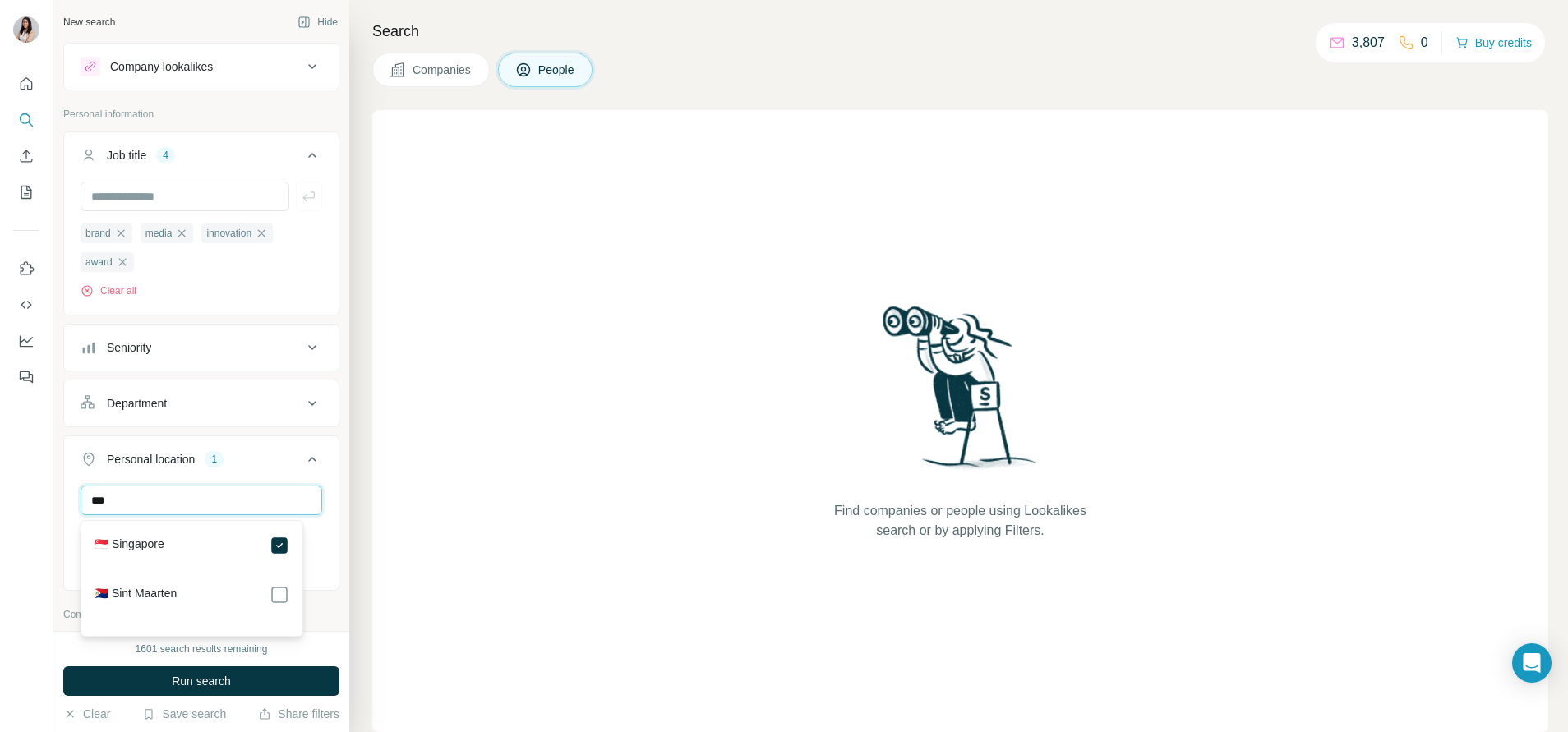 click on "***" at bounding box center [201, 500] 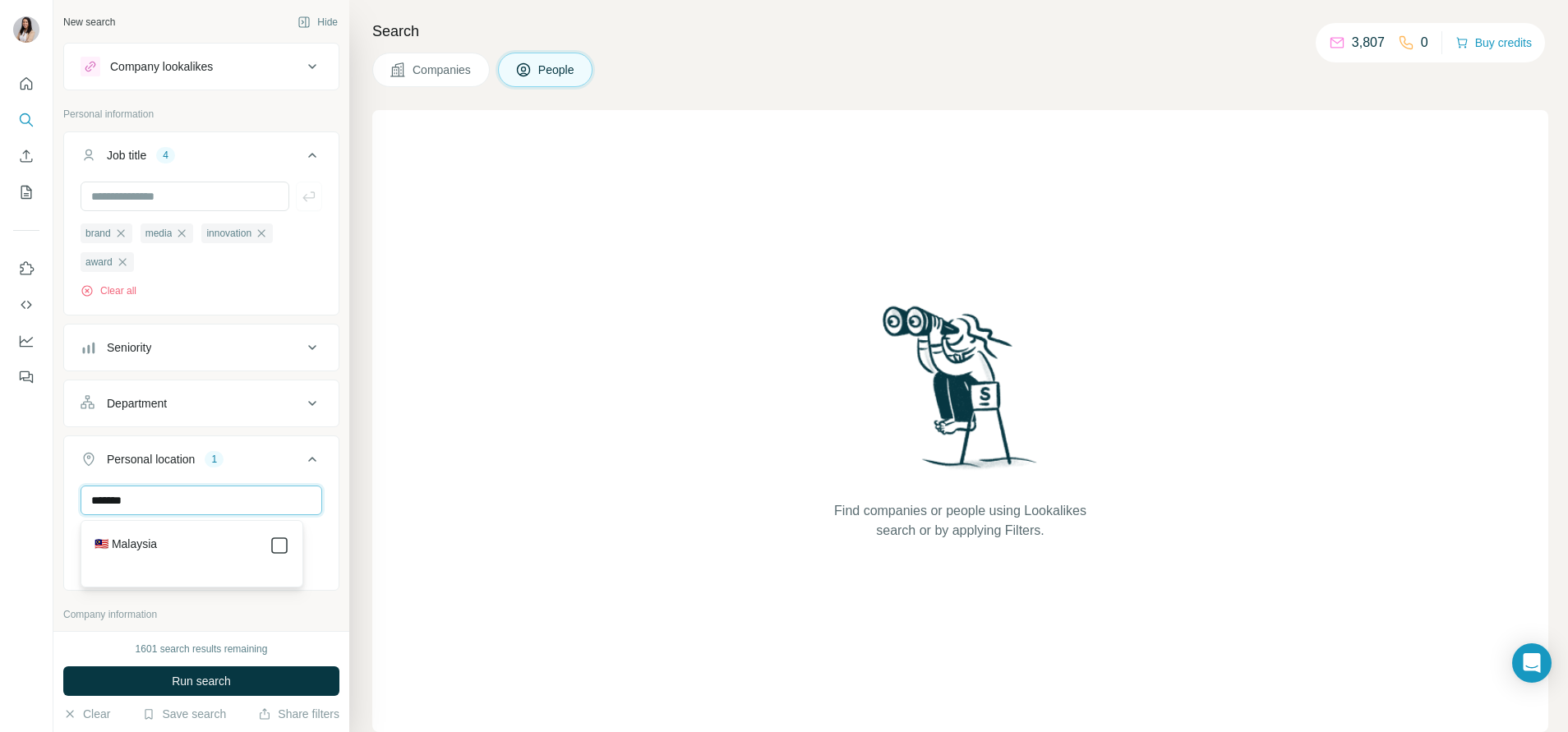 type on "*******" 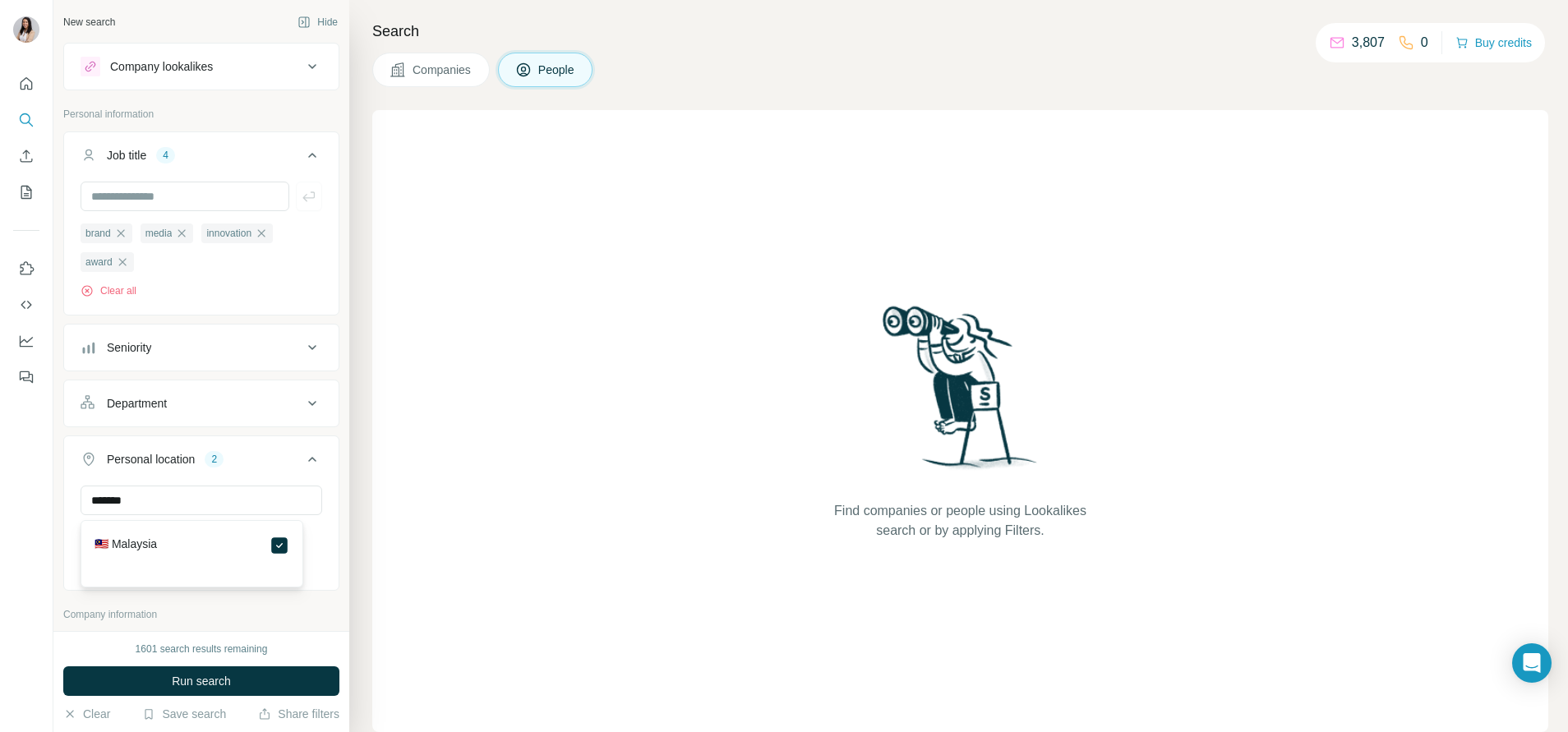 click 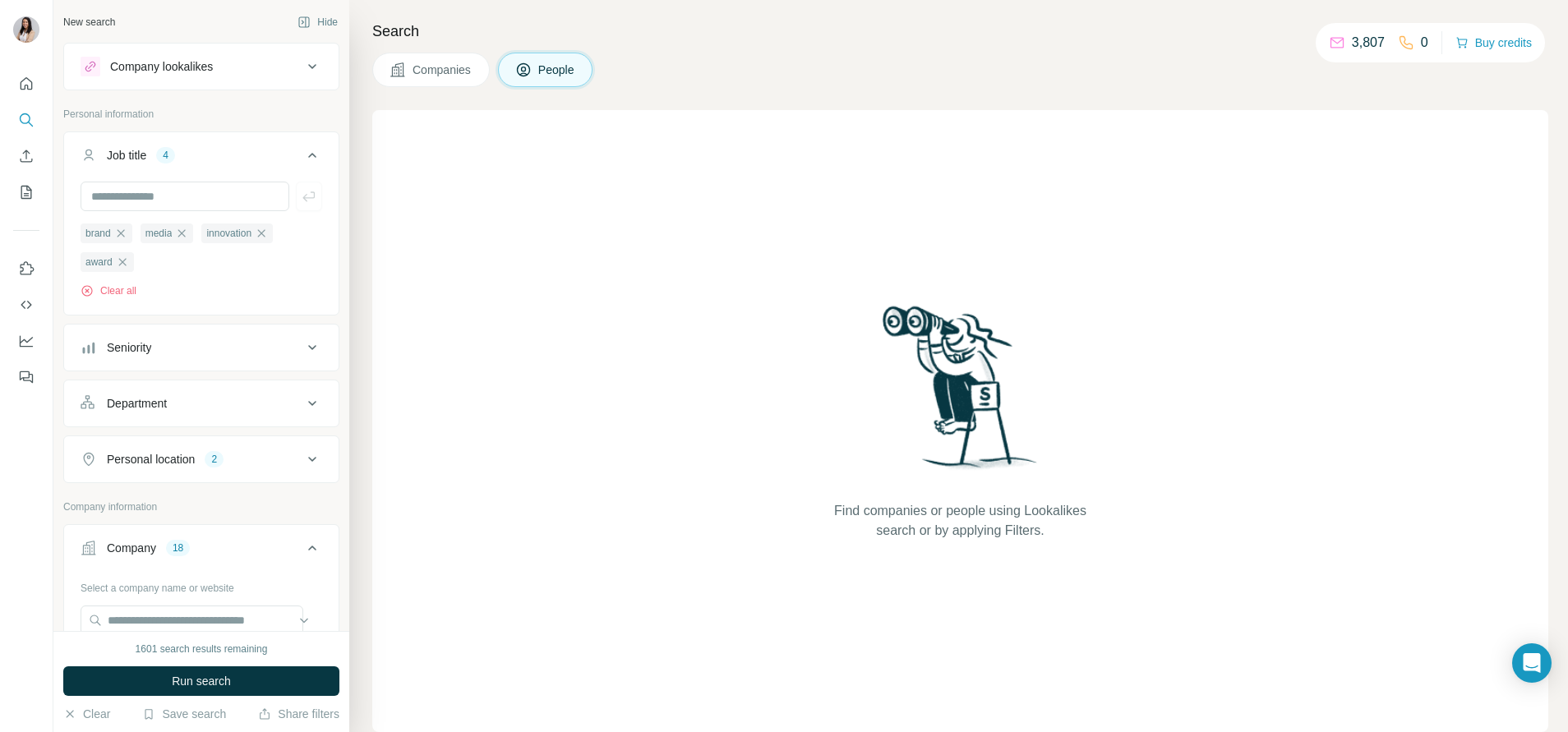 click on "Department" at bounding box center [191, 403] 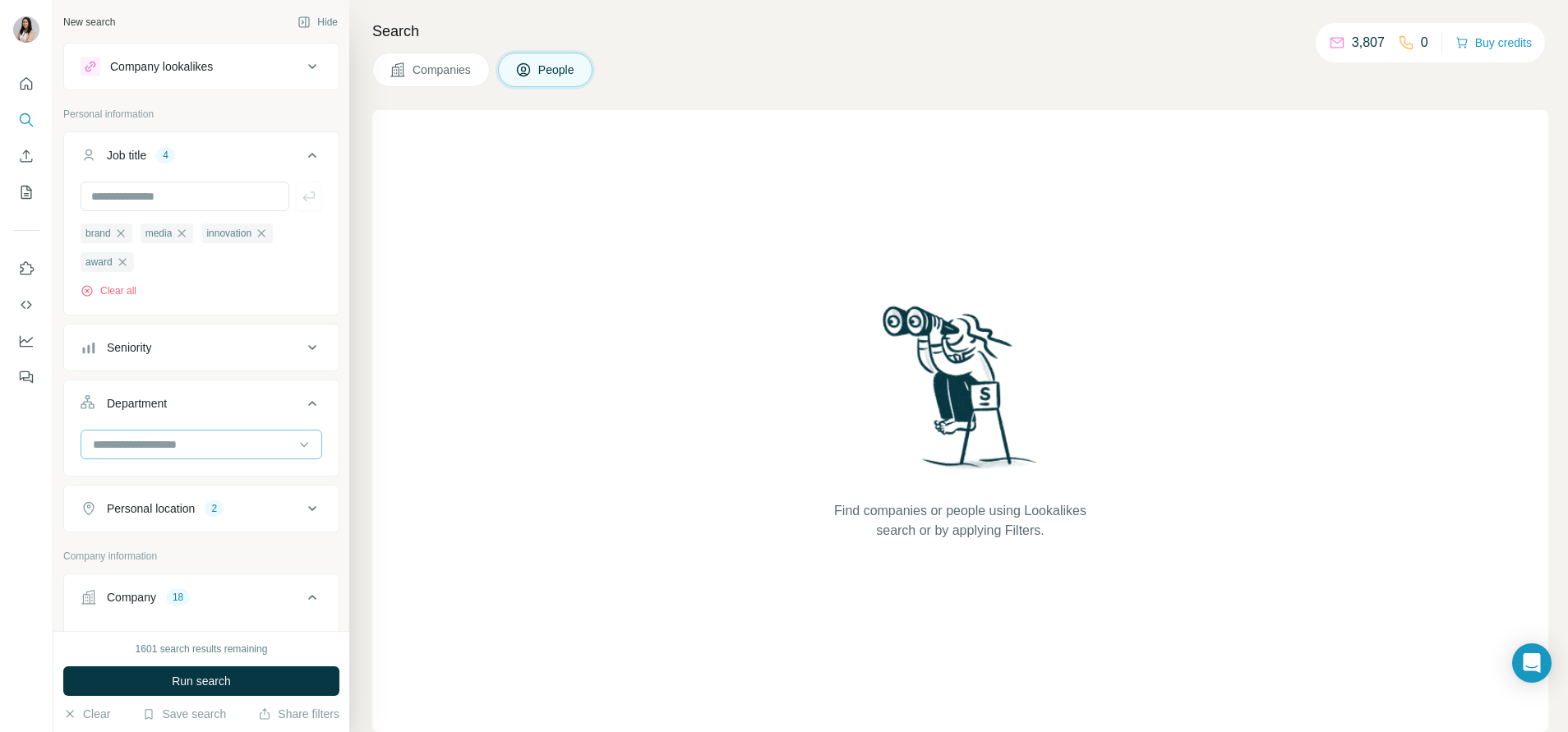 click at bounding box center (192, 444) 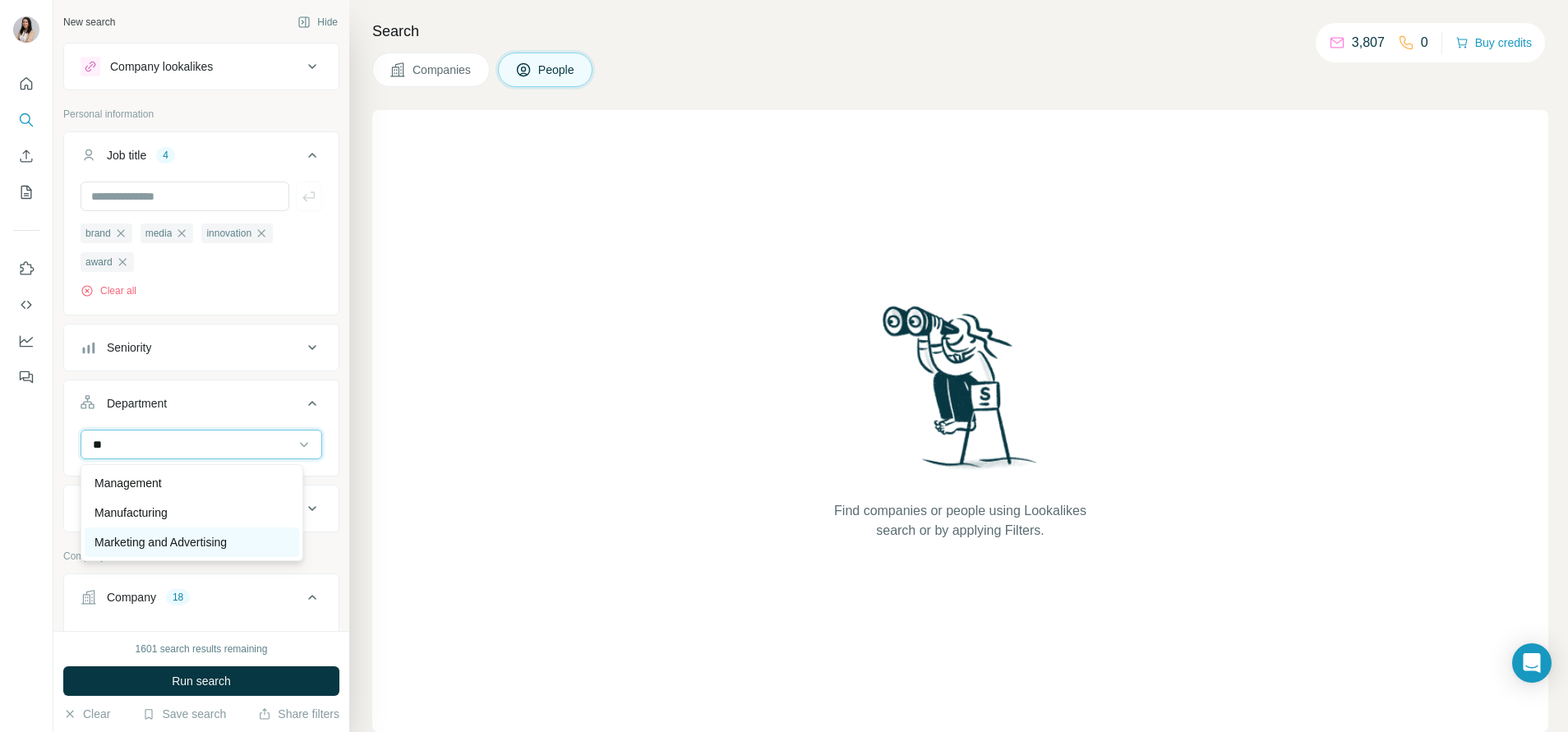 type on "**" 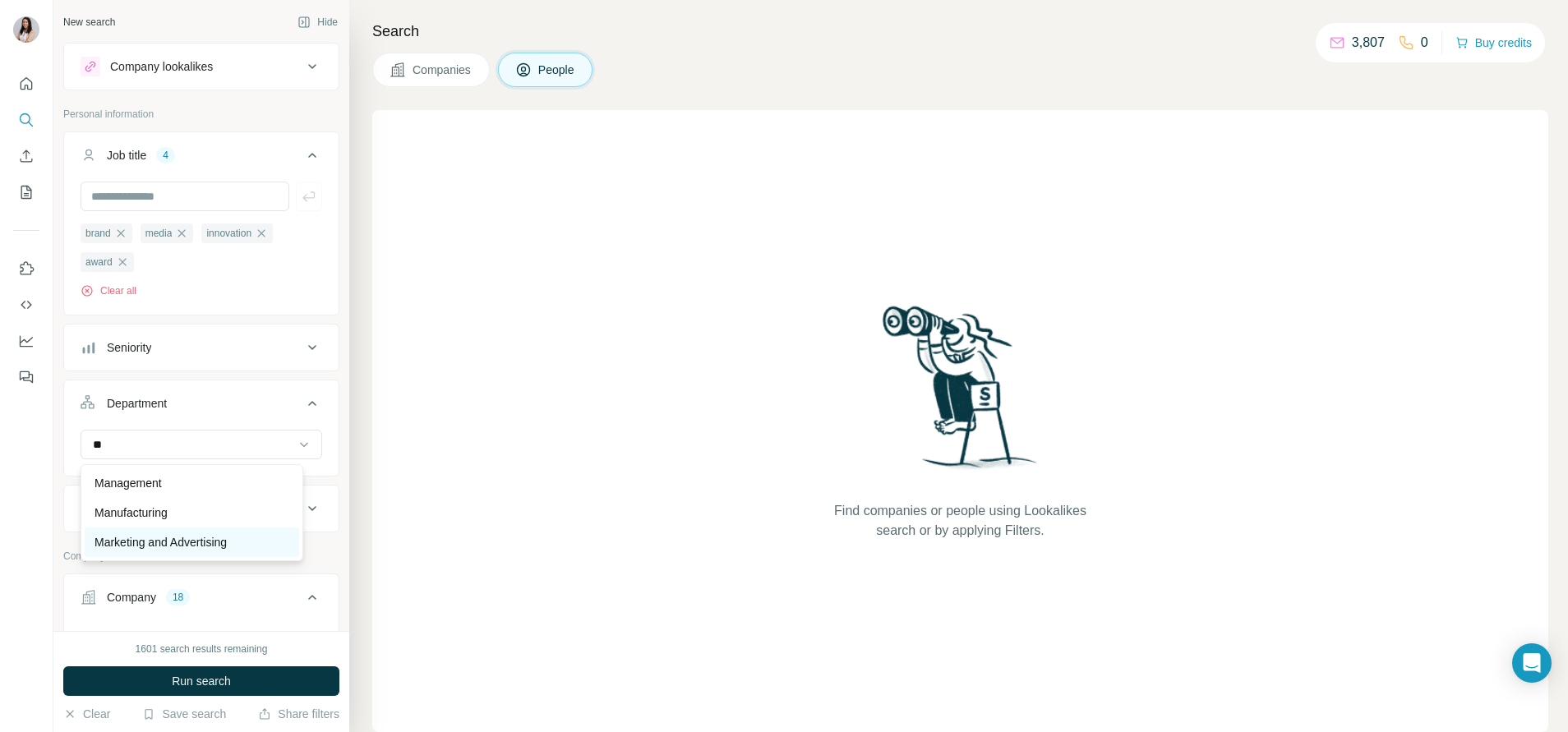 click on "Marketing and Advertising" at bounding box center [160, 542] 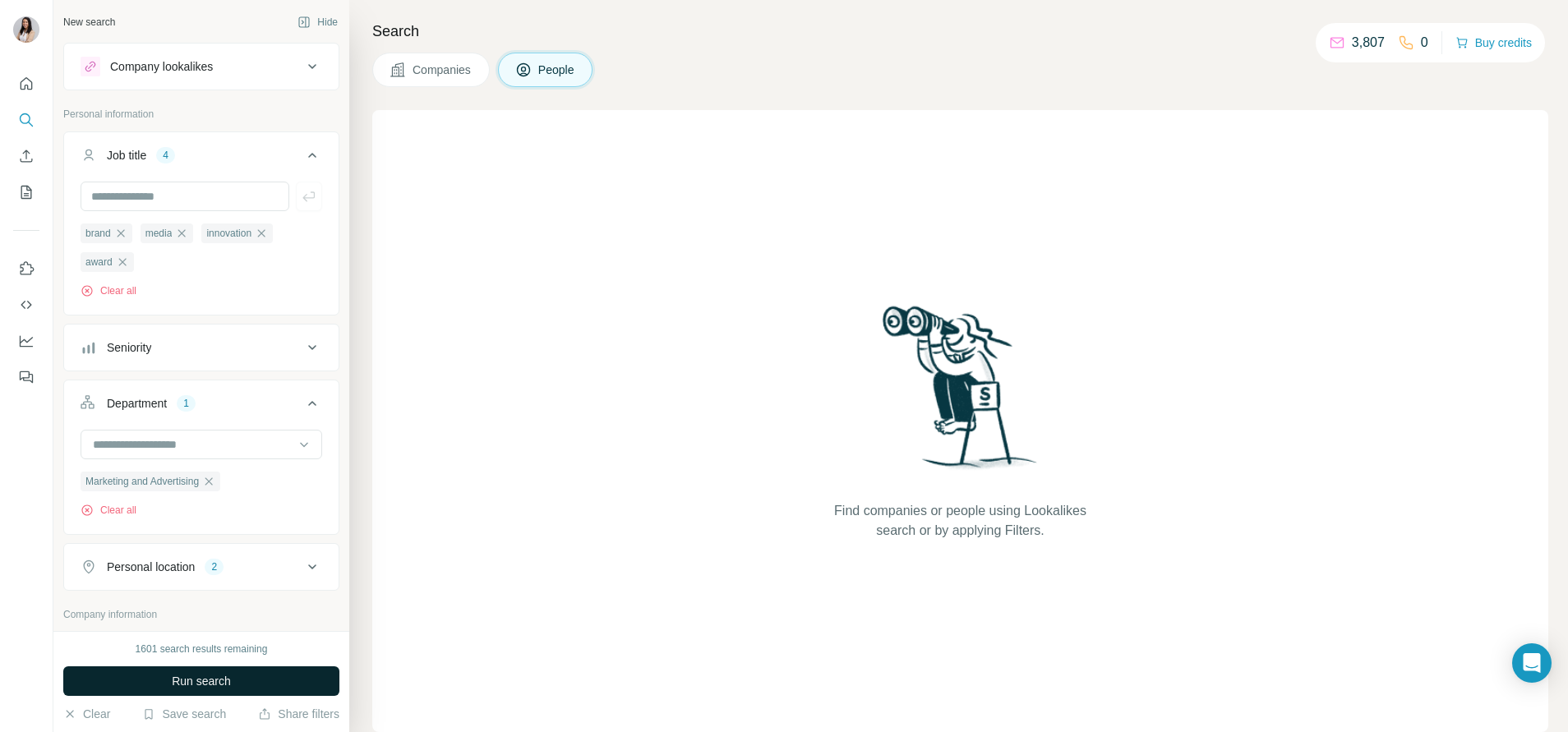 click on "Run search" at bounding box center [201, 681] 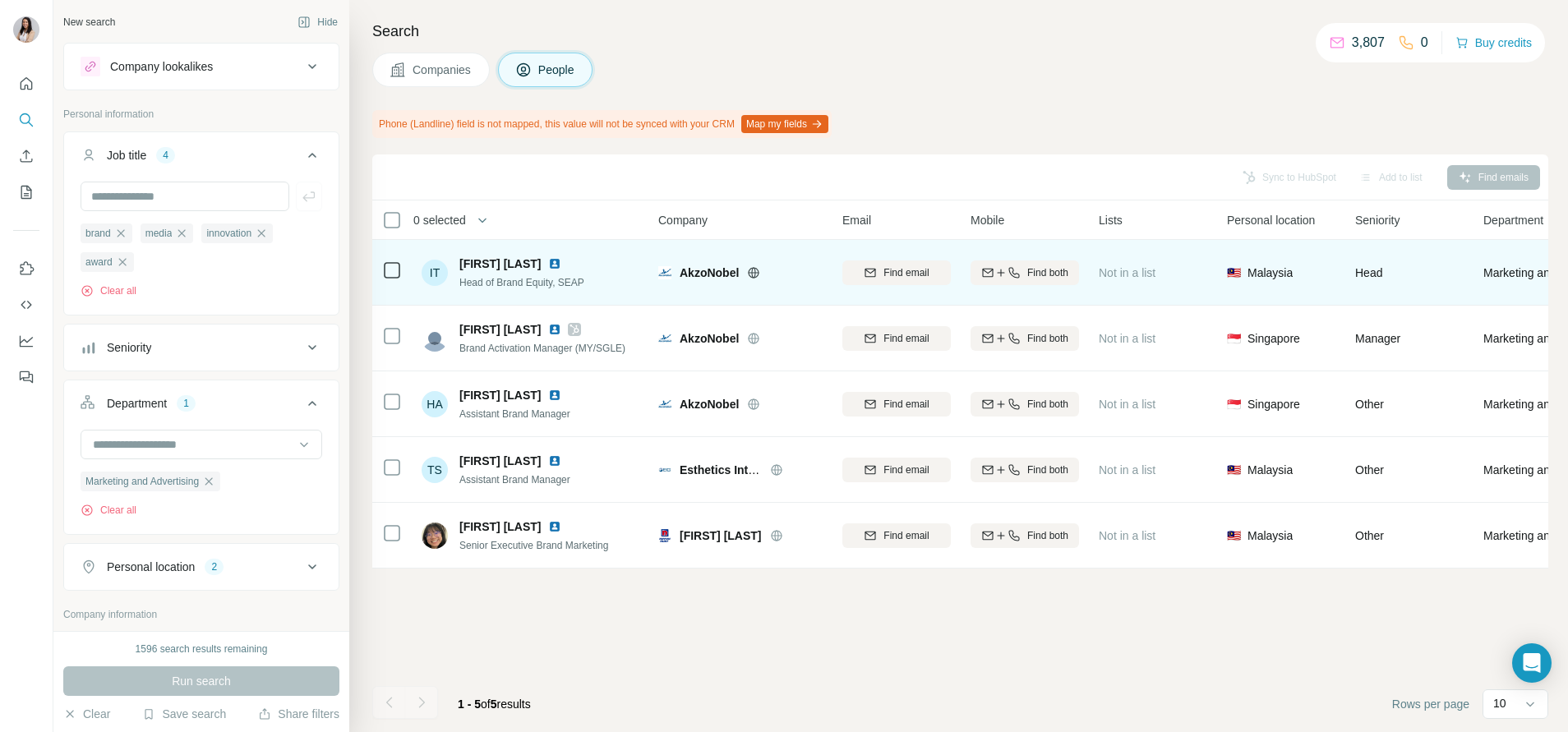 click 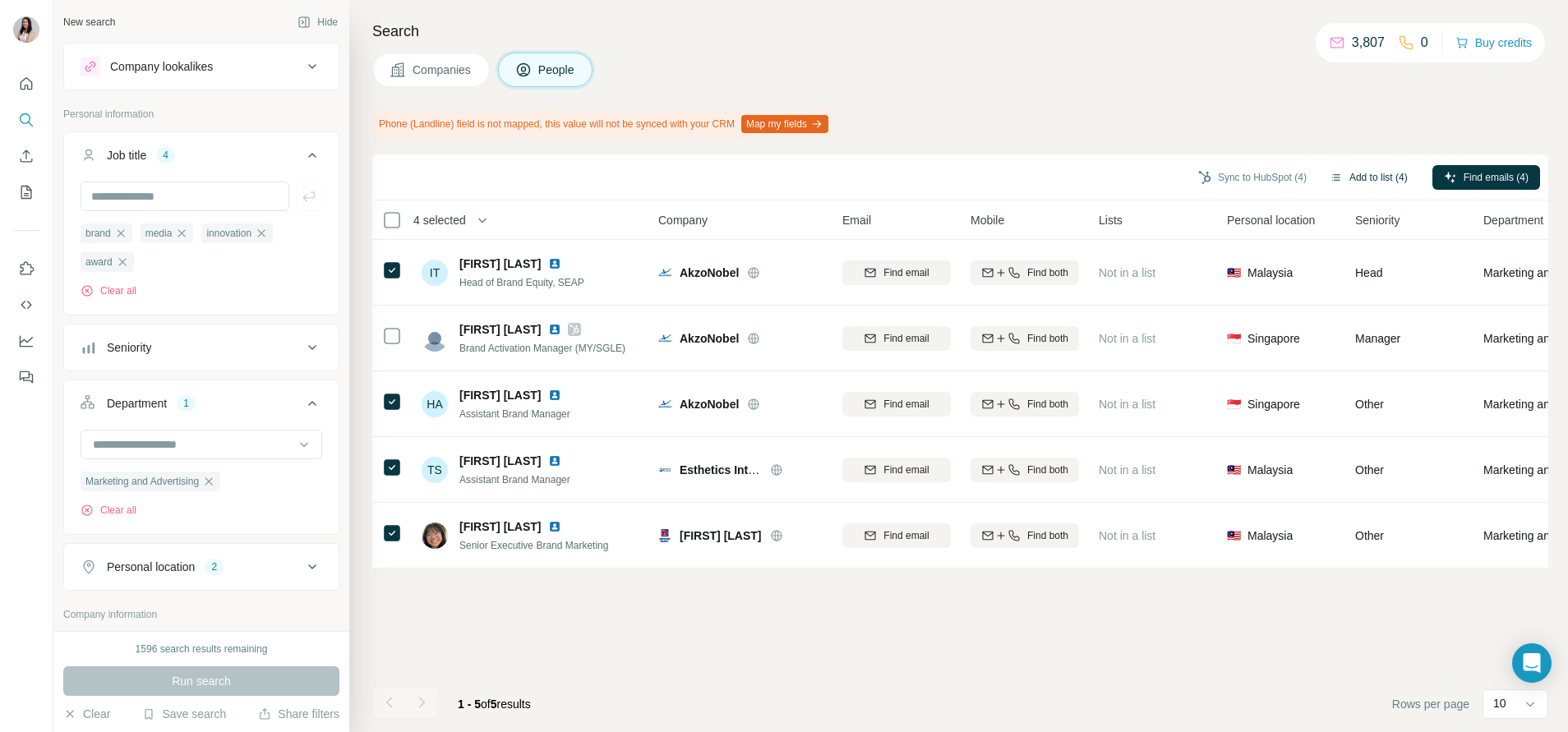click on "Add to list (4)" at bounding box center (1368, 177) 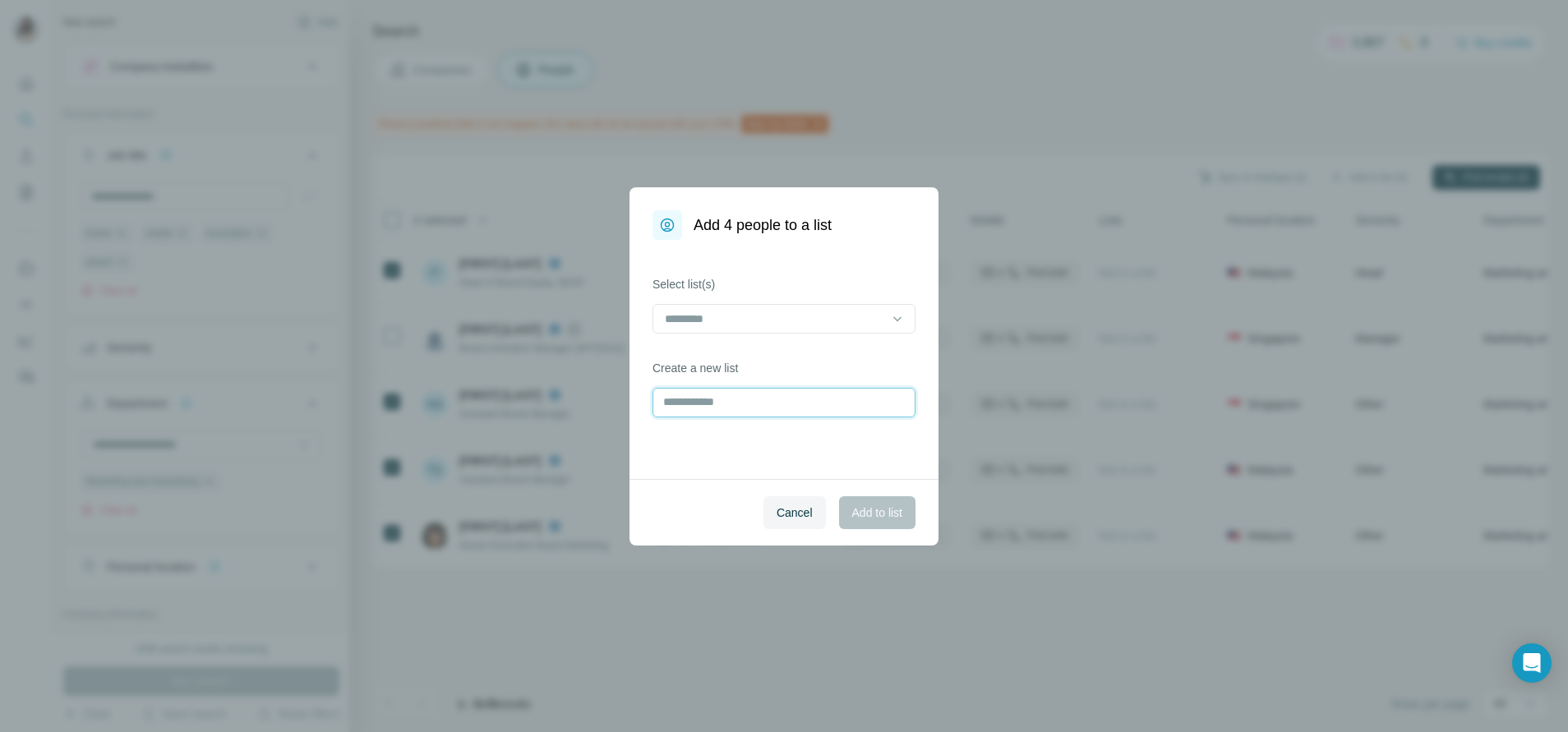 click at bounding box center [784, 403] 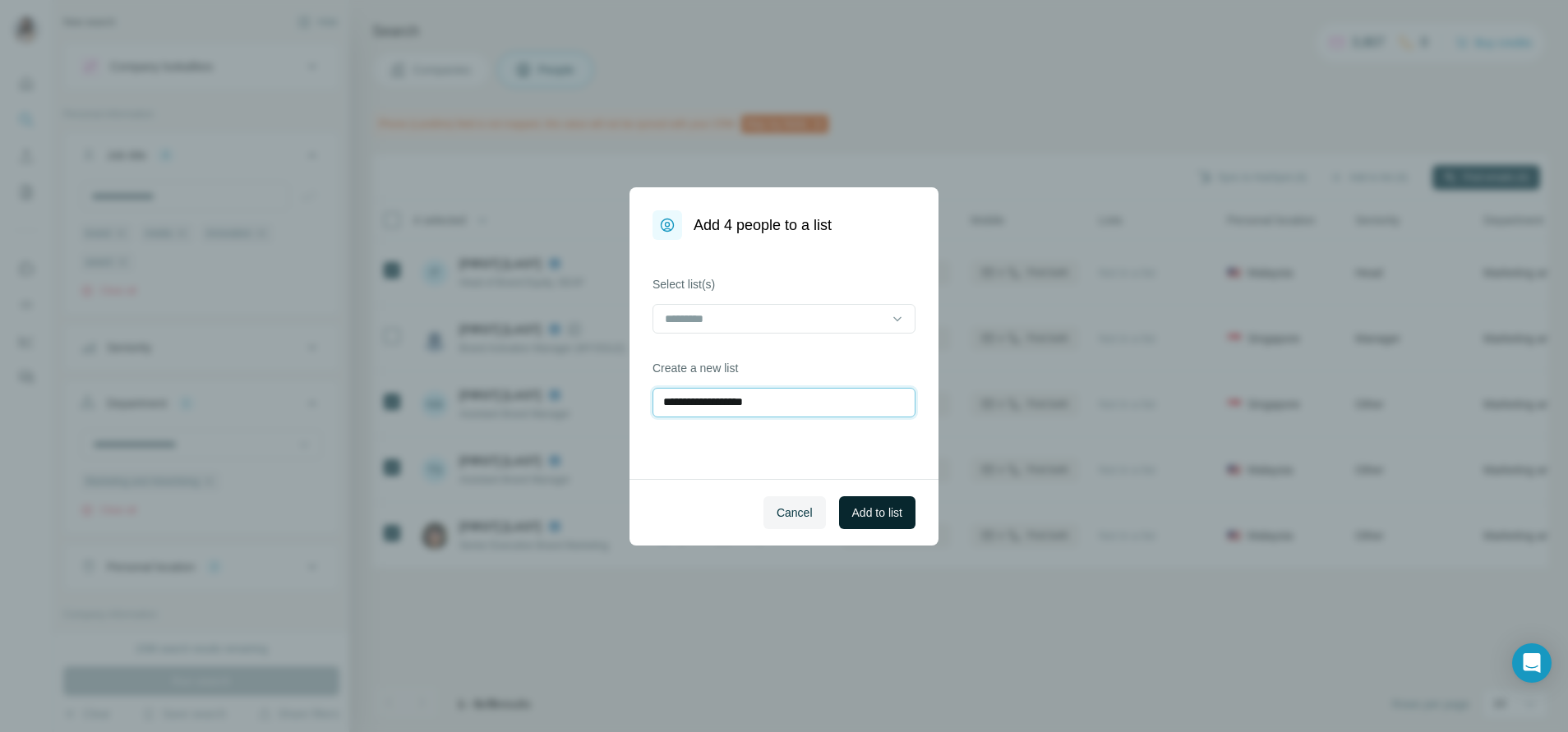 type on "**********" 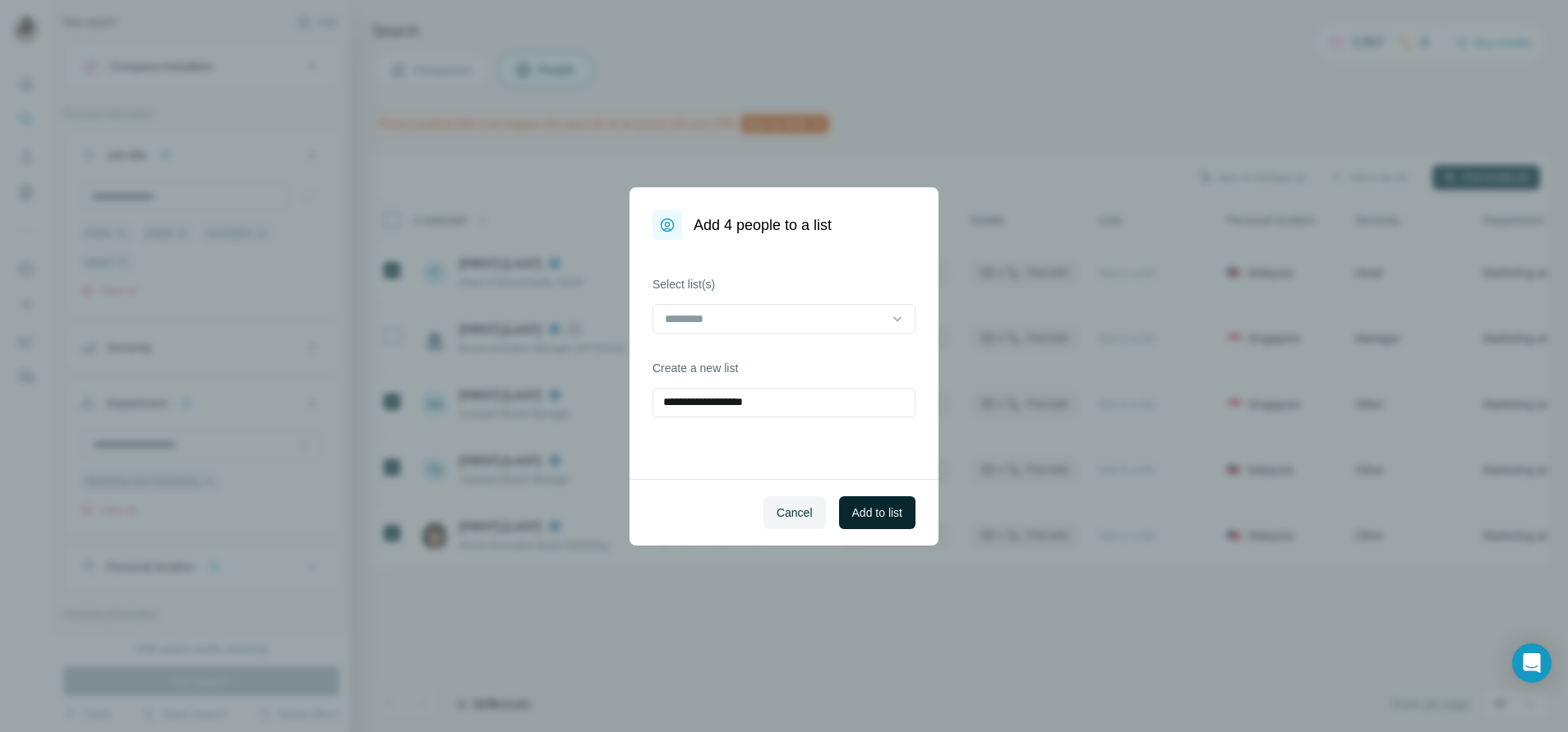 click on "Add to list" at bounding box center [877, 513] 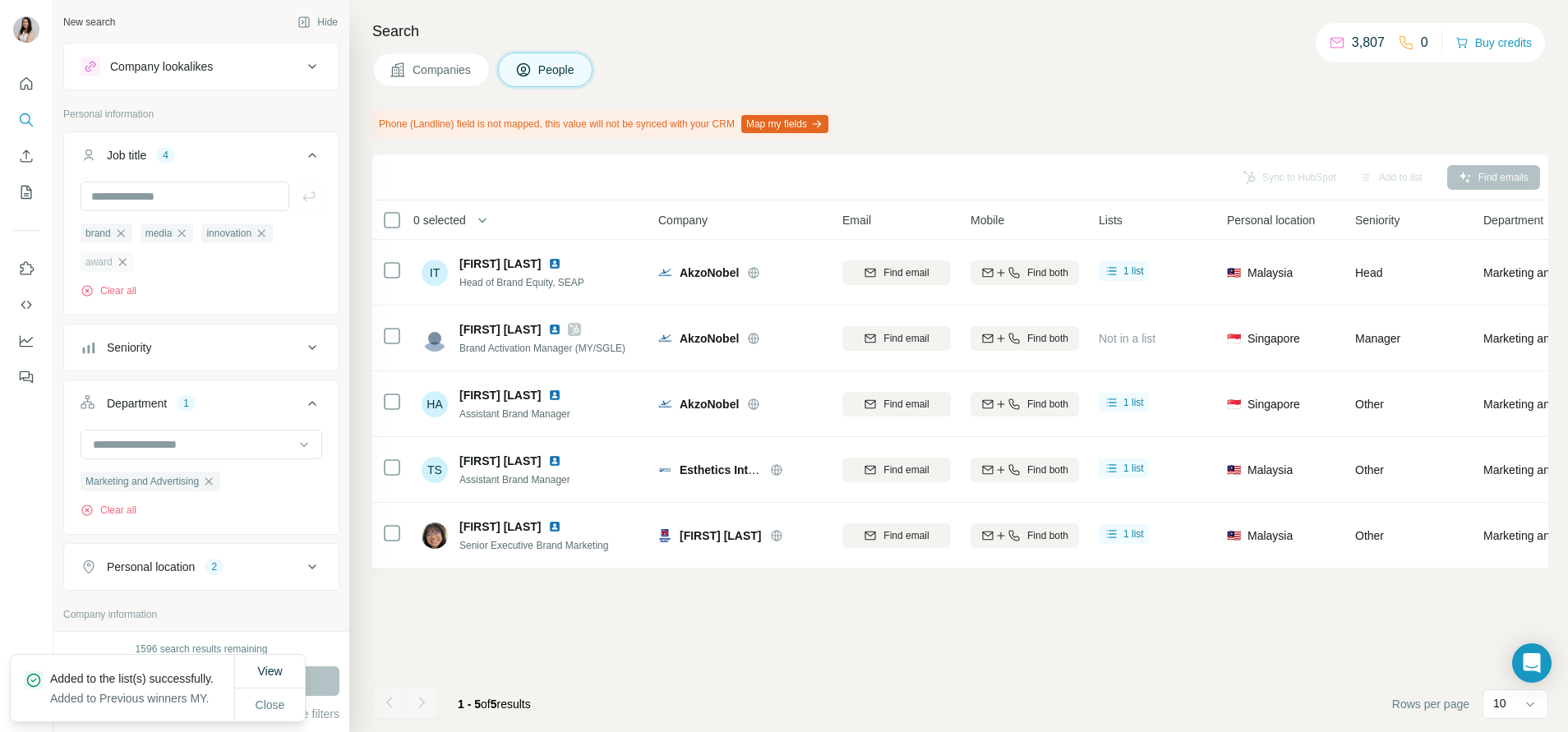 click 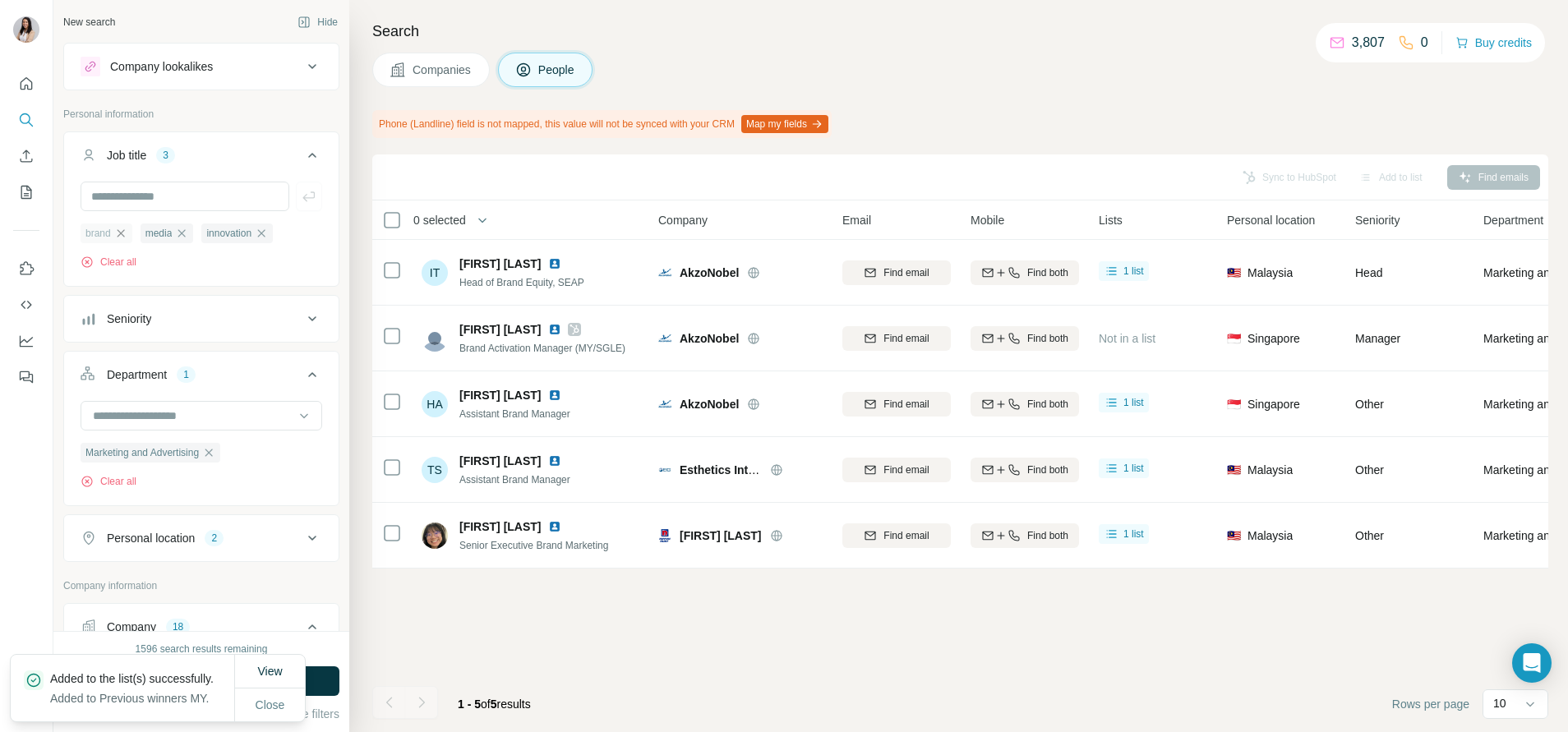 click 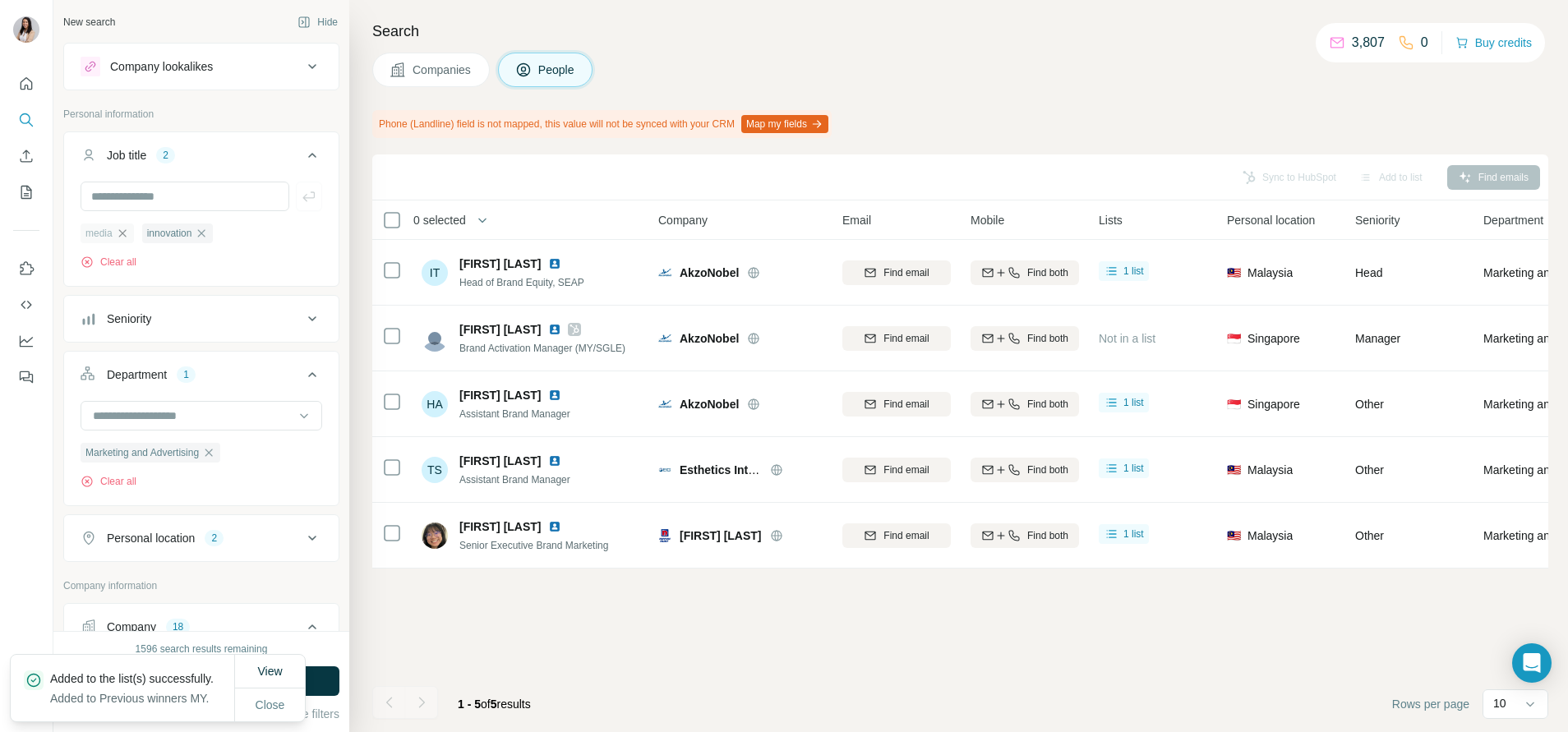 click 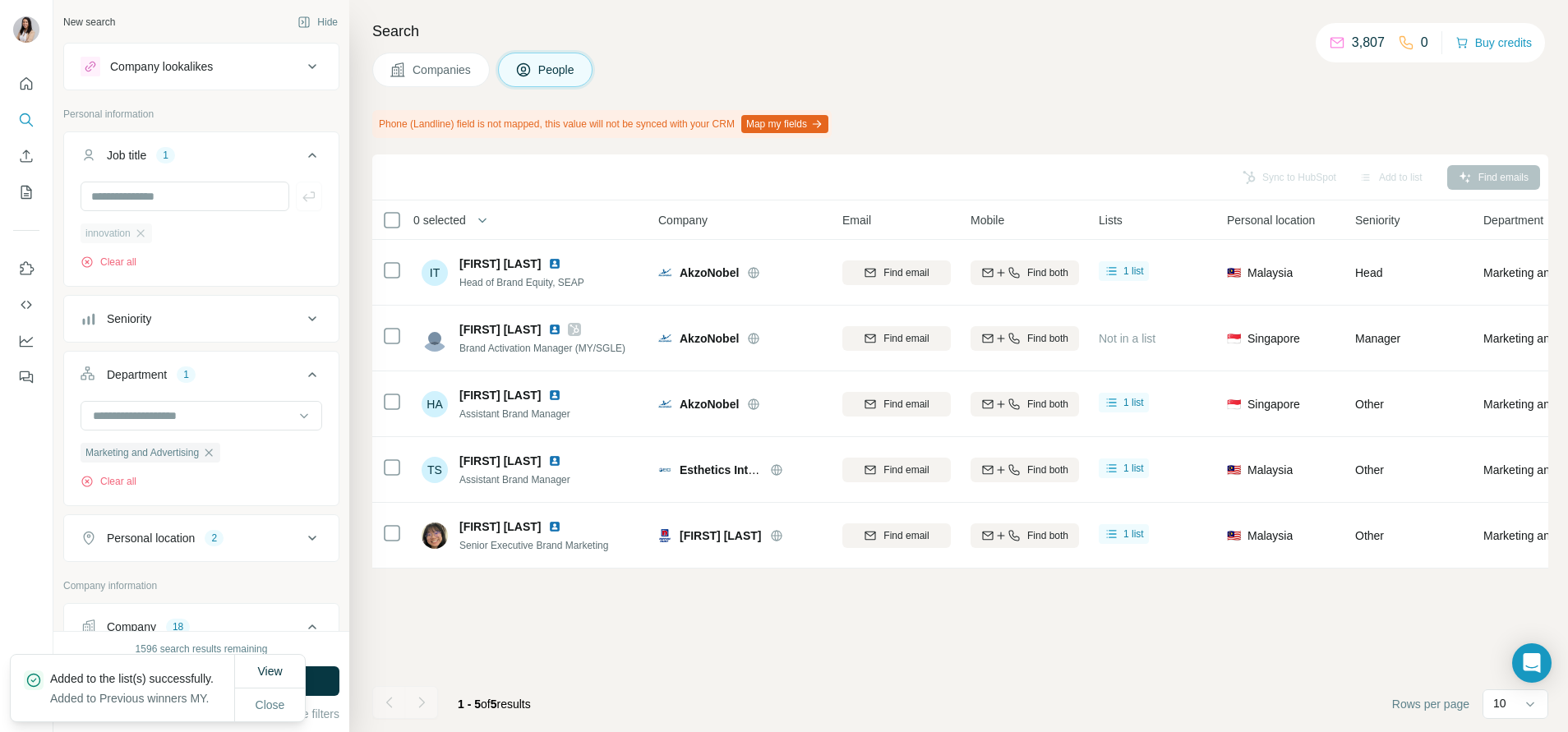 click on "innovation" at bounding box center [116, 233] 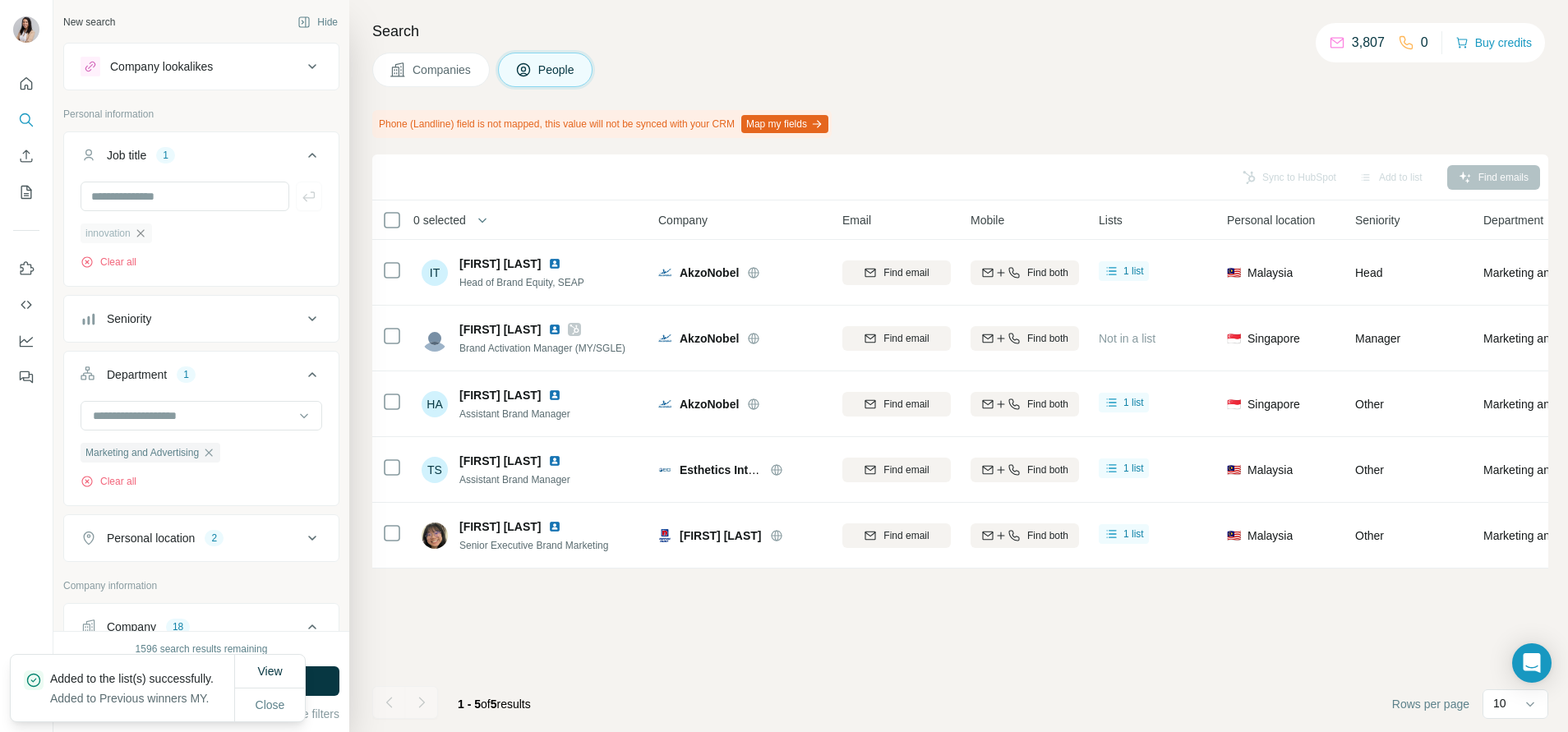 click 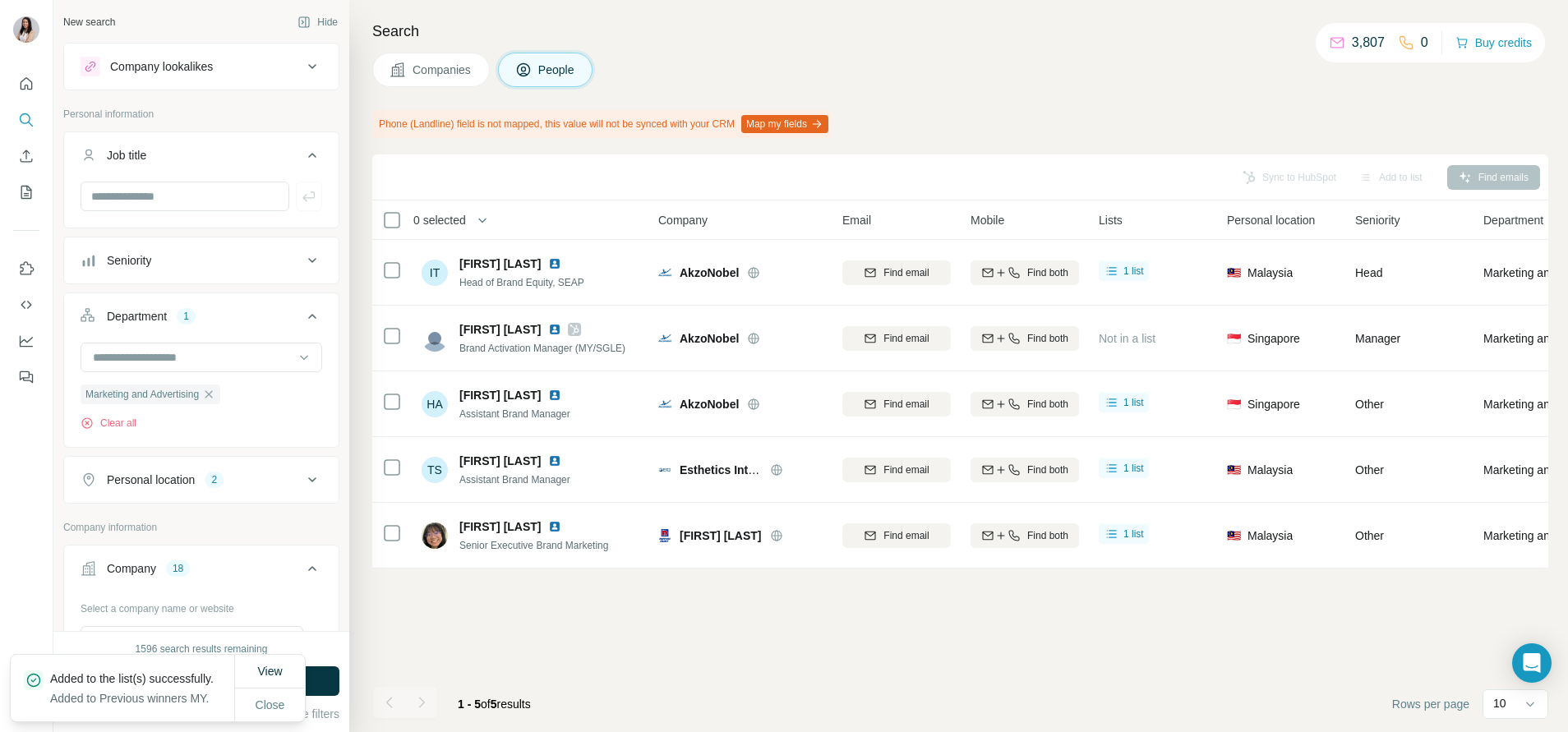 scroll, scrollTop: 117, scrollLeft: 0, axis: vertical 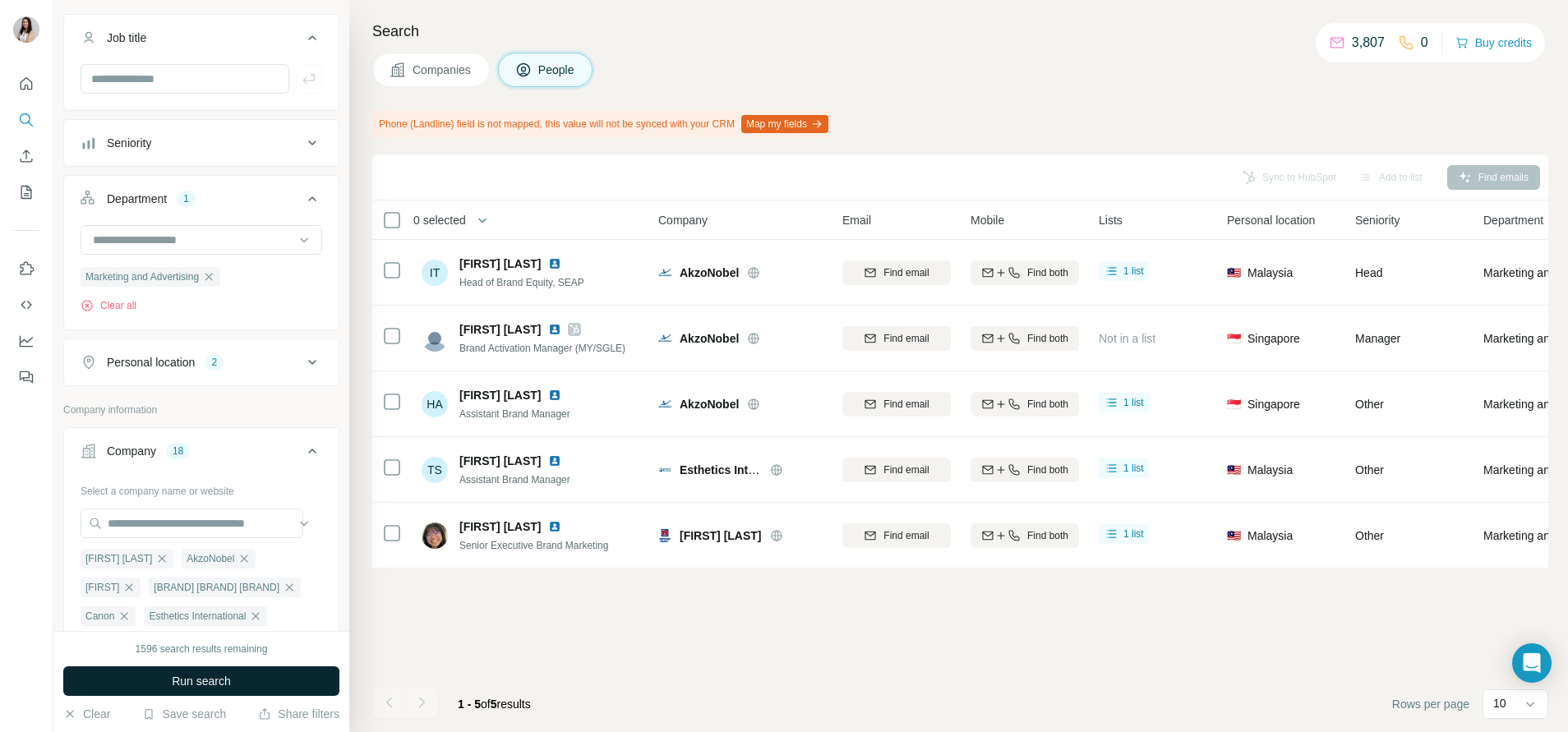 click on "Run search" at bounding box center [201, 681] 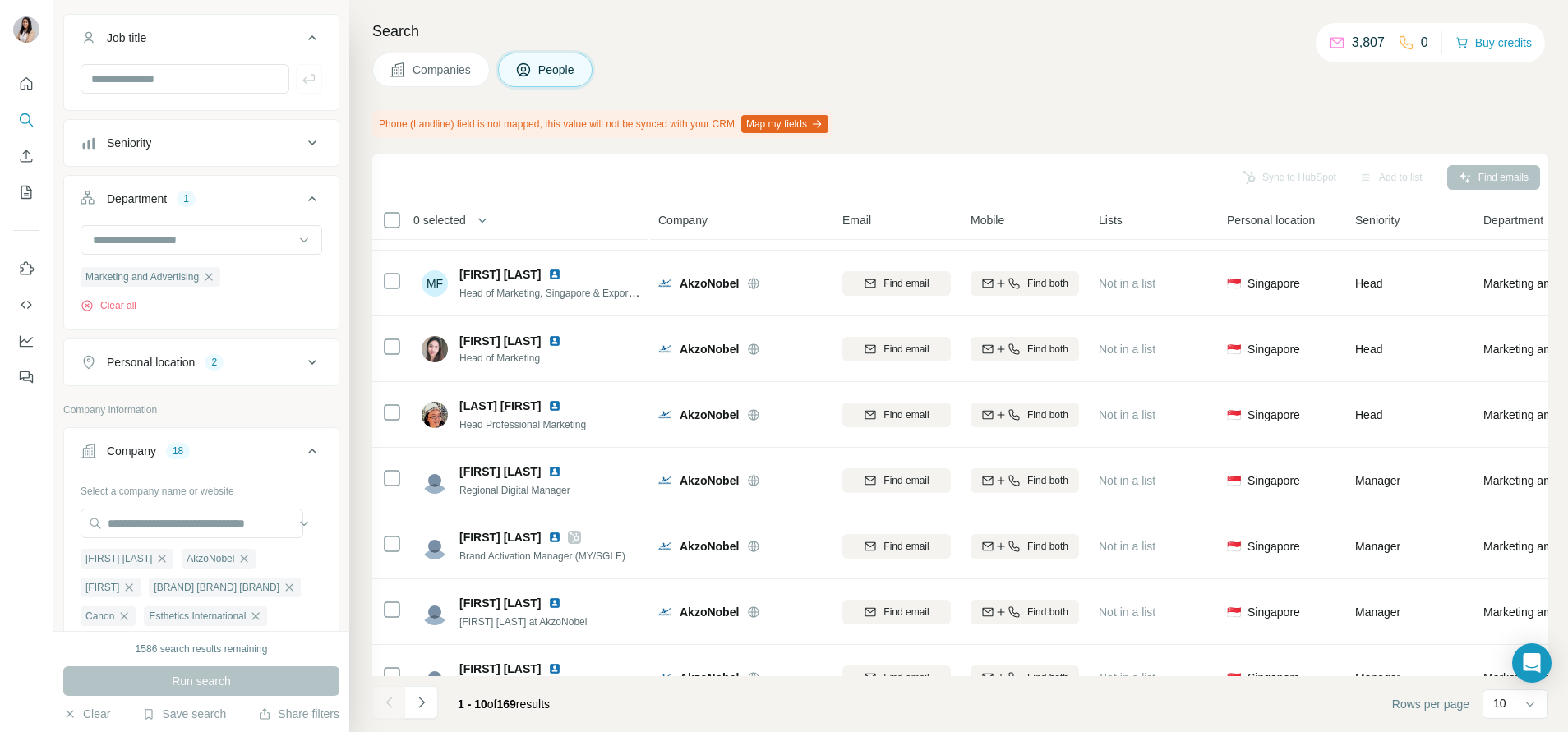 scroll, scrollTop: 0, scrollLeft: 0, axis: both 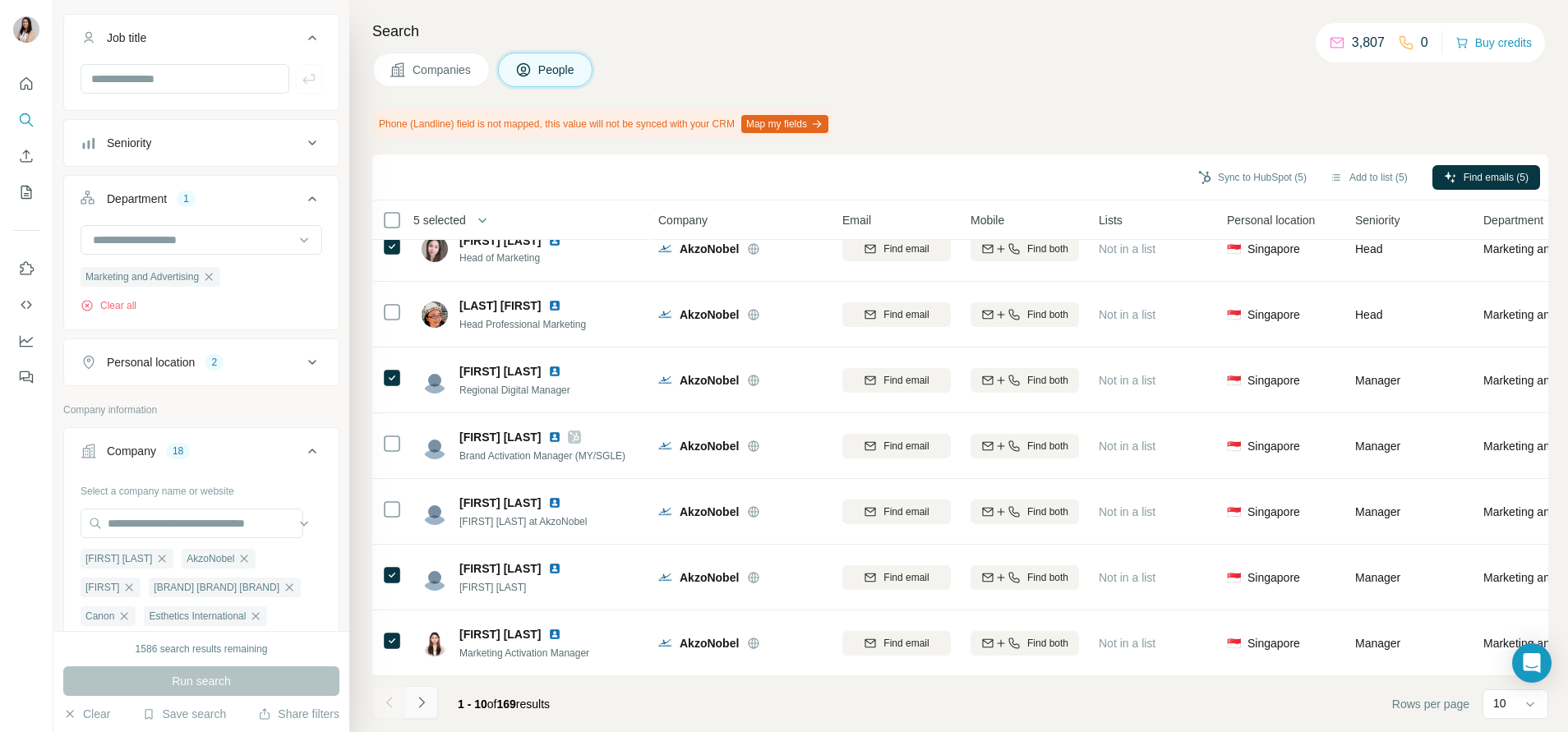 click 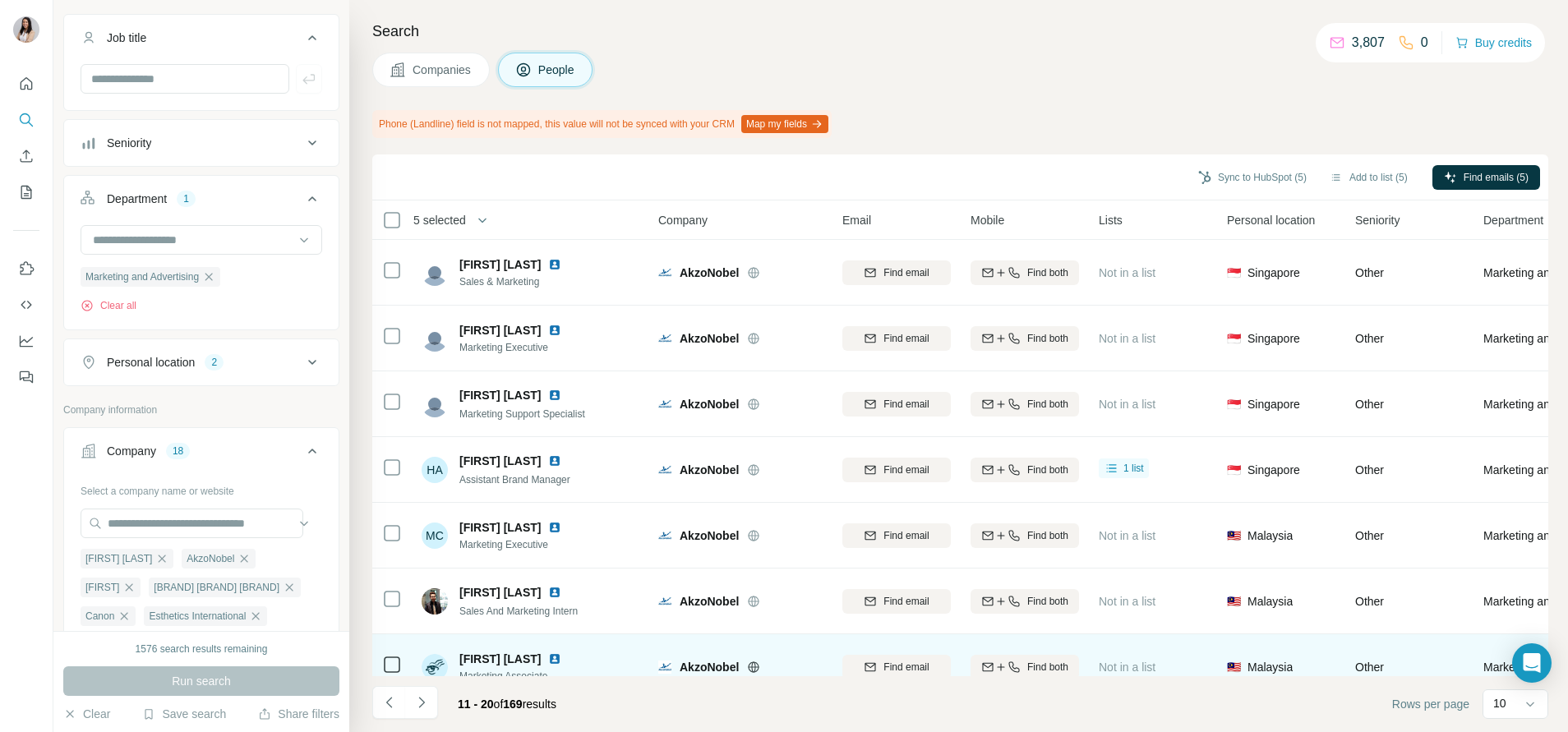 scroll, scrollTop: 68, scrollLeft: 0, axis: vertical 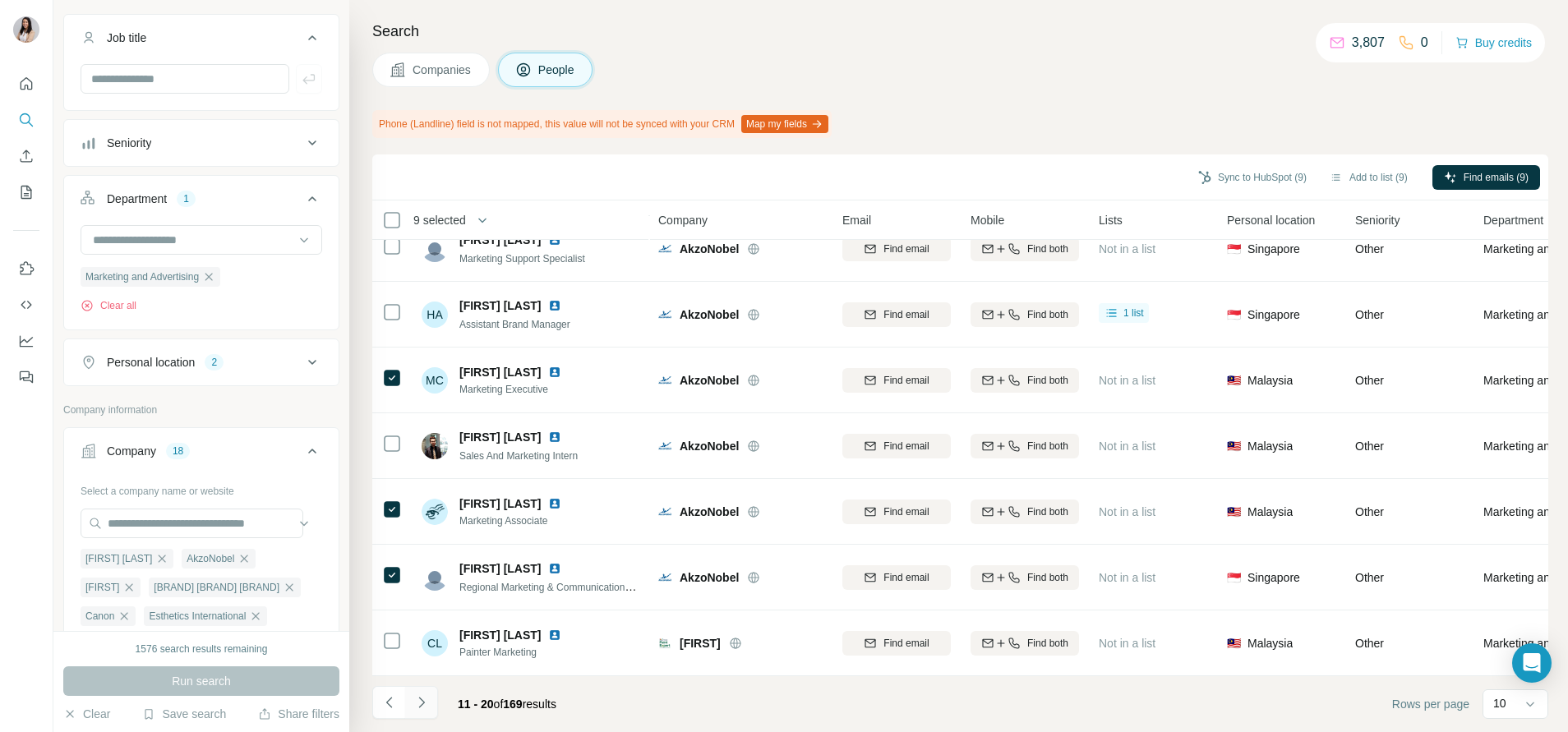 click 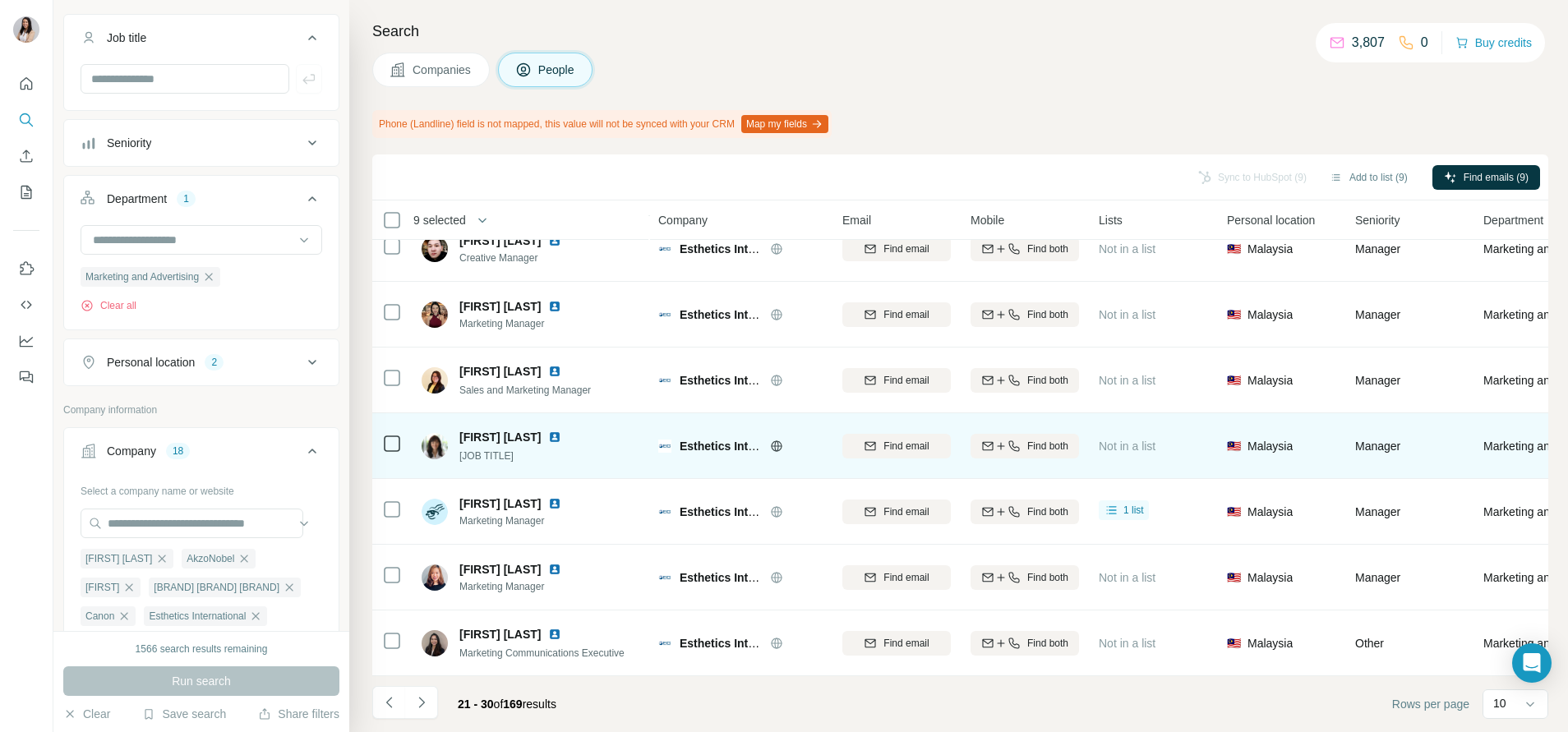 scroll, scrollTop: 0, scrollLeft: 0, axis: both 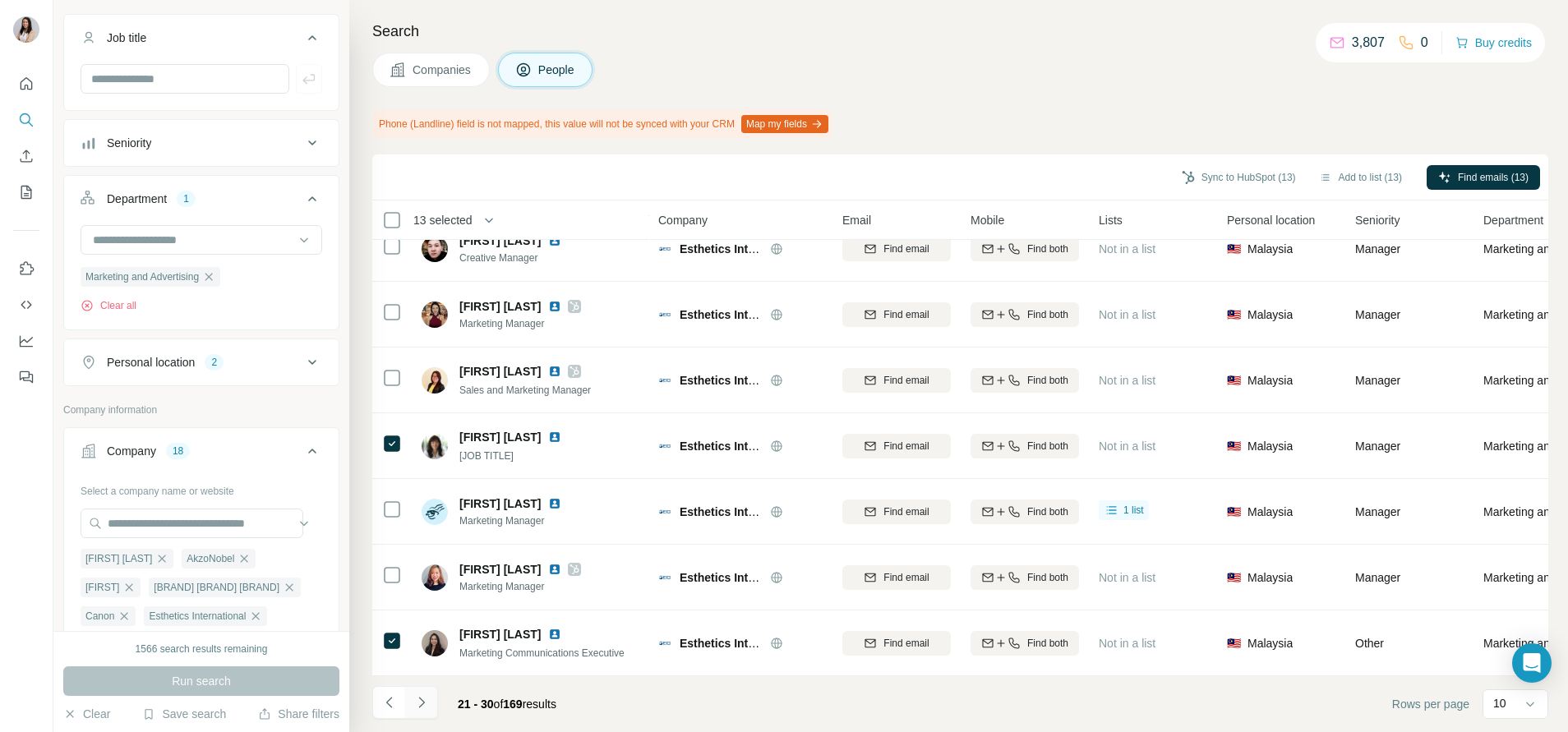 click at bounding box center (422, 702) 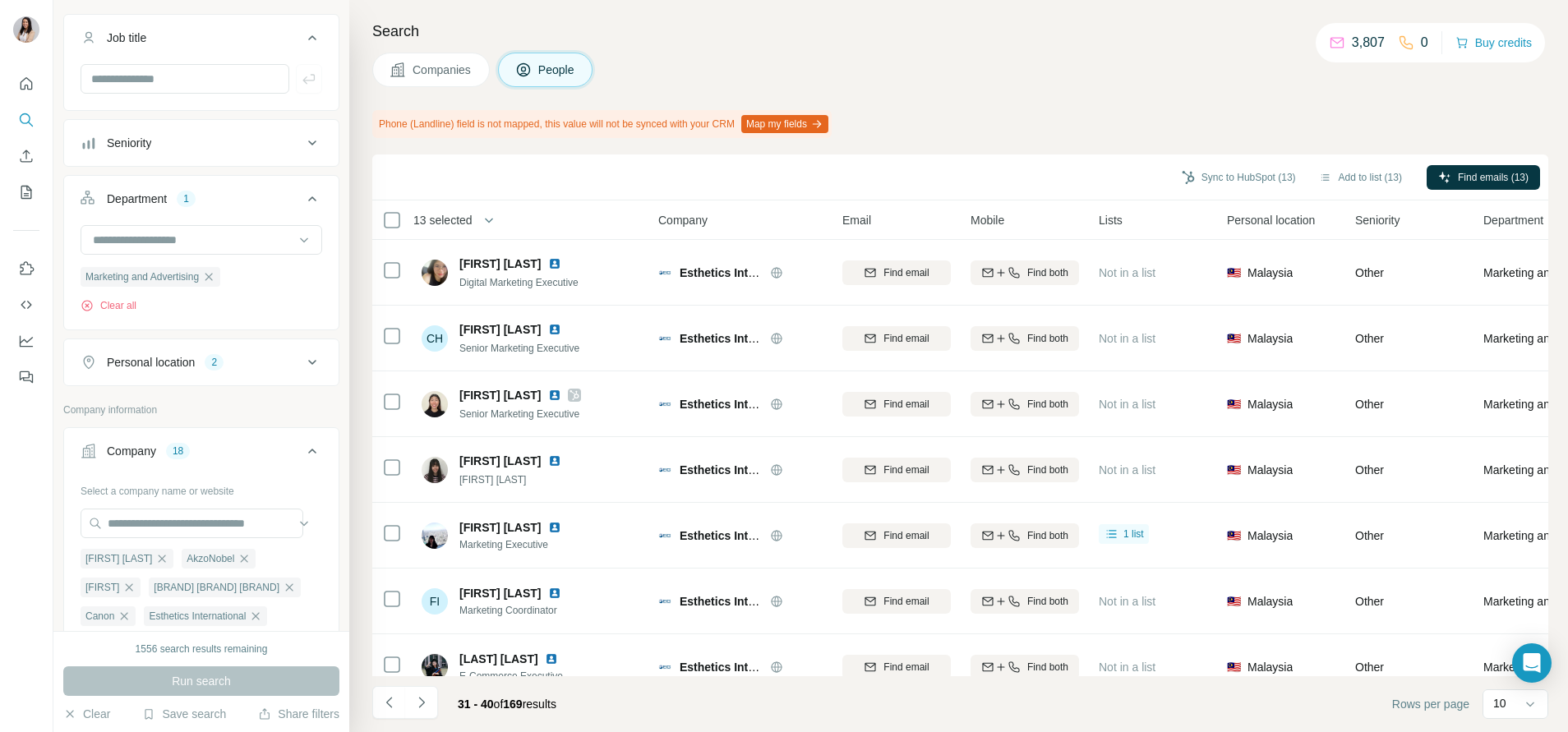 scroll, scrollTop: 233, scrollLeft: 0, axis: vertical 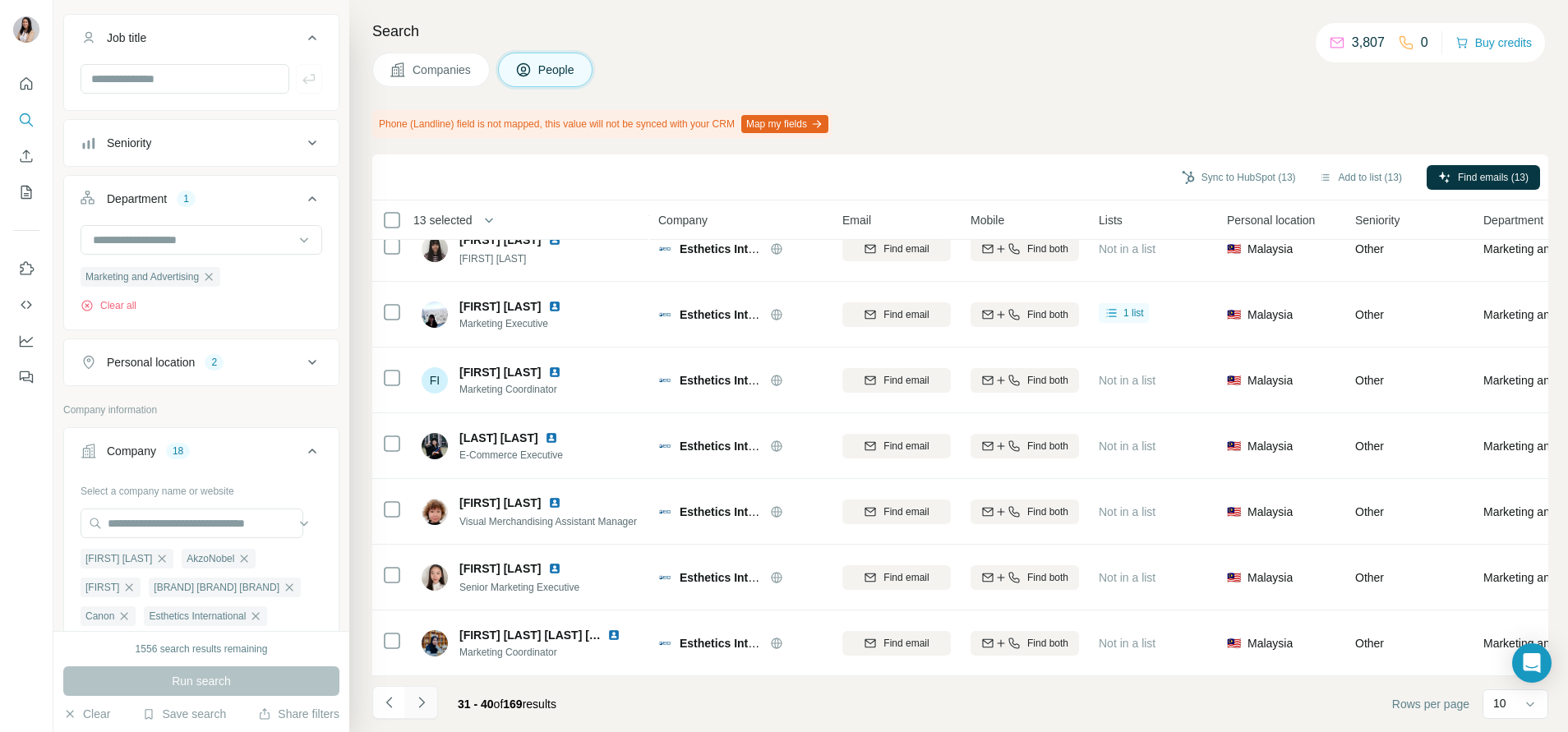 click at bounding box center [422, 702] 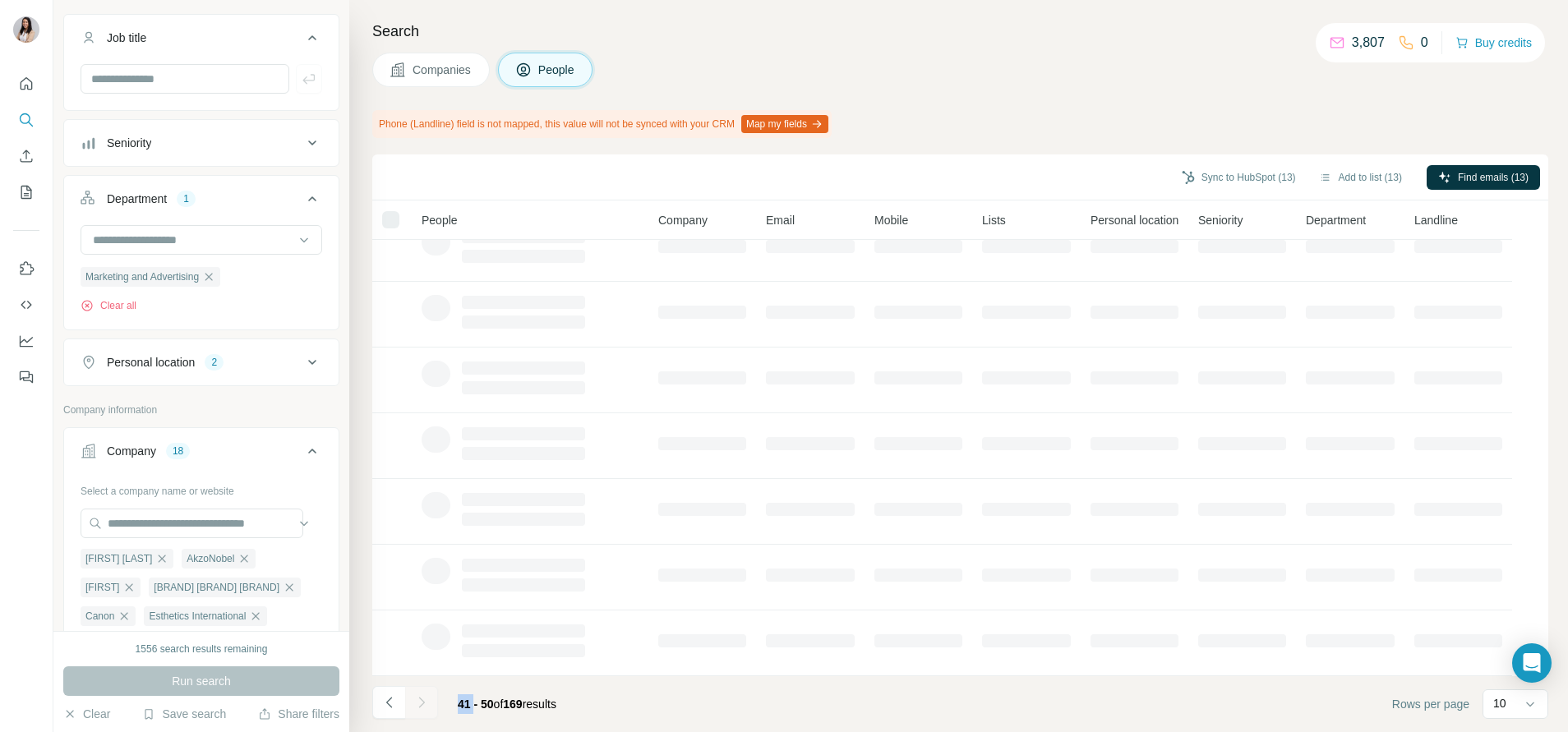 click at bounding box center (422, 702) 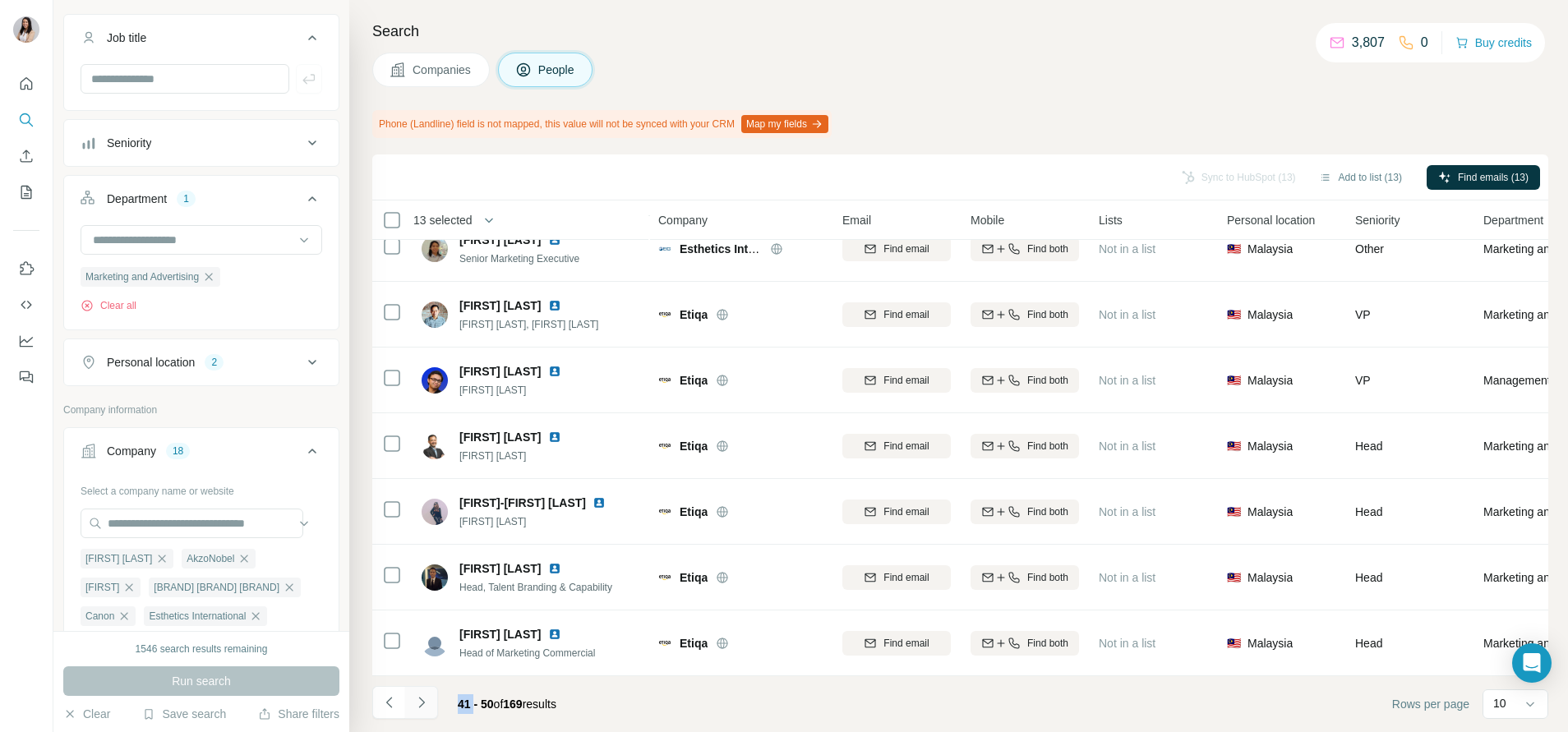 scroll, scrollTop: 0, scrollLeft: 0, axis: both 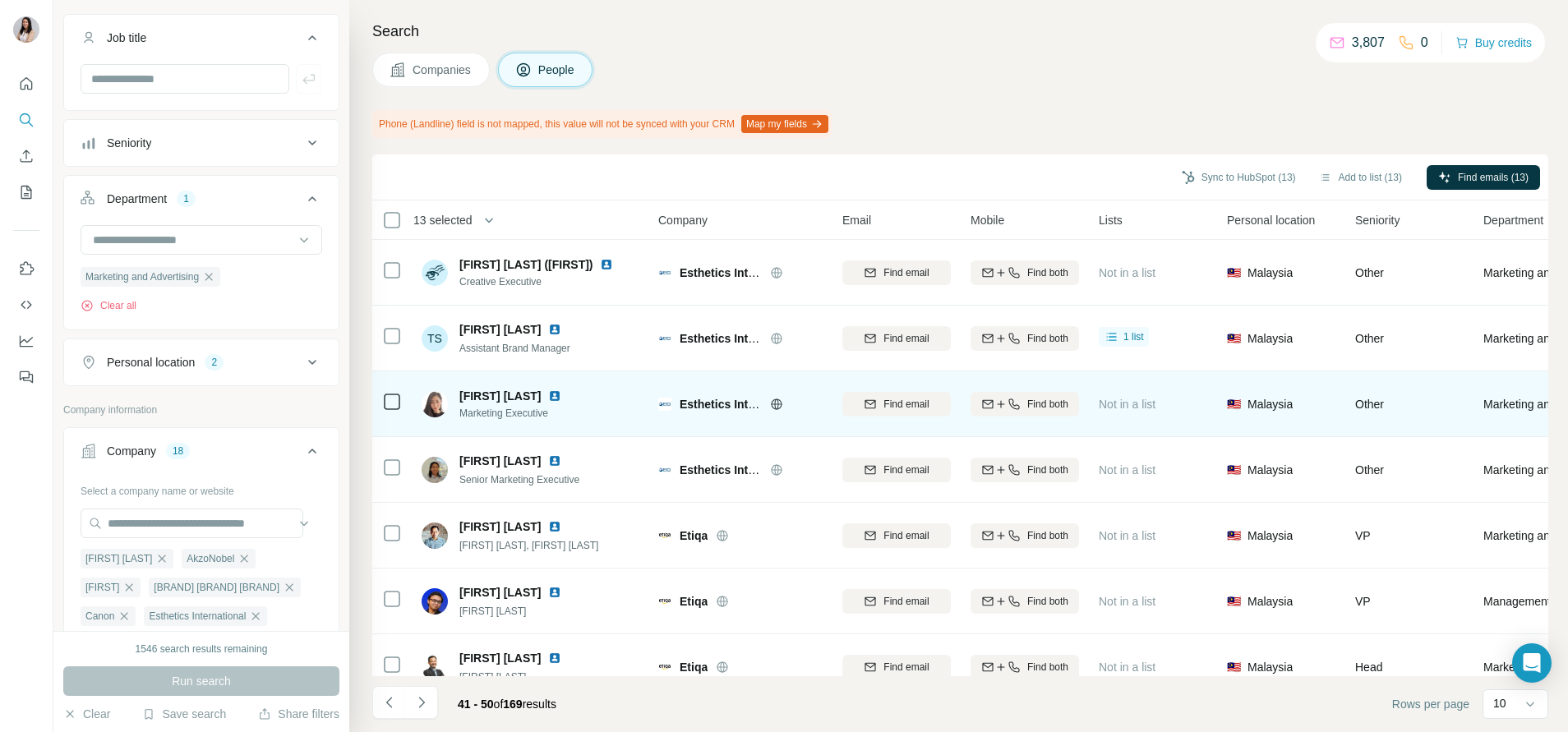 drag, startPoint x: 431, startPoint y: 704, endPoint x: 657, endPoint y: 397, distance: 381.21516 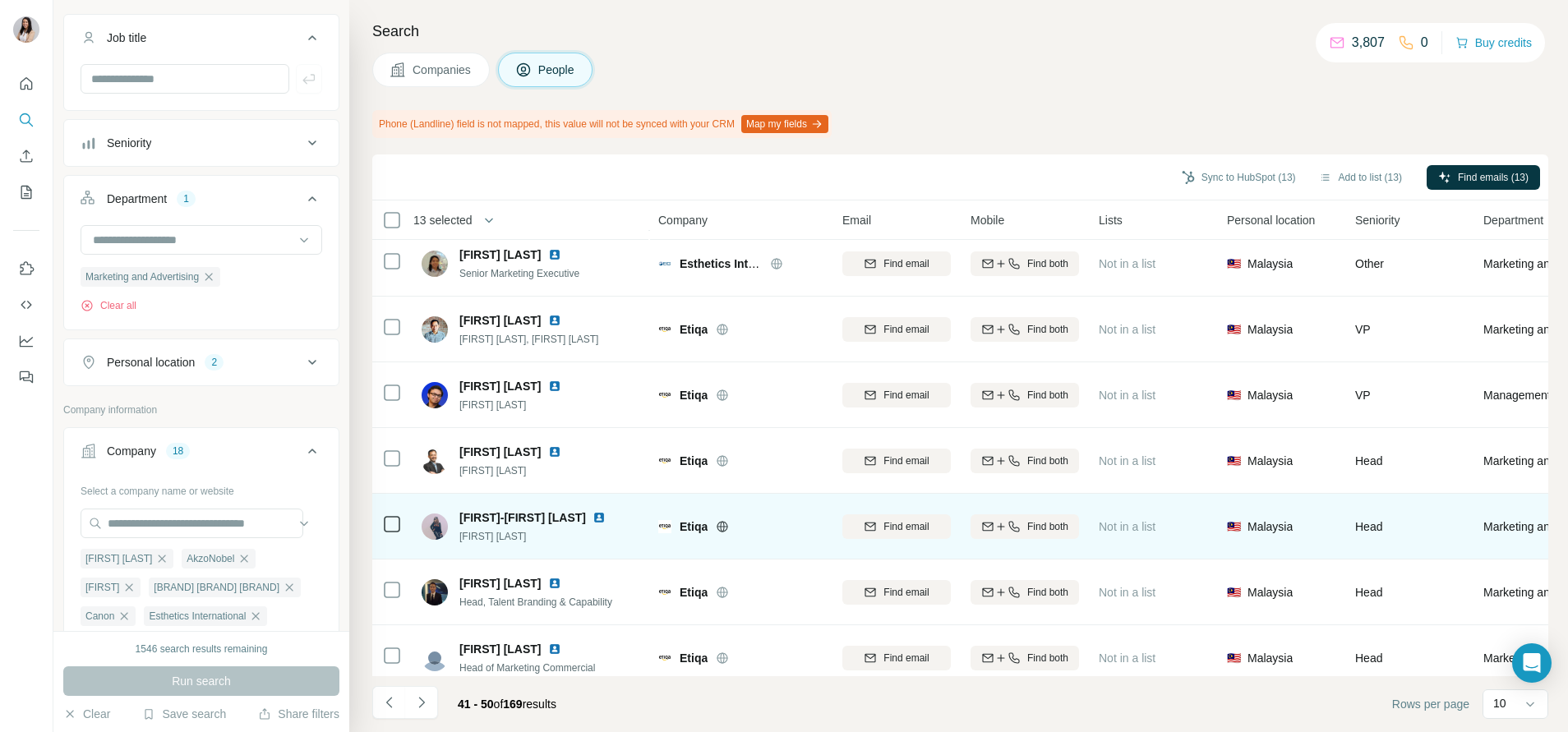scroll, scrollTop: 233, scrollLeft: 0, axis: vertical 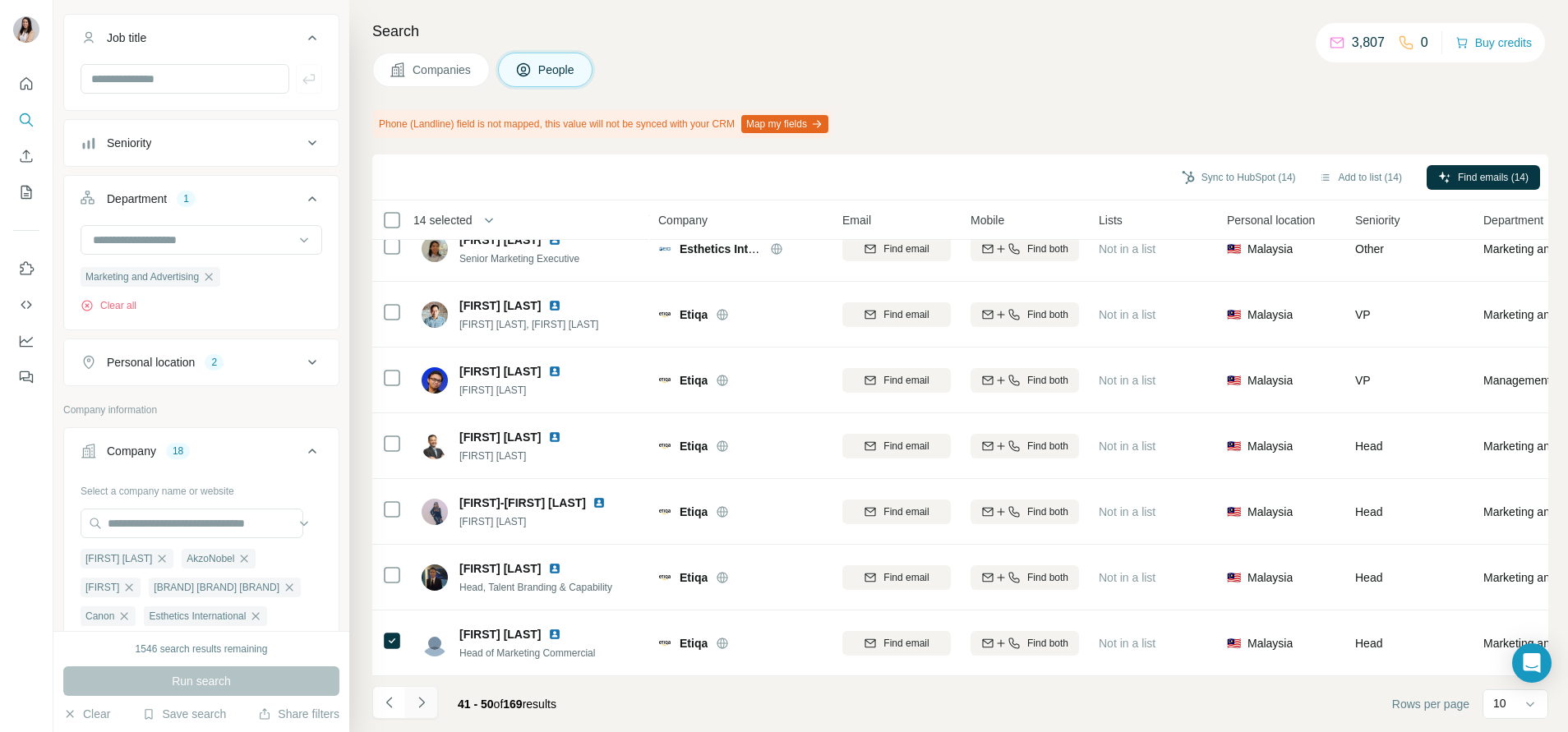 click 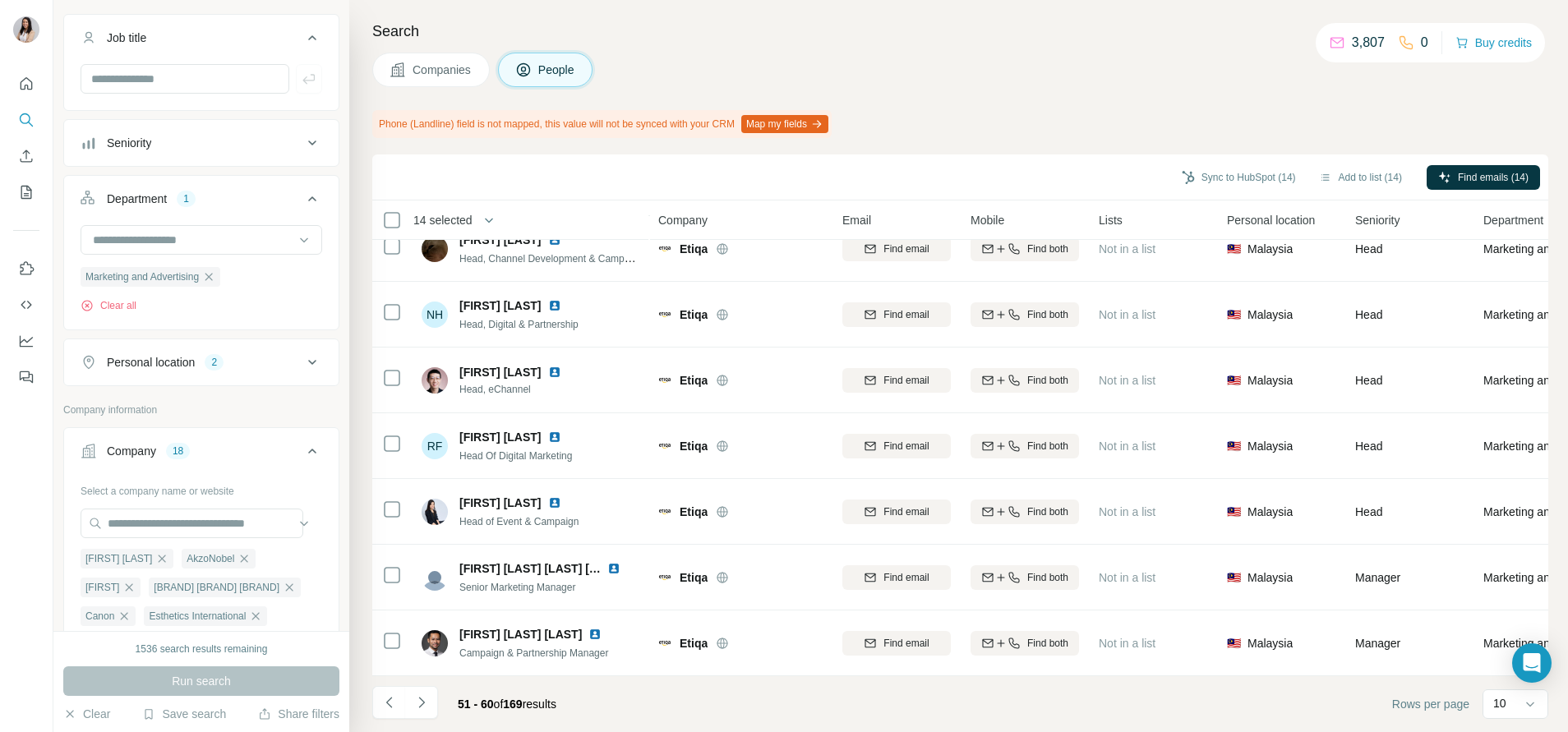 scroll, scrollTop: 0, scrollLeft: 0, axis: both 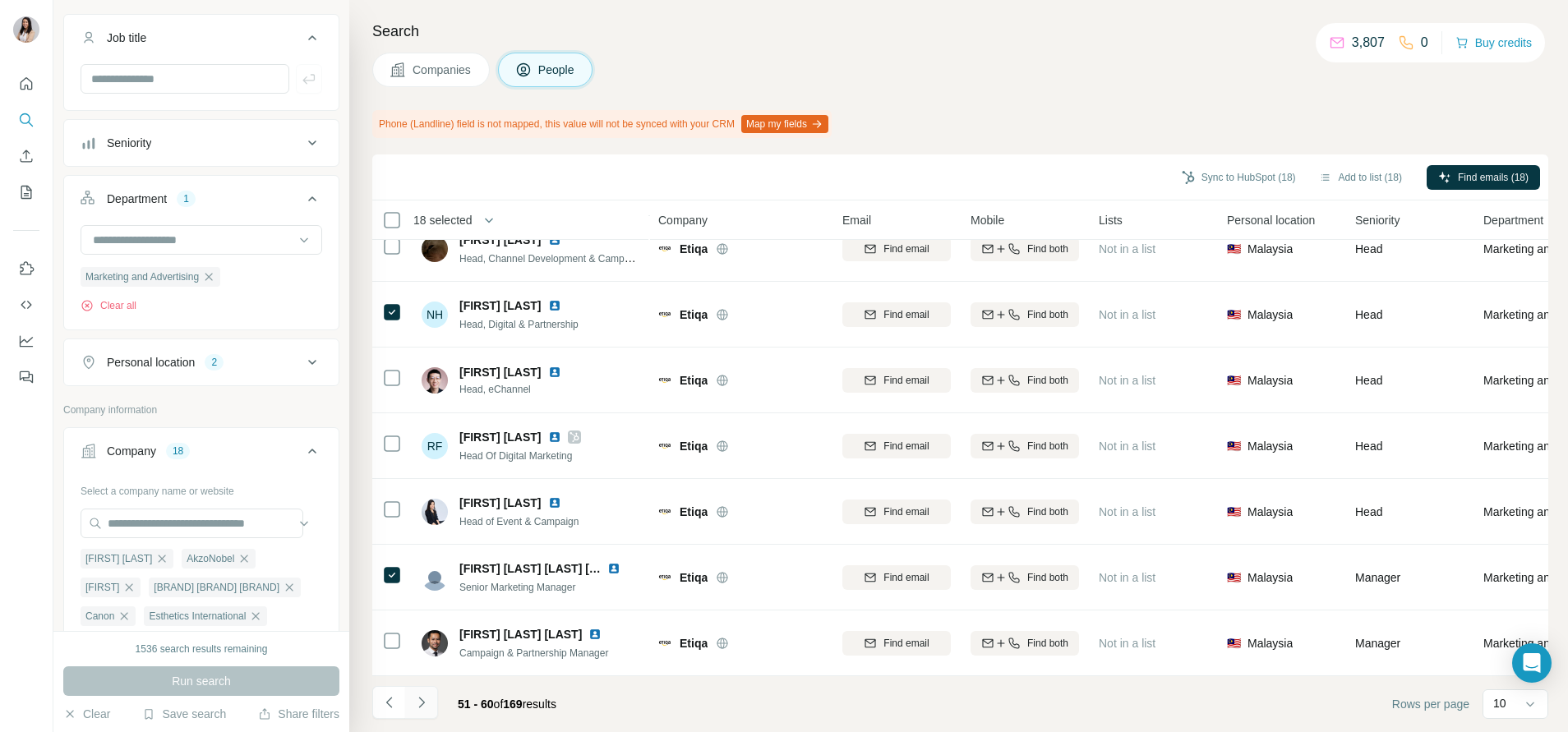 click 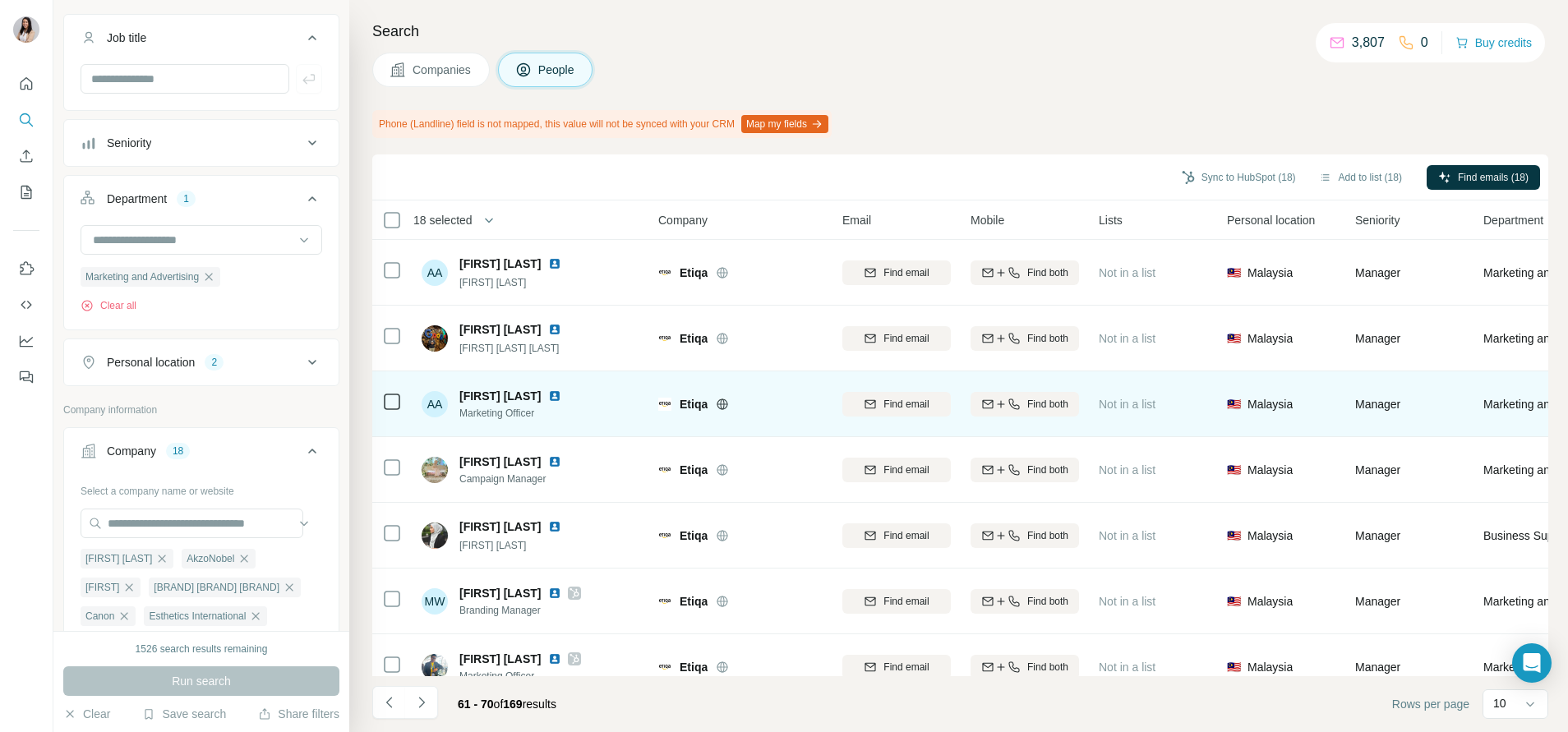 scroll, scrollTop: 233, scrollLeft: 0, axis: vertical 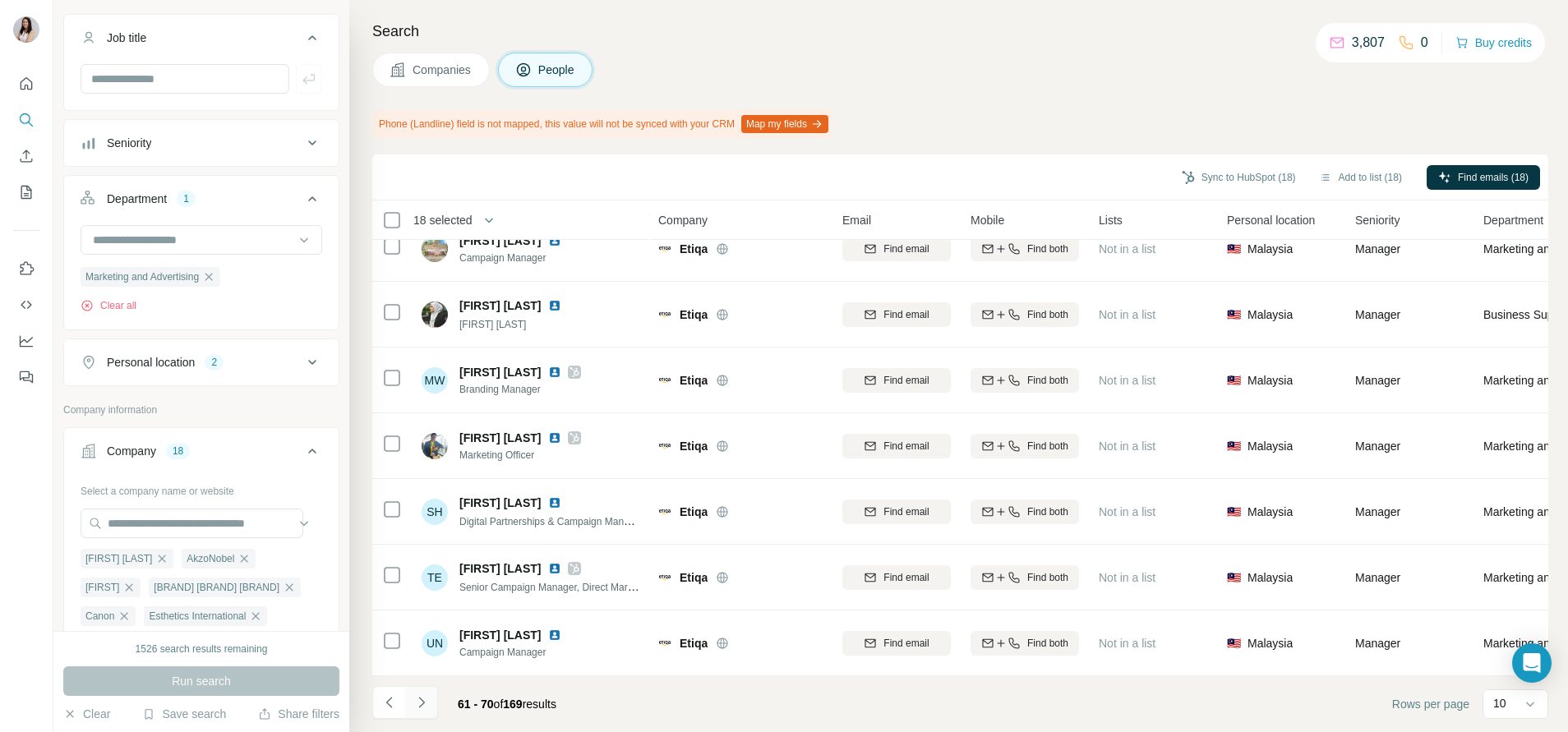 click 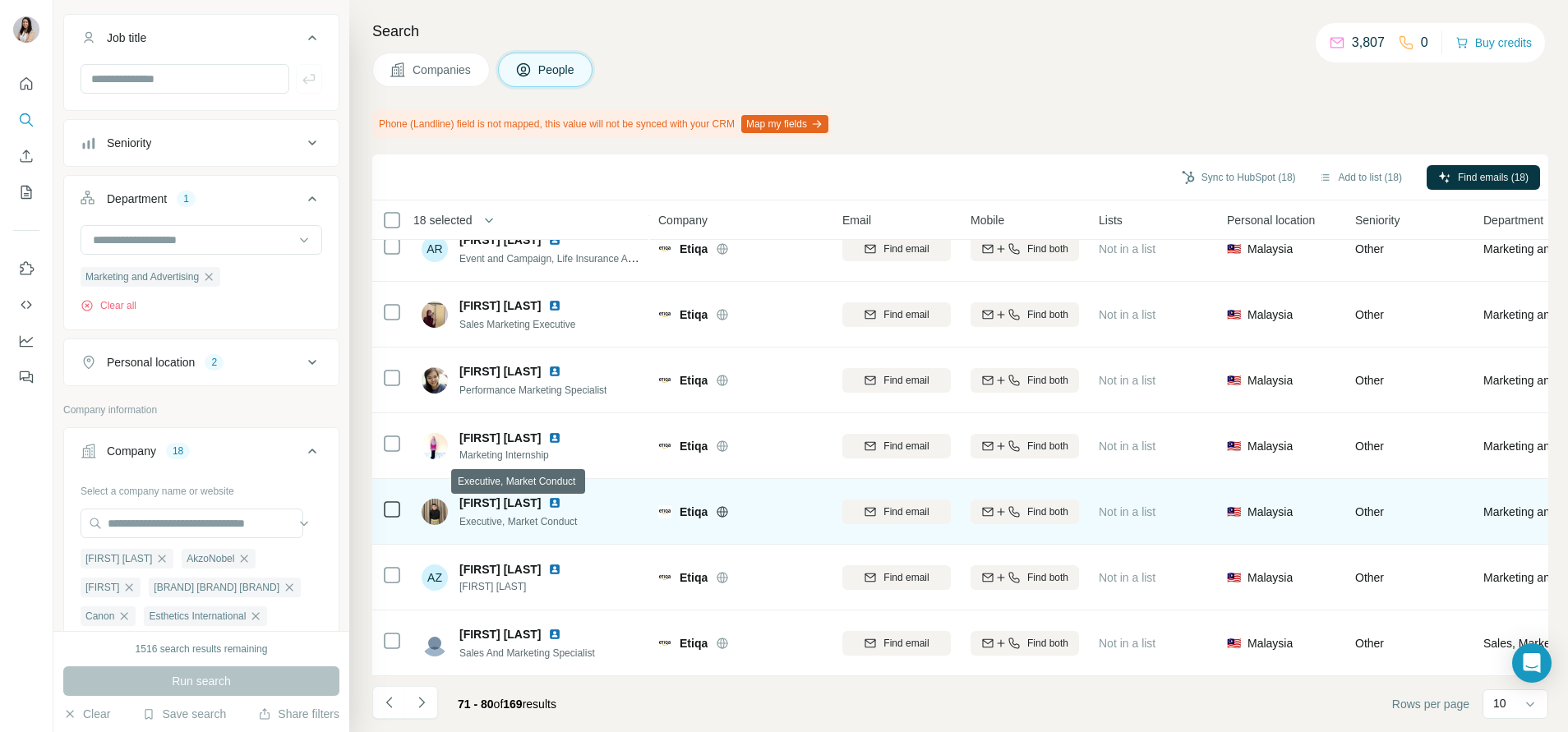 scroll, scrollTop: 228, scrollLeft: 0, axis: vertical 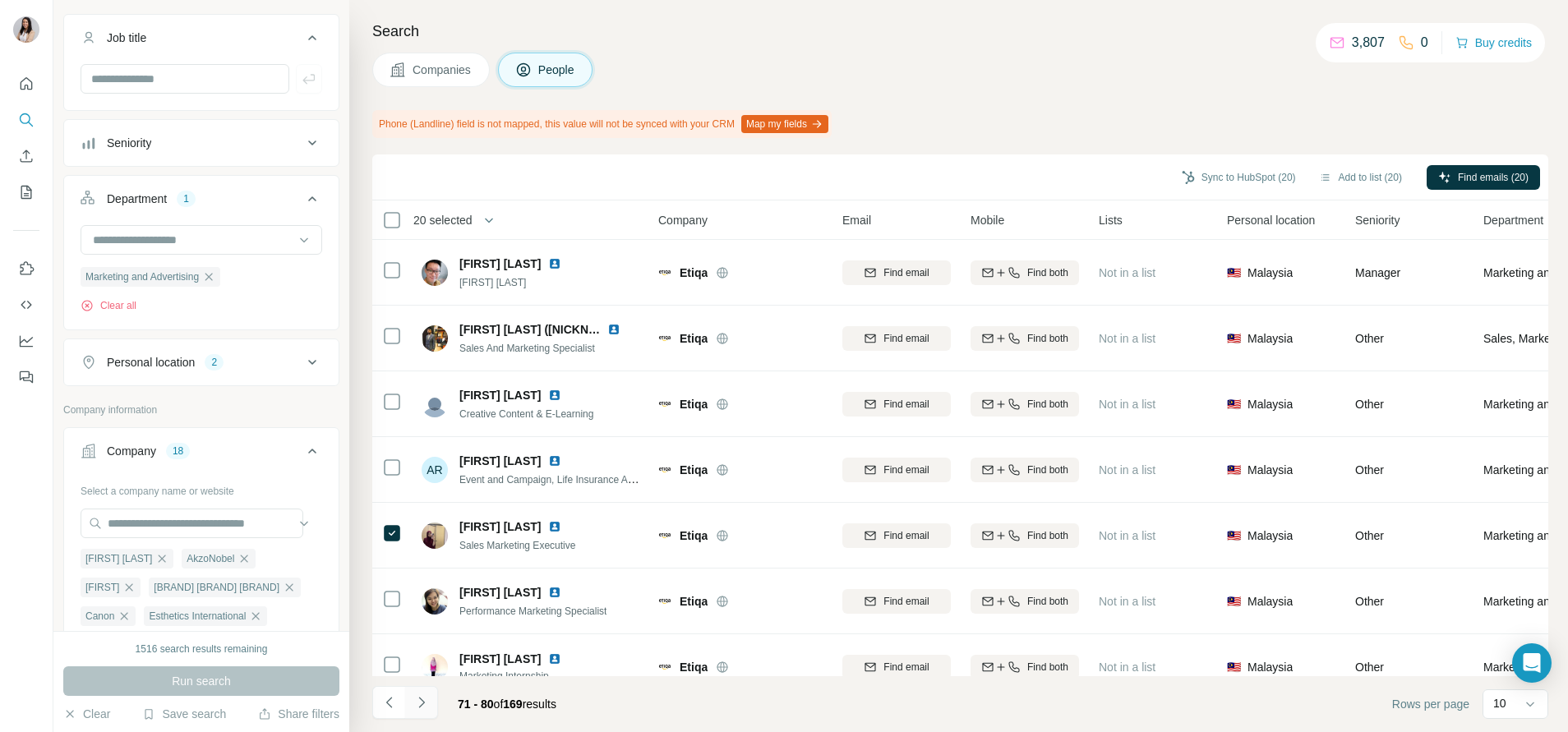 click 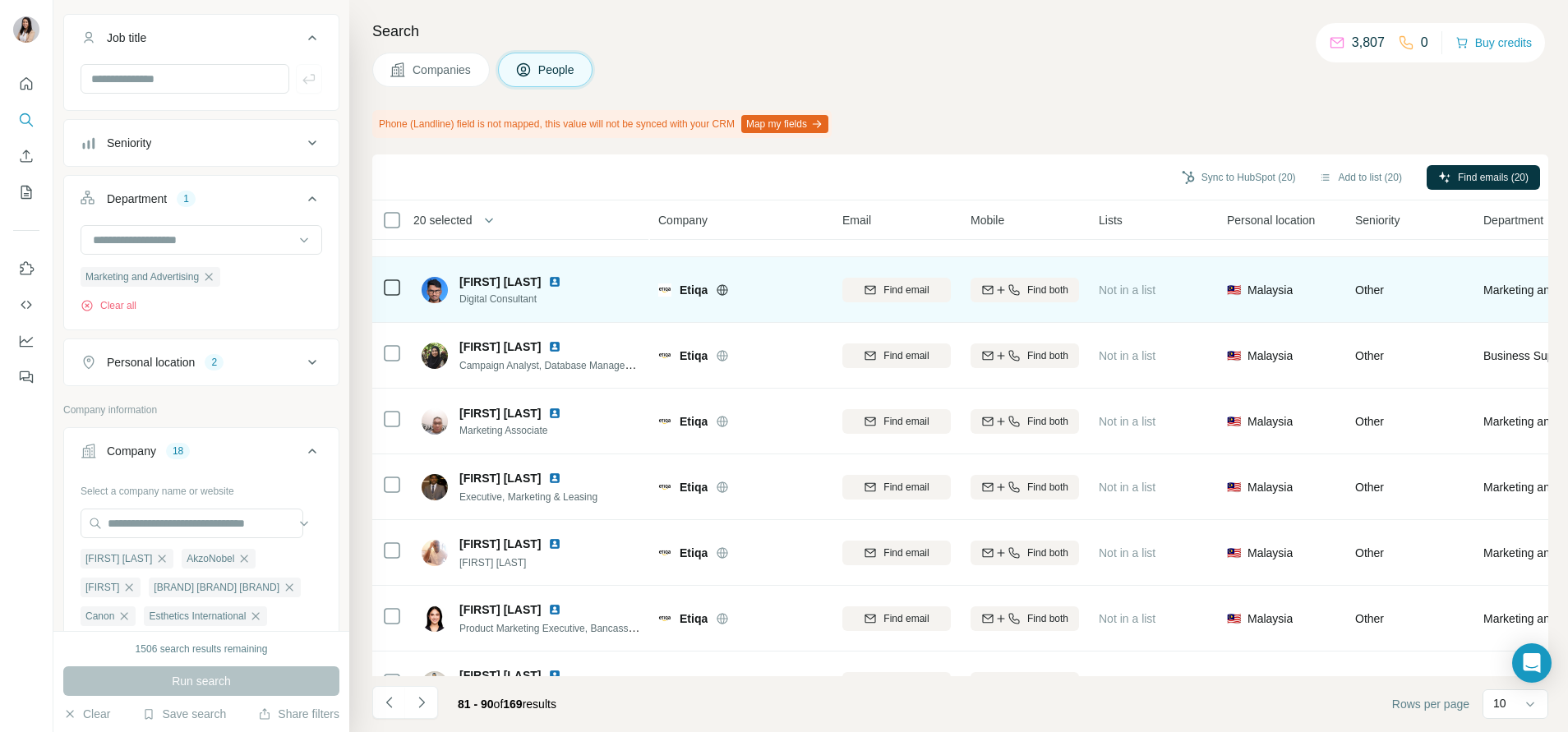 scroll, scrollTop: 233, scrollLeft: 0, axis: vertical 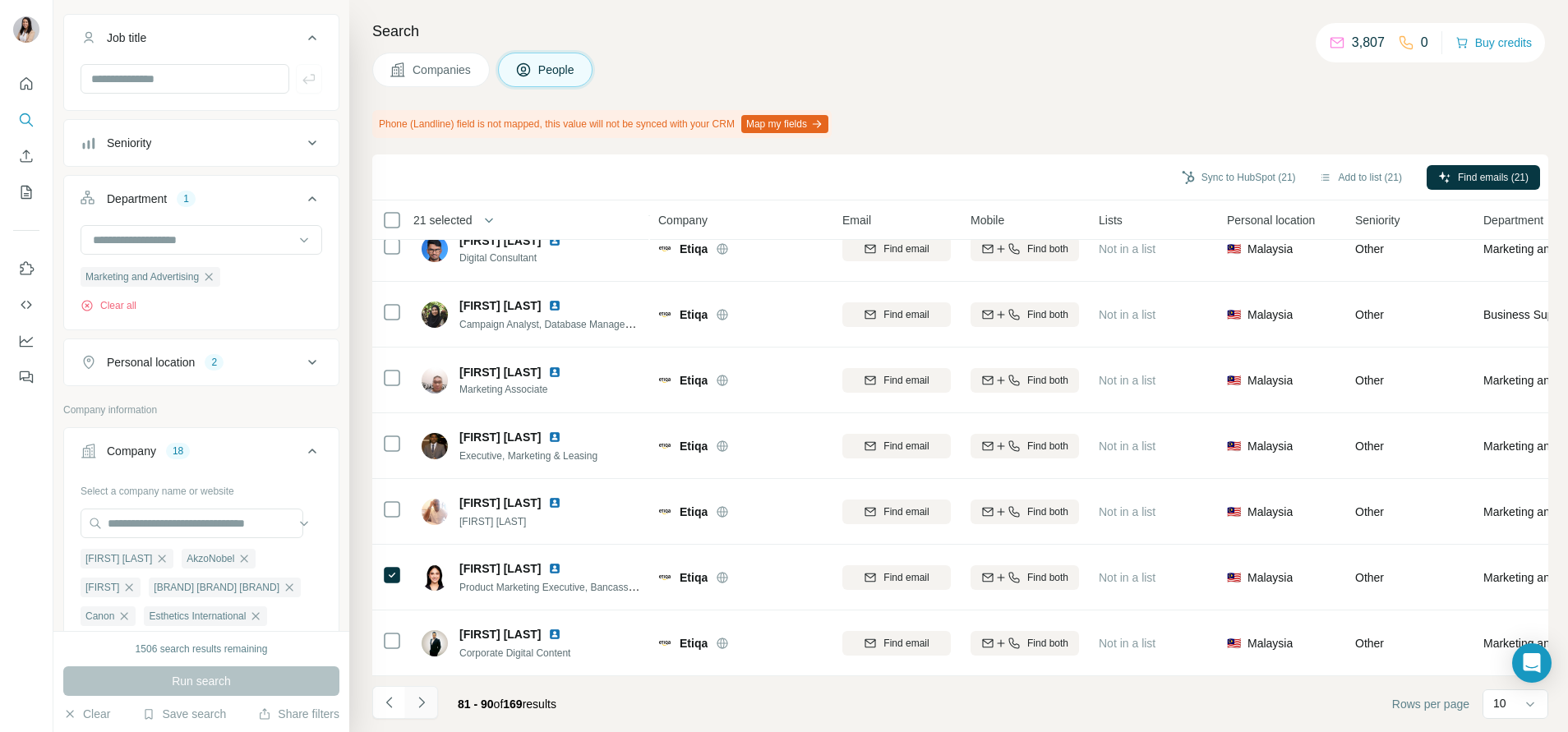 click 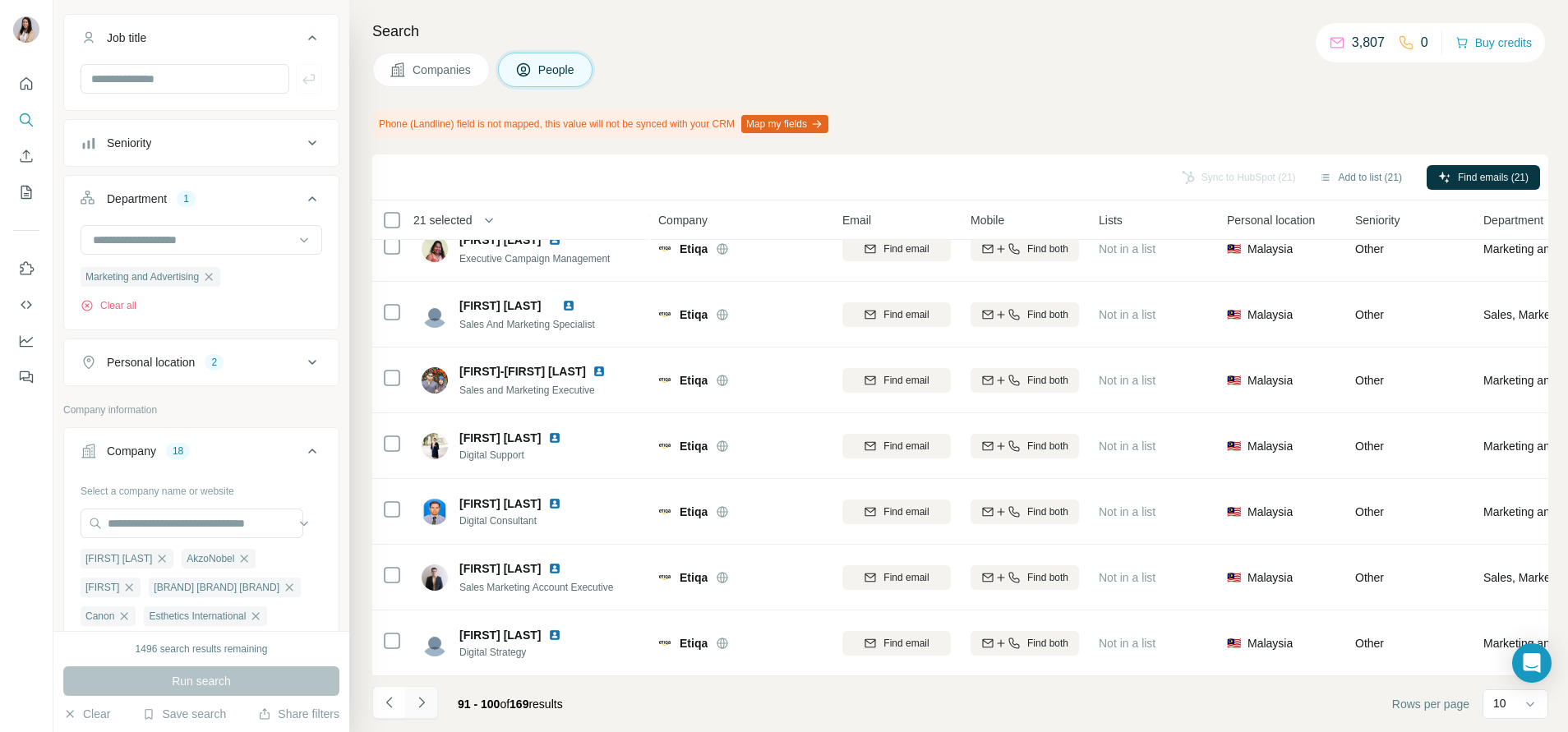 click 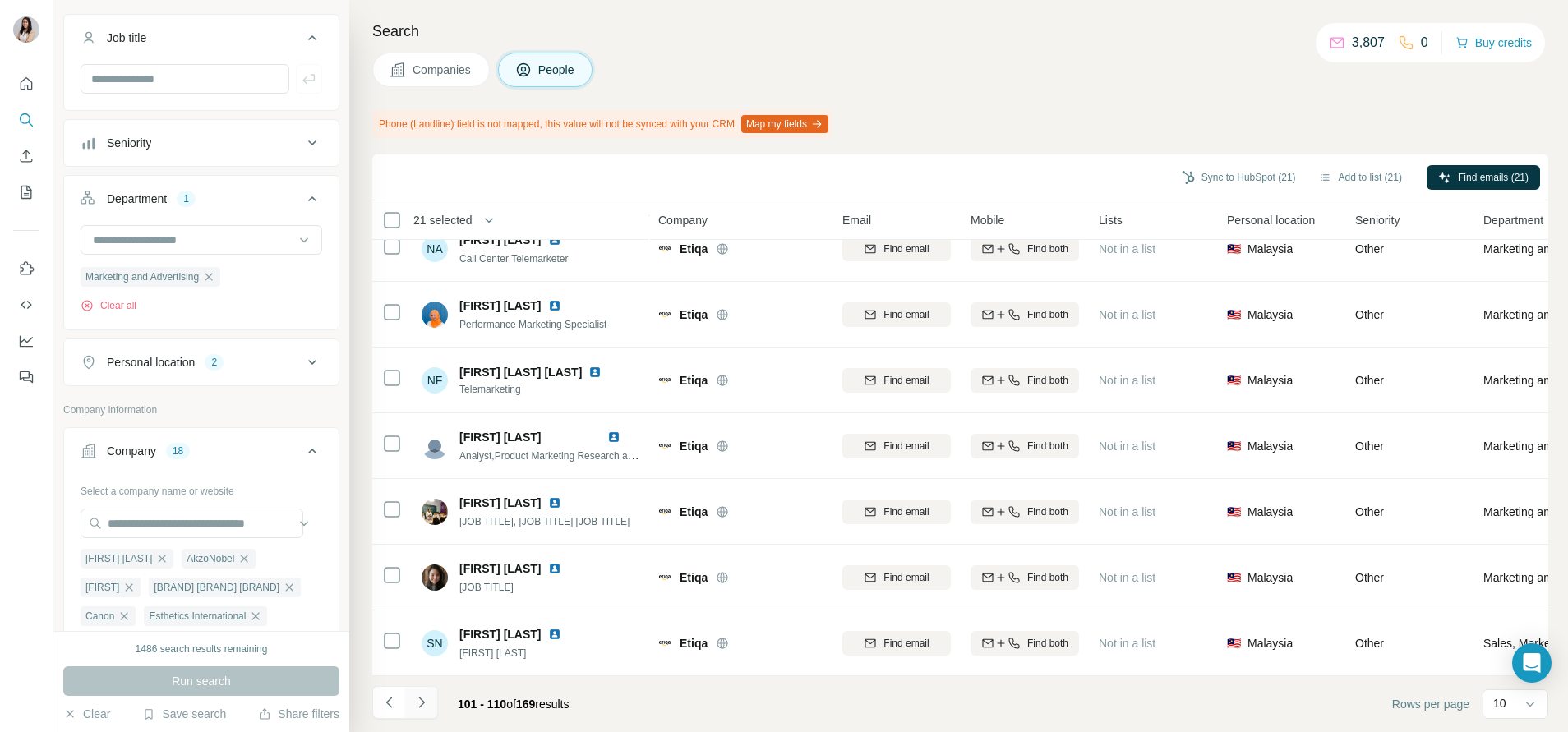 click 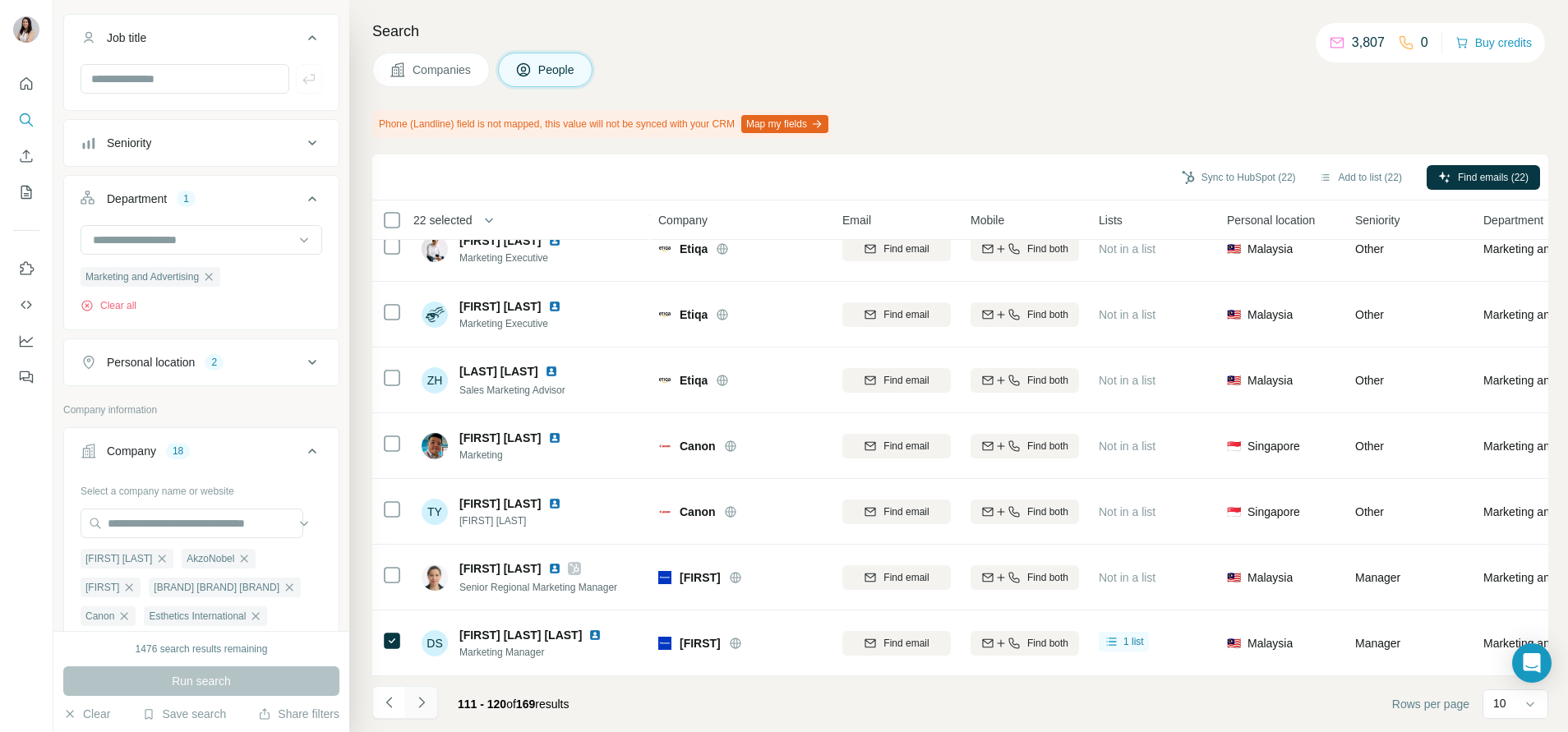 click 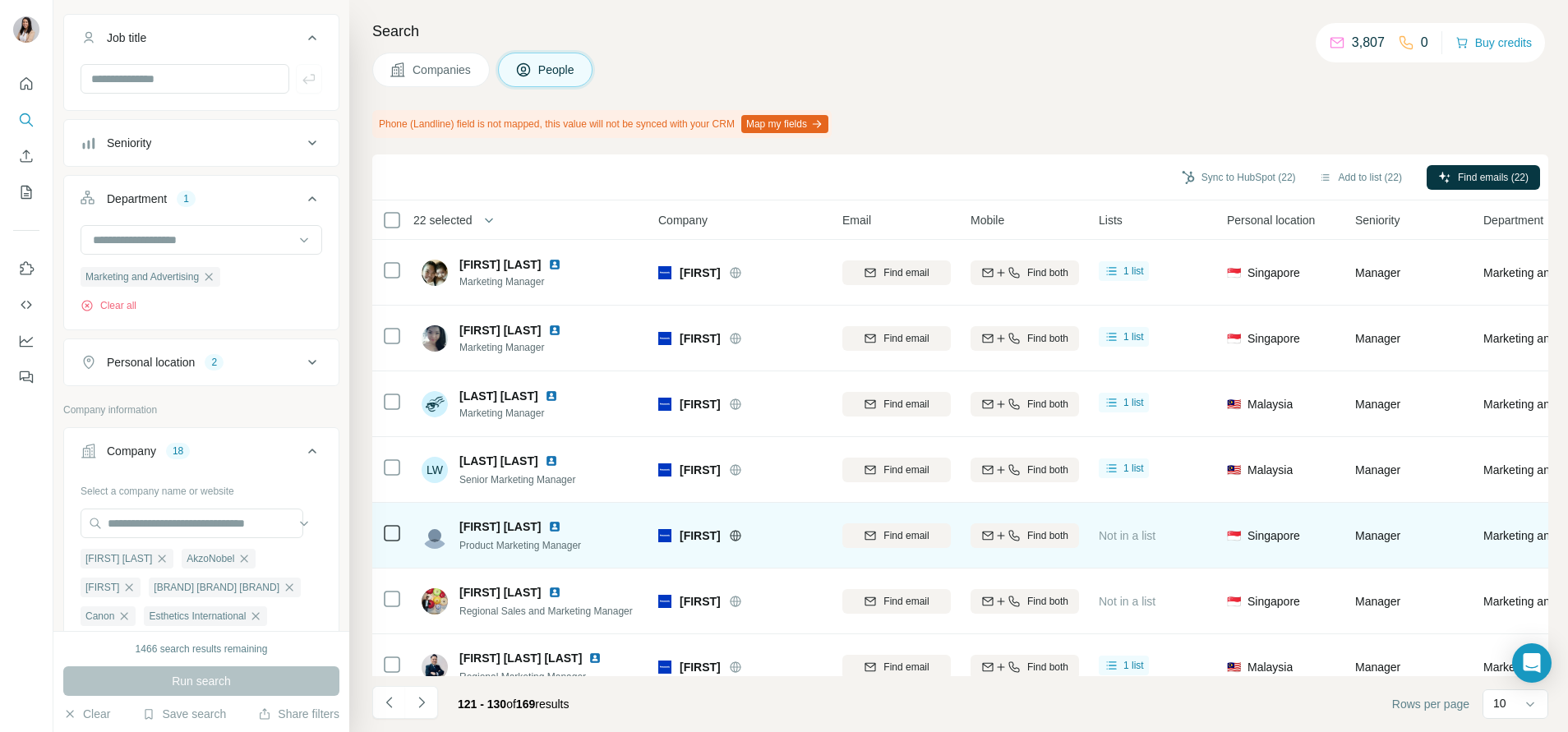 scroll, scrollTop: 49, scrollLeft: 0, axis: vertical 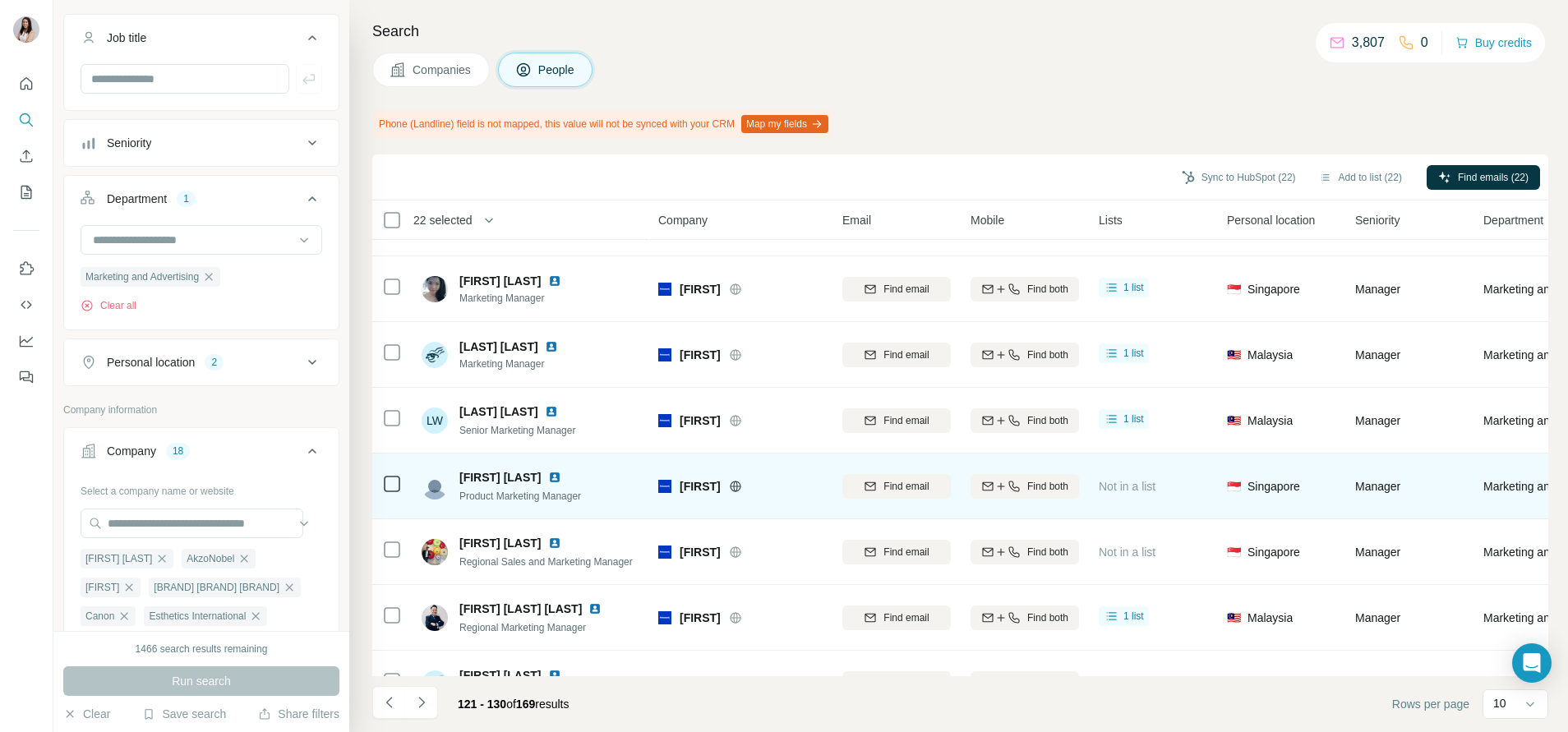click 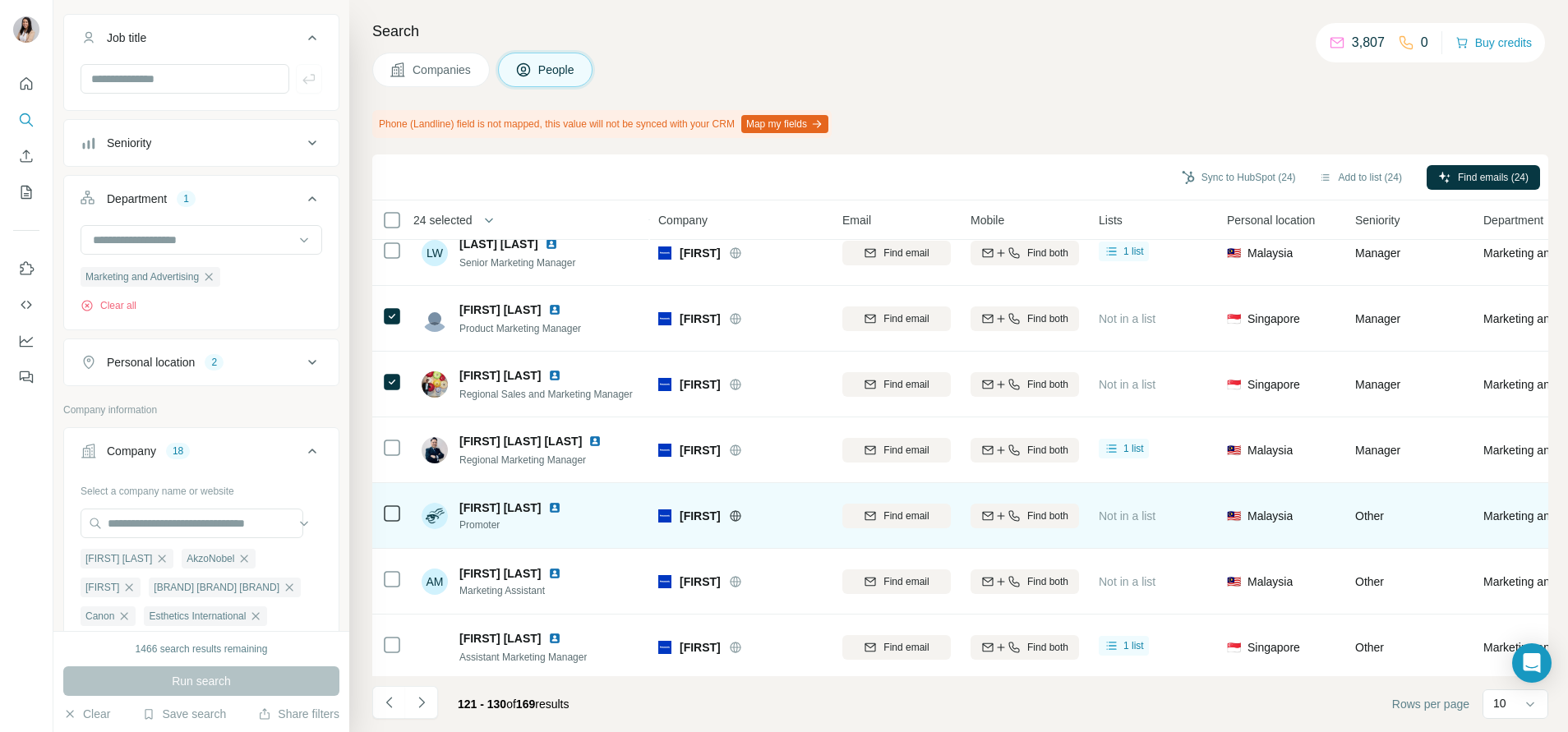 scroll, scrollTop: 233, scrollLeft: 0, axis: vertical 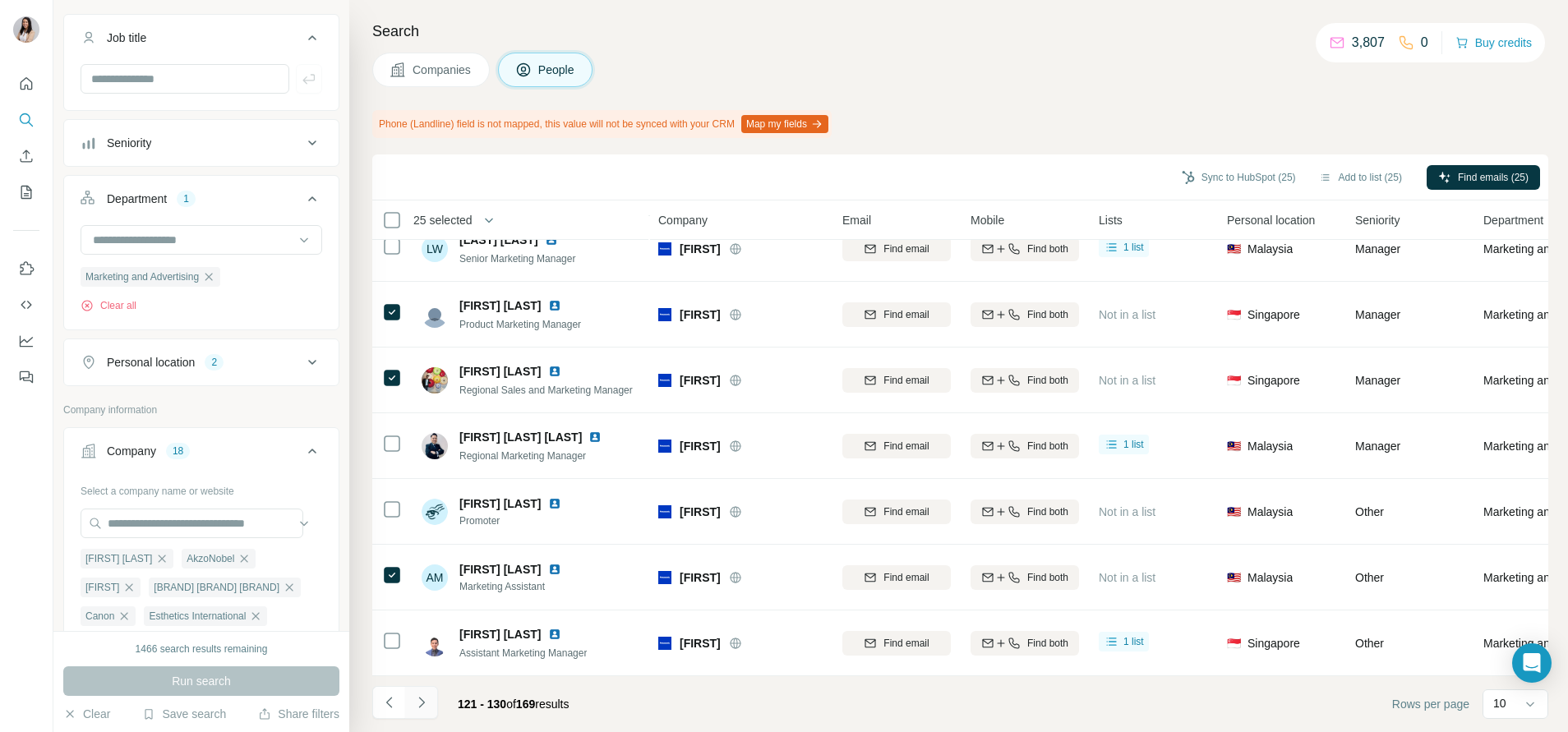 click 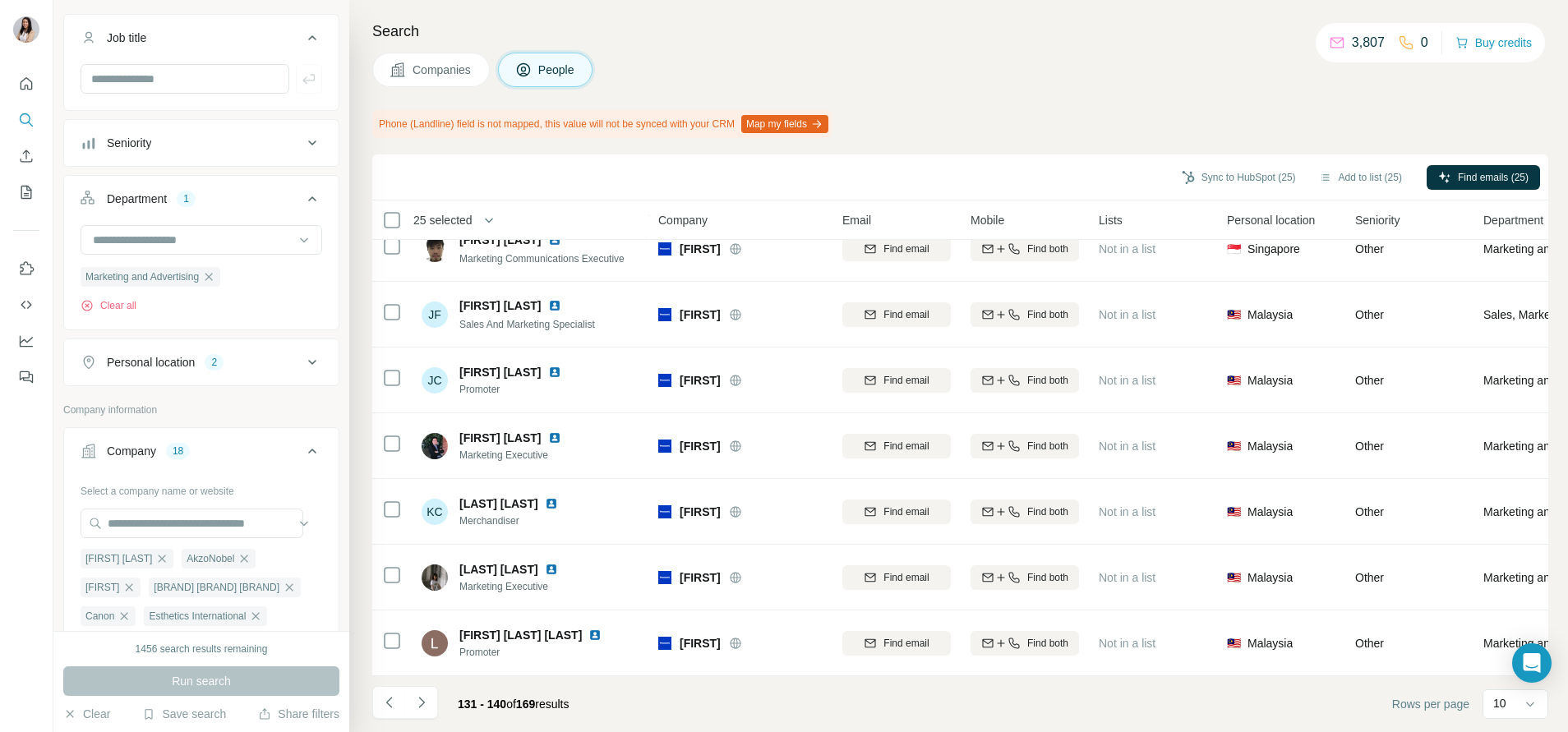 scroll, scrollTop: 0, scrollLeft: 0, axis: both 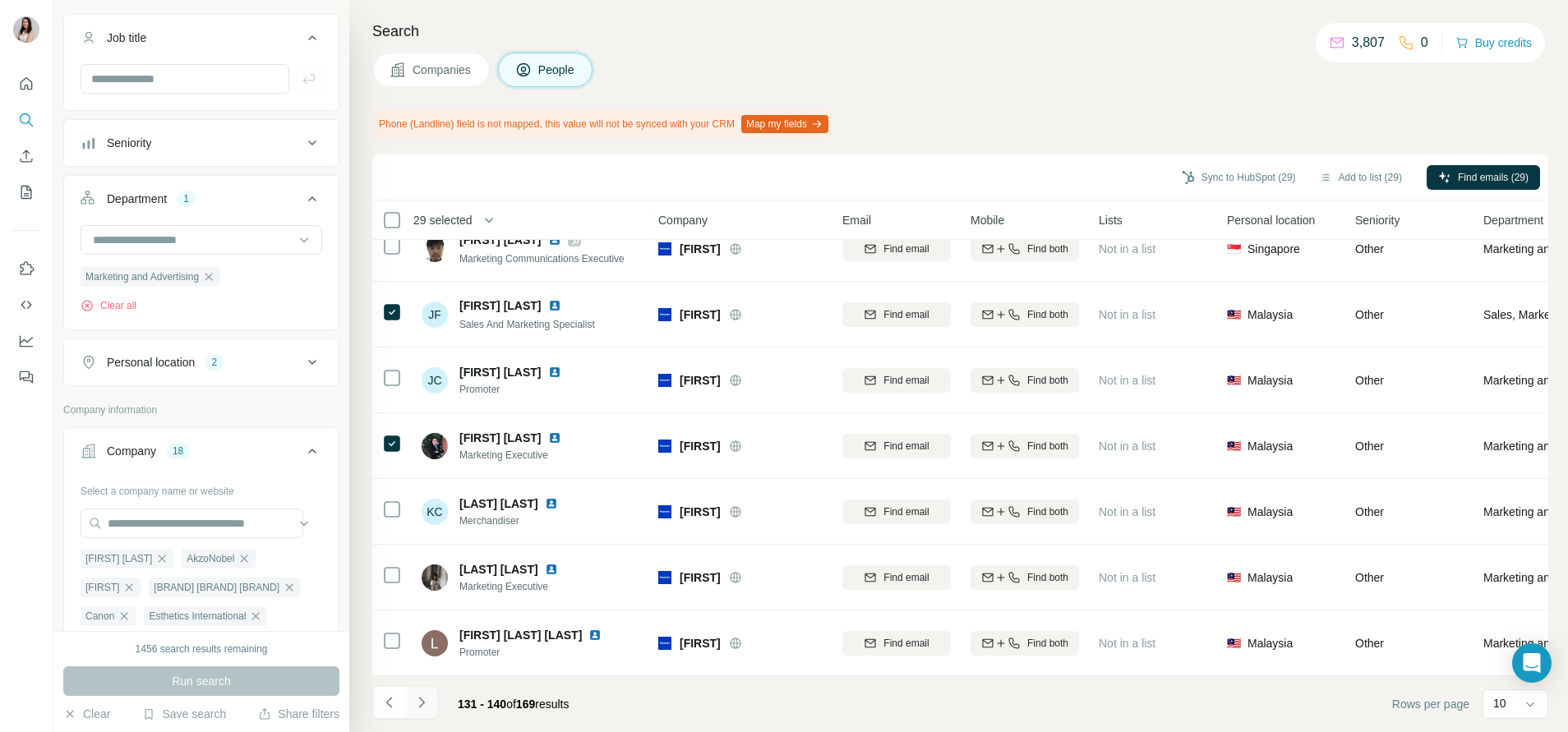 click 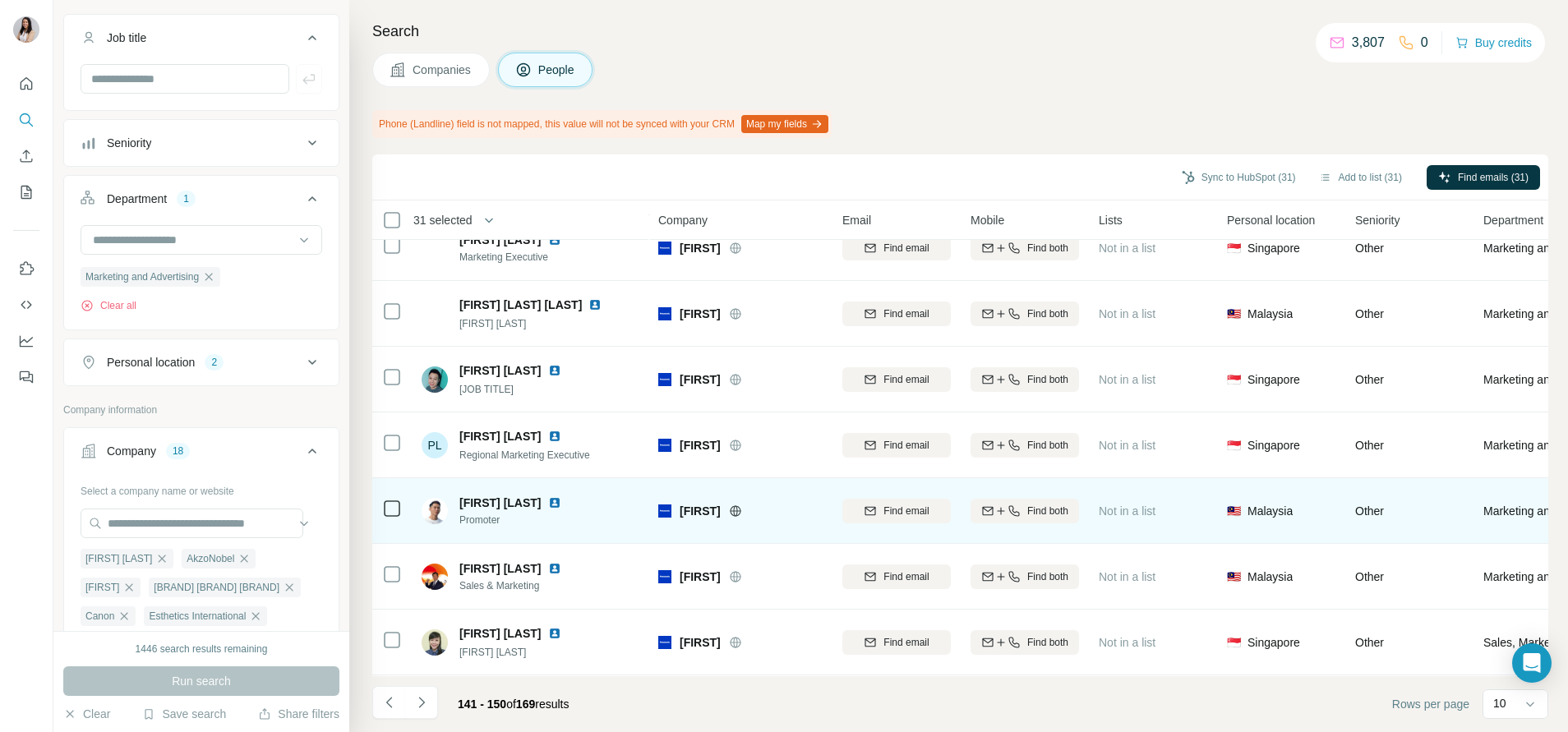 scroll, scrollTop: 88, scrollLeft: 0, axis: vertical 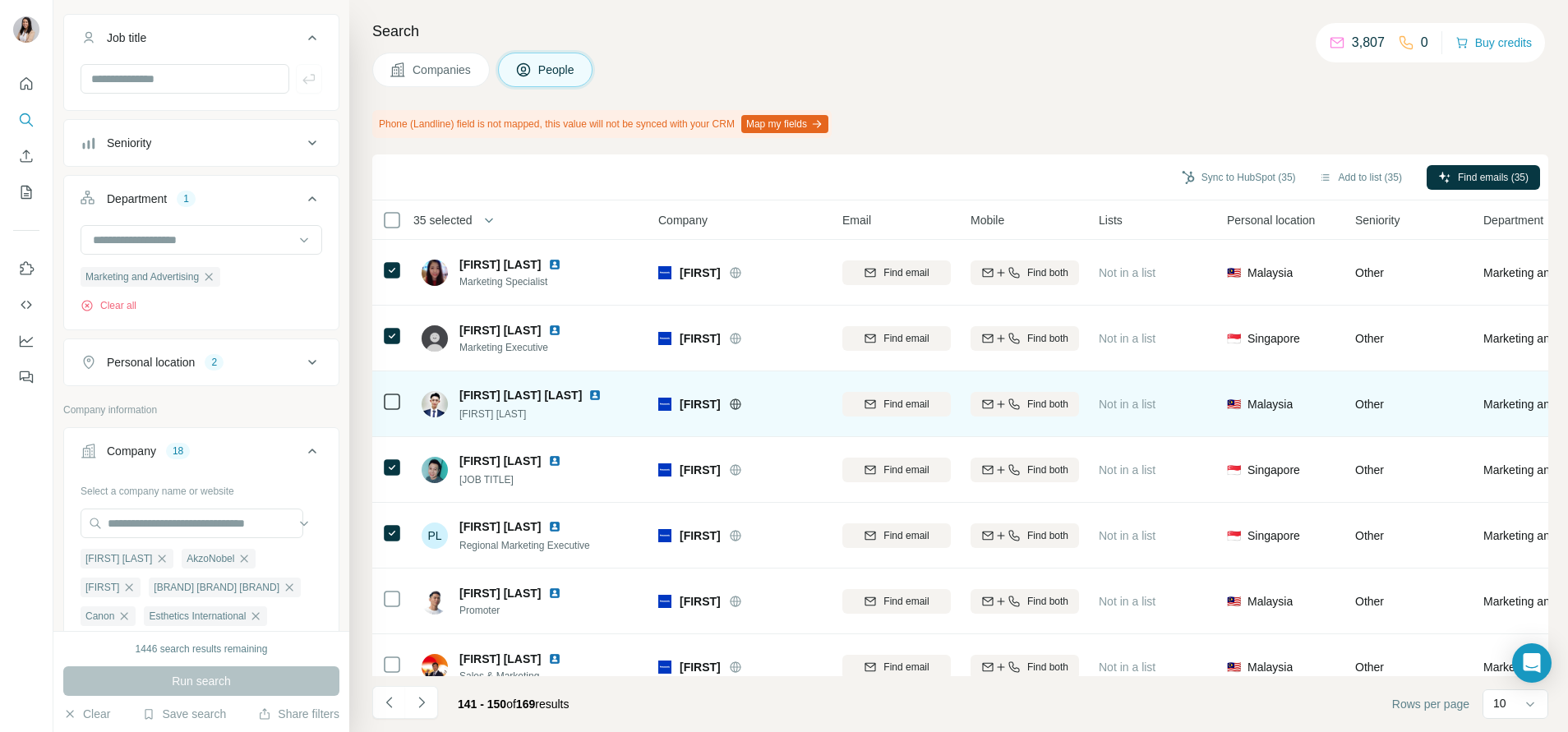 click at bounding box center [392, 404] 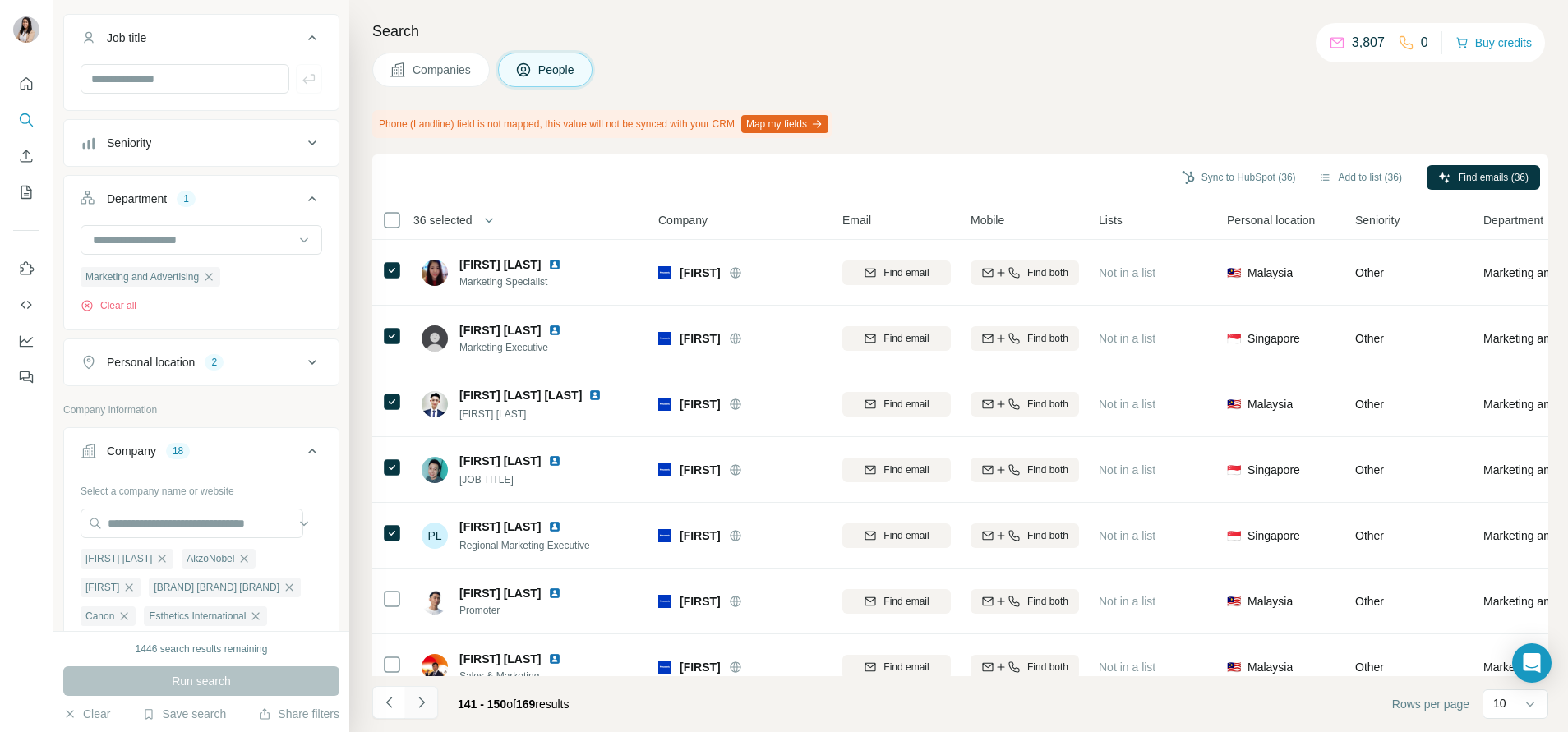 click at bounding box center [422, 702] 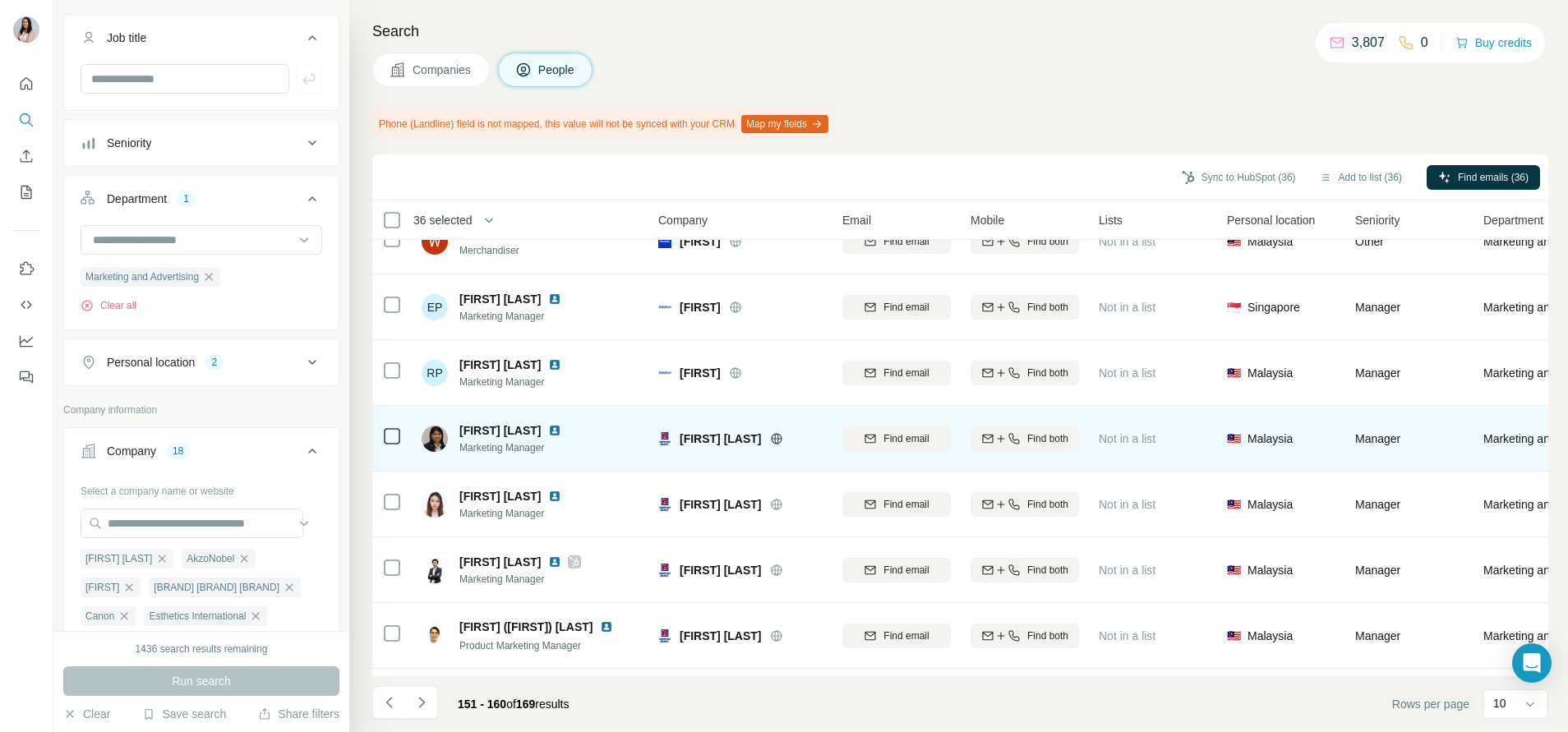 scroll, scrollTop: 34, scrollLeft: 0, axis: vertical 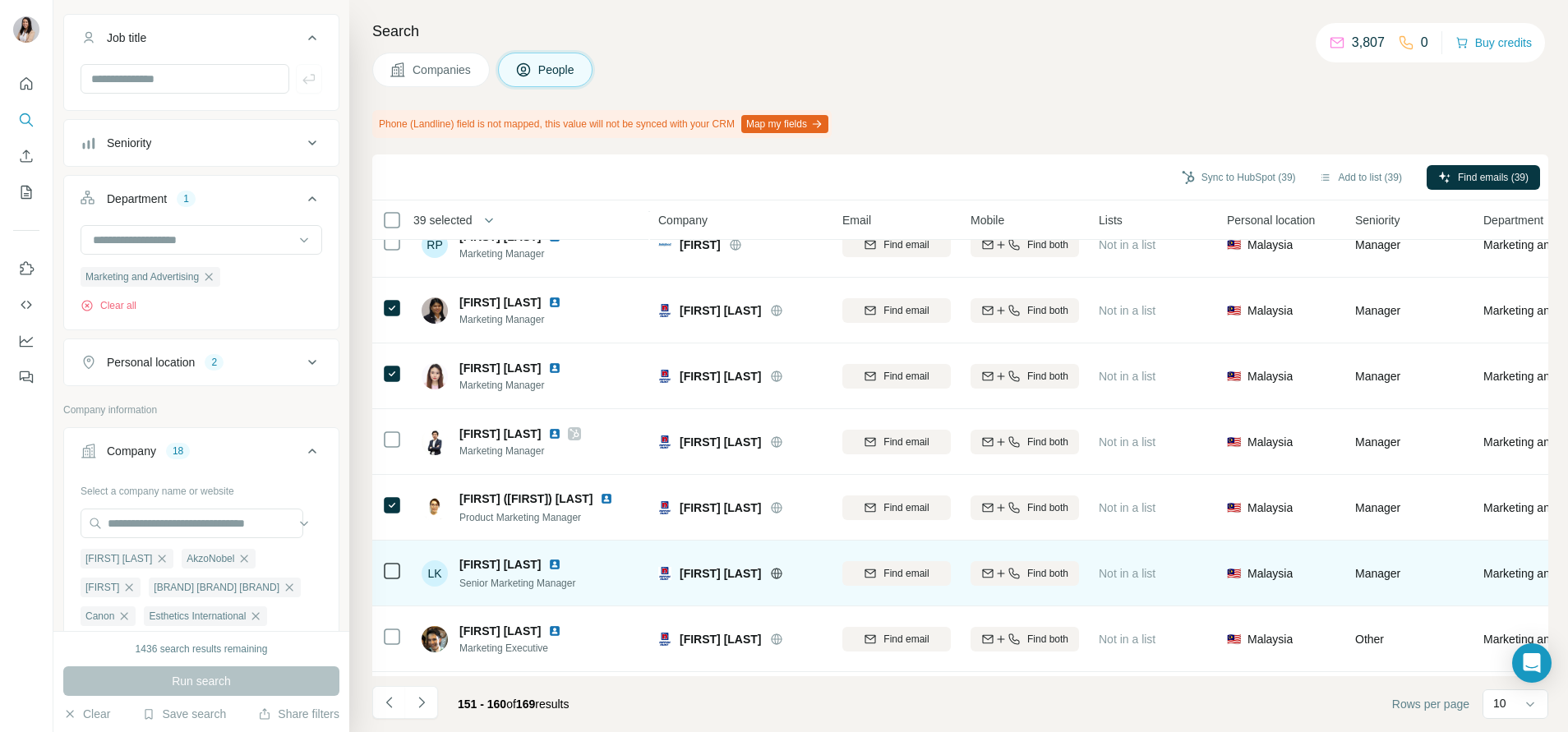 click at bounding box center [392, 573] 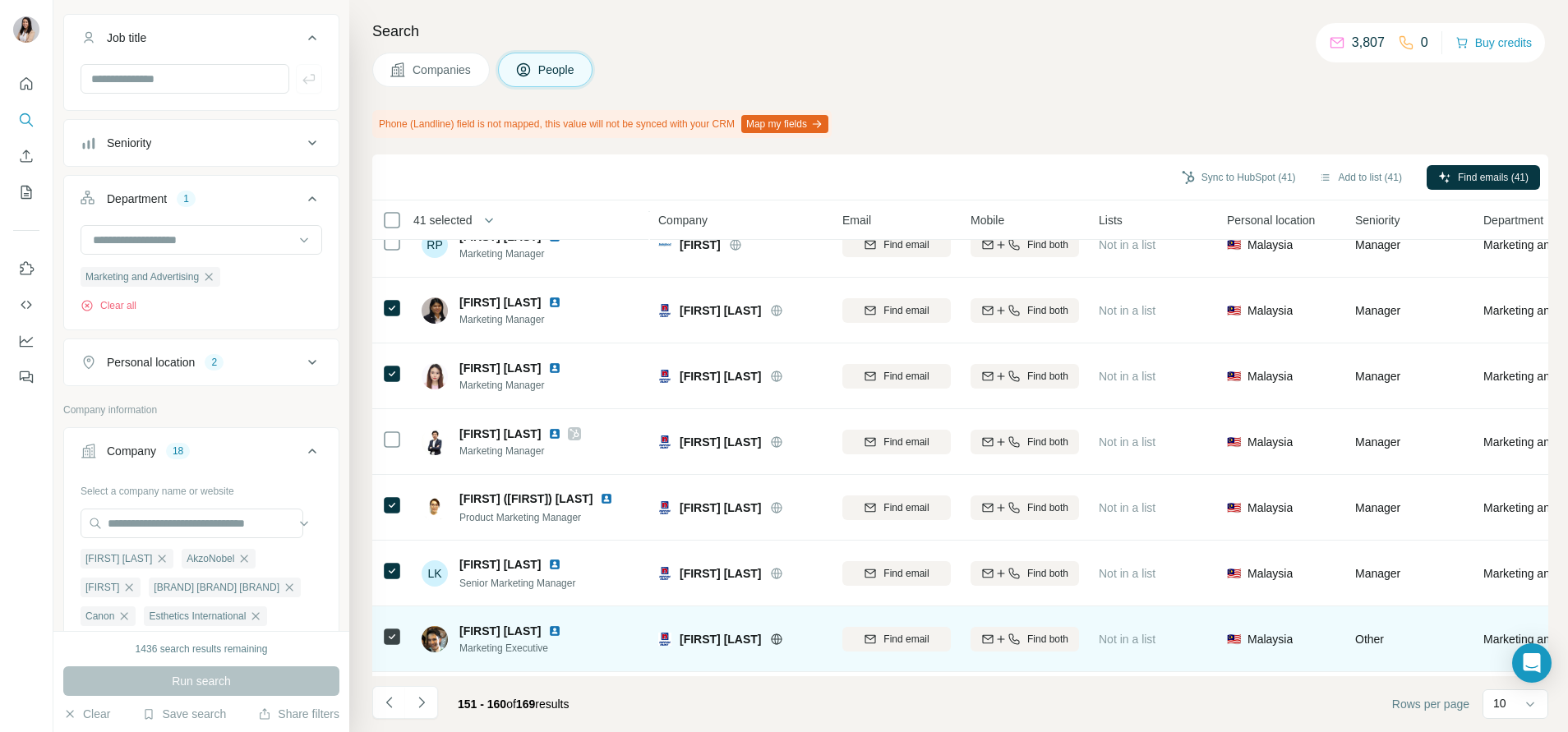 scroll, scrollTop: 233, scrollLeft: 0, axis: vertical 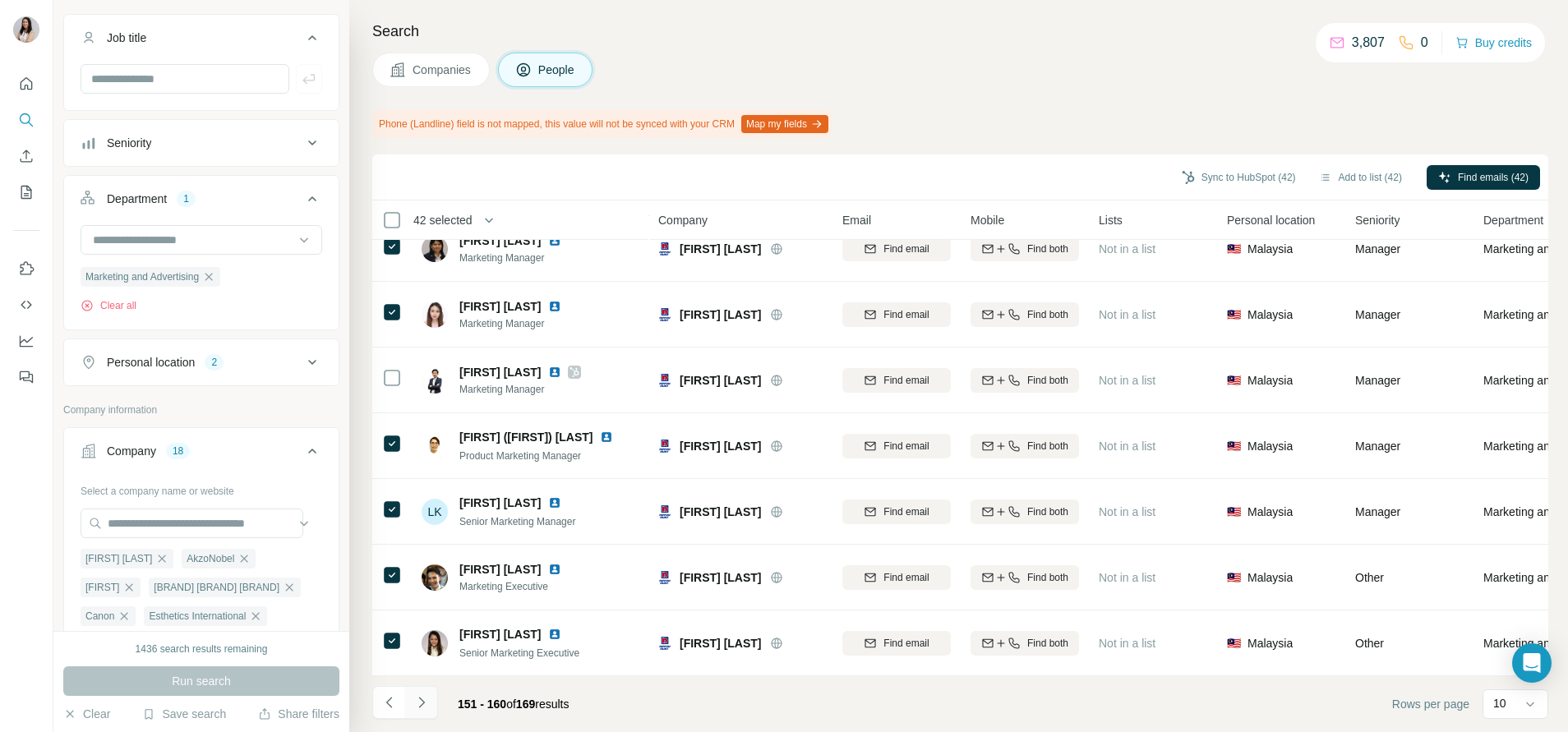 click 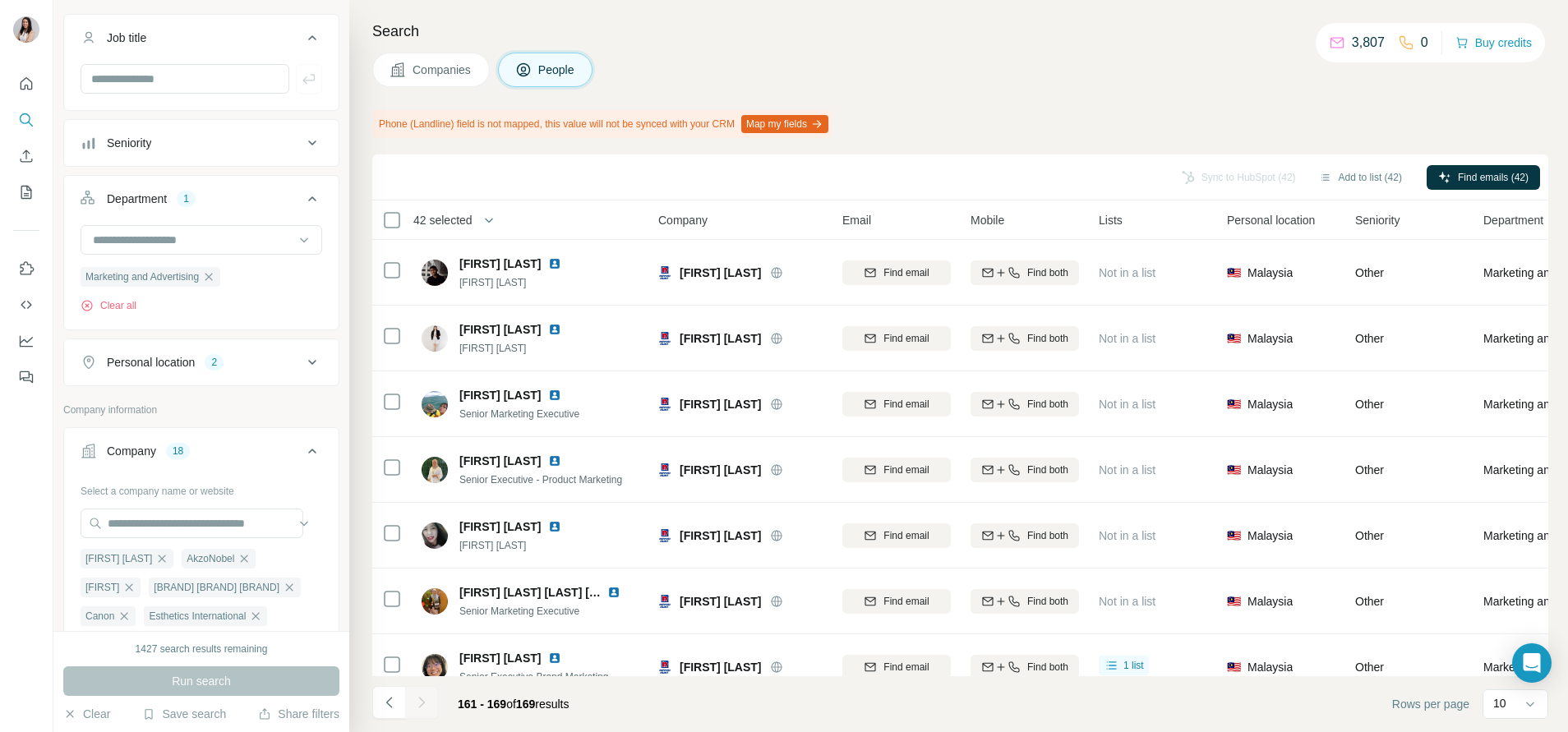 scroll, scrollTop: 168, scrollLeft: 0, axis: vertical 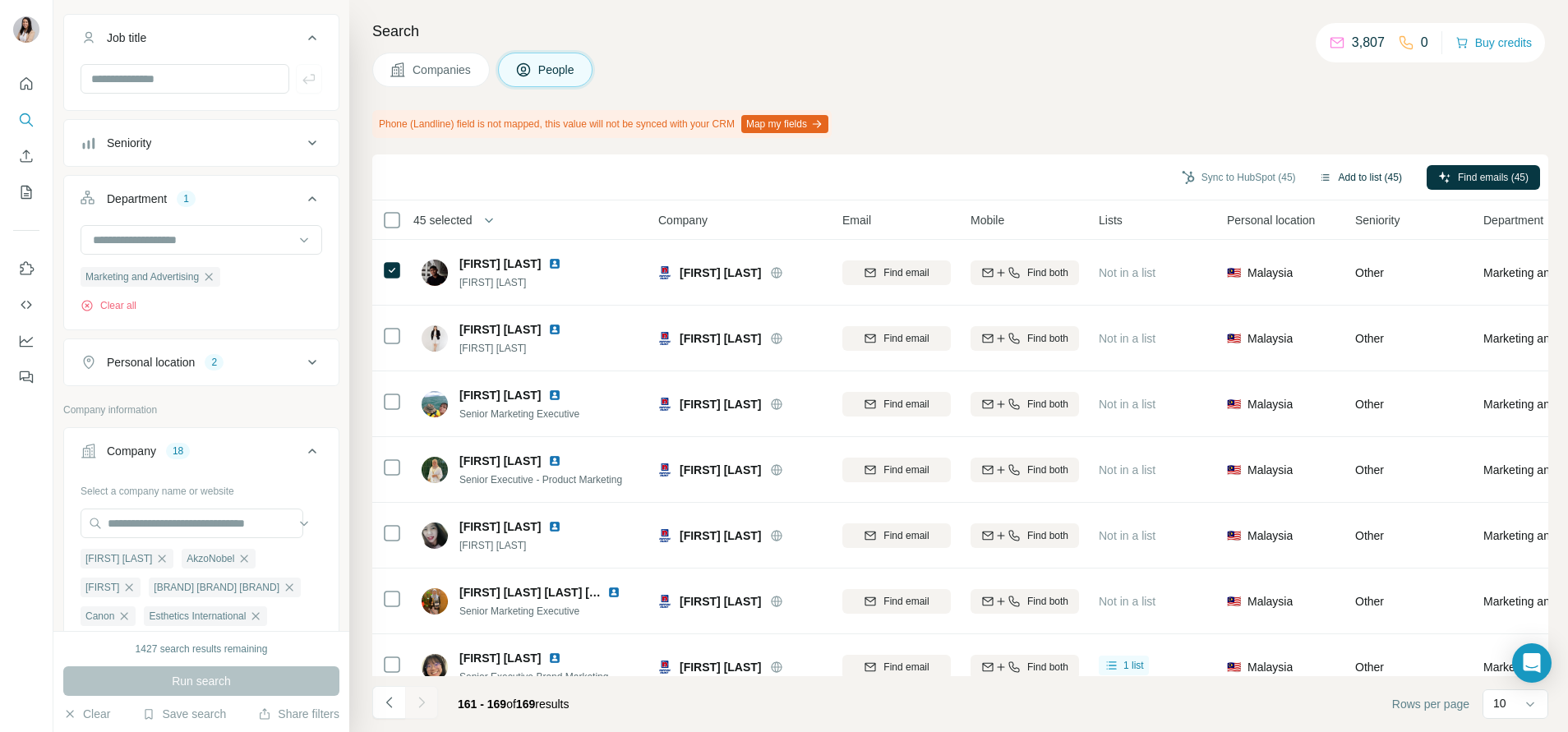 click on "Add to list (45)" at bounding box center (1360, 177) 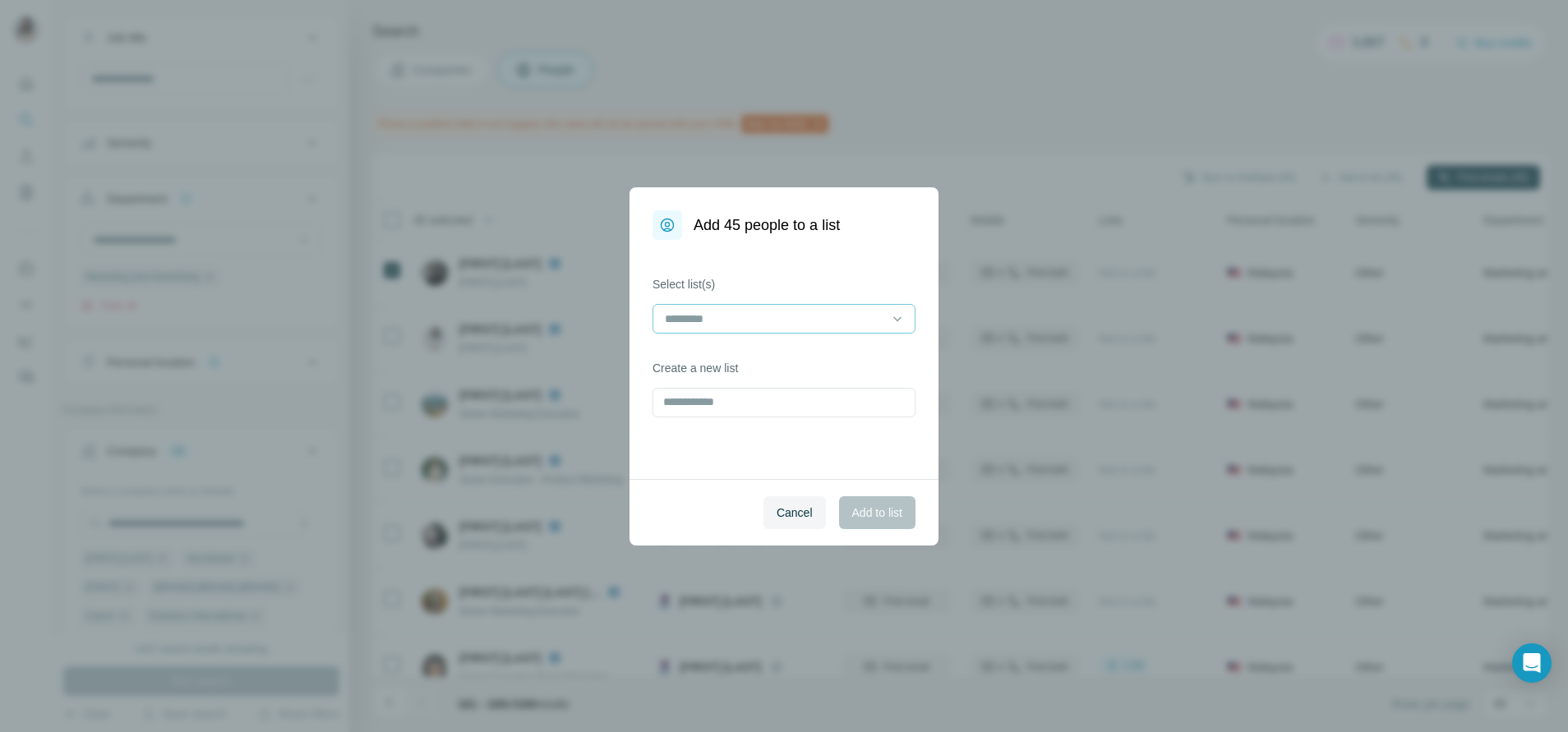 click at bounding box center (774, 319) 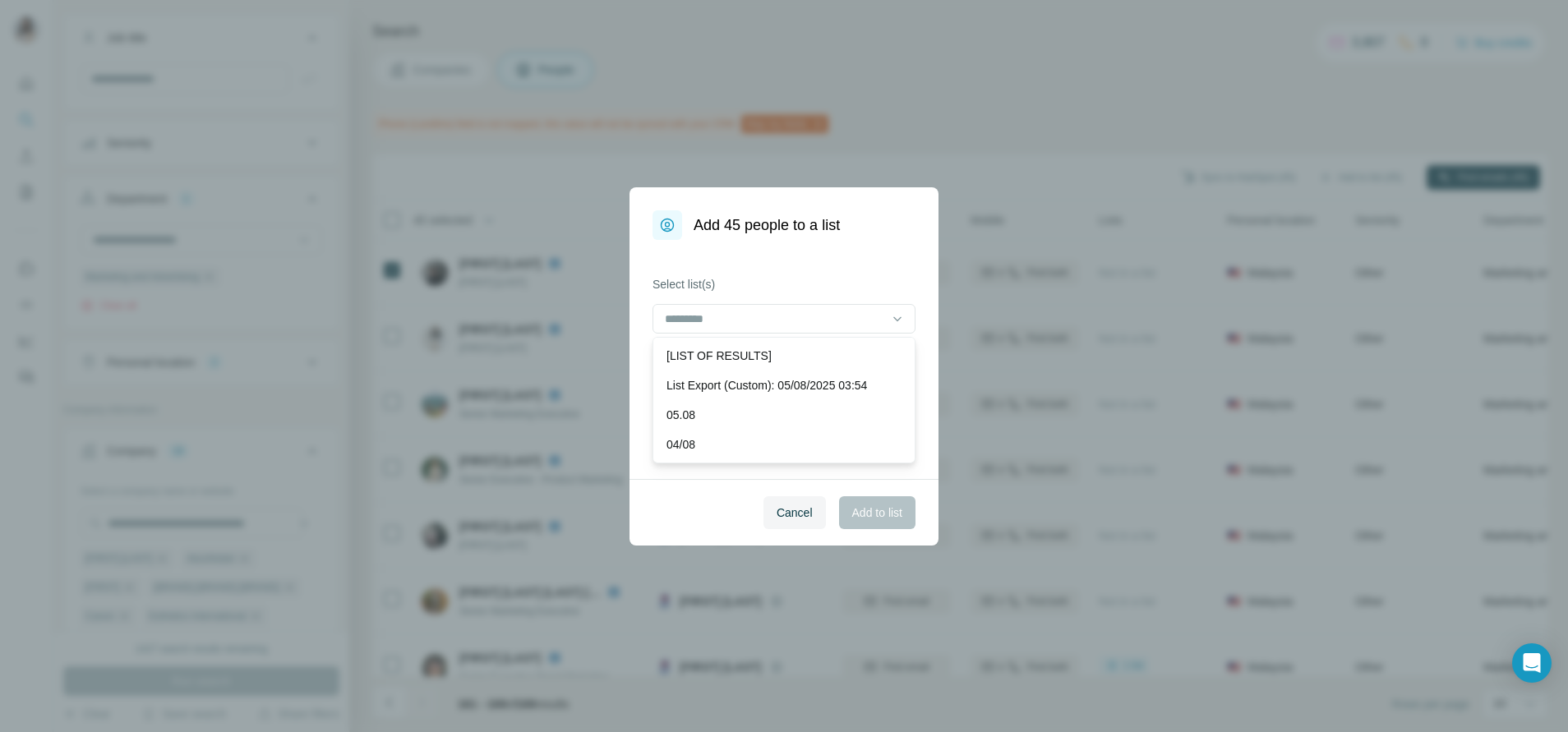 click on "[LIST OF RESULTS]" at bounding box center (784, 356) 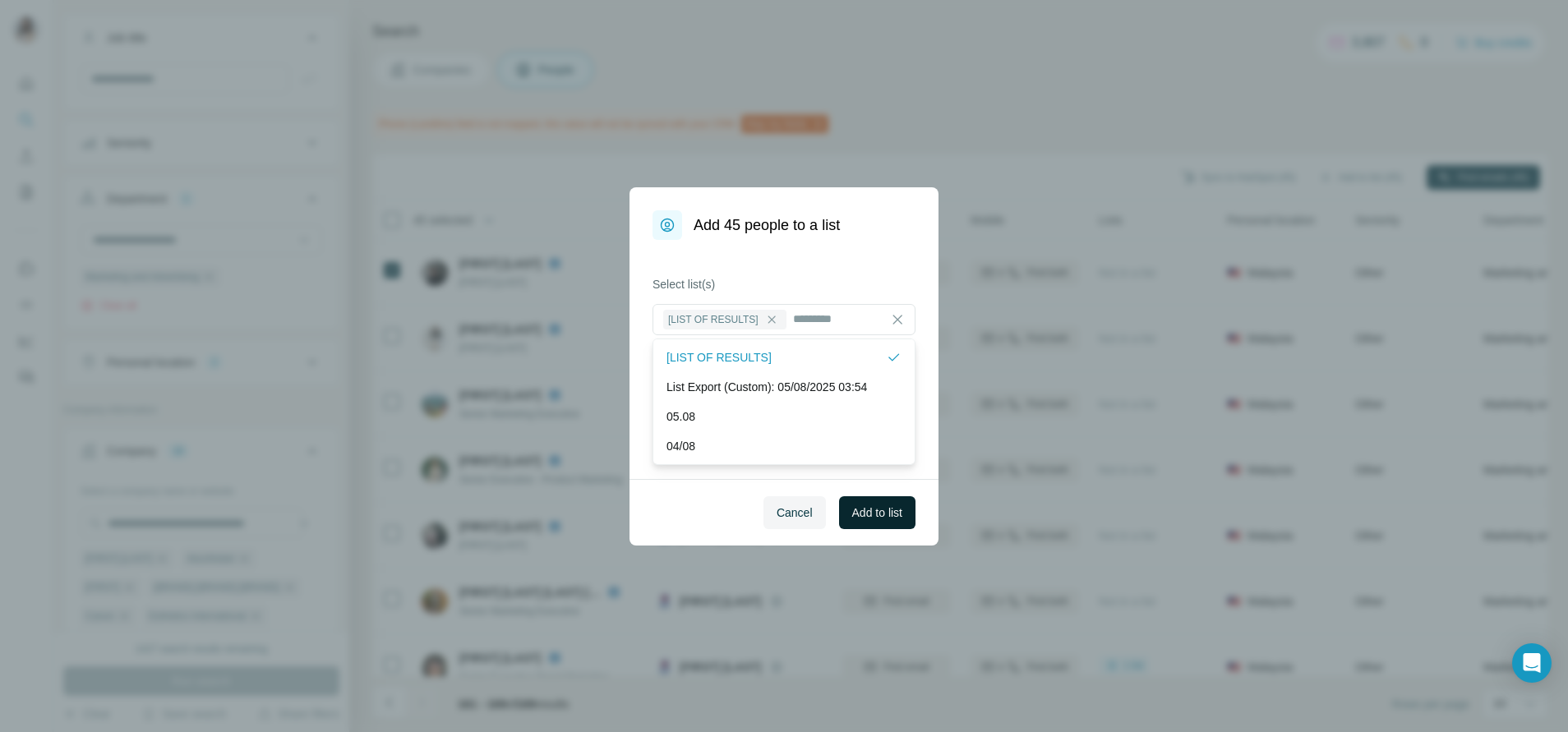click on "Add to list" at bounding box center [877, 513] 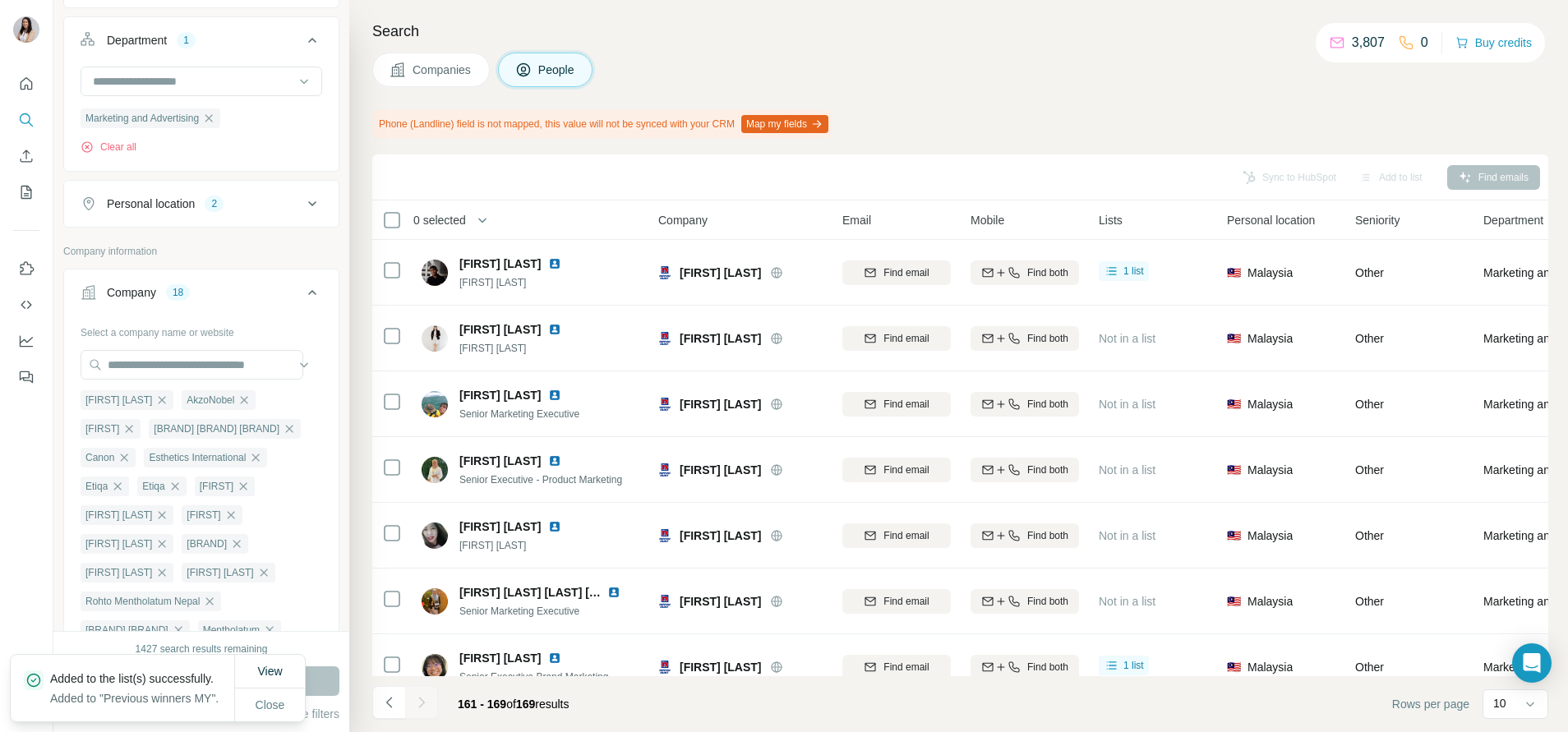 scroll, scrollTop: 278, scrollLeft: 0, axis: vertical 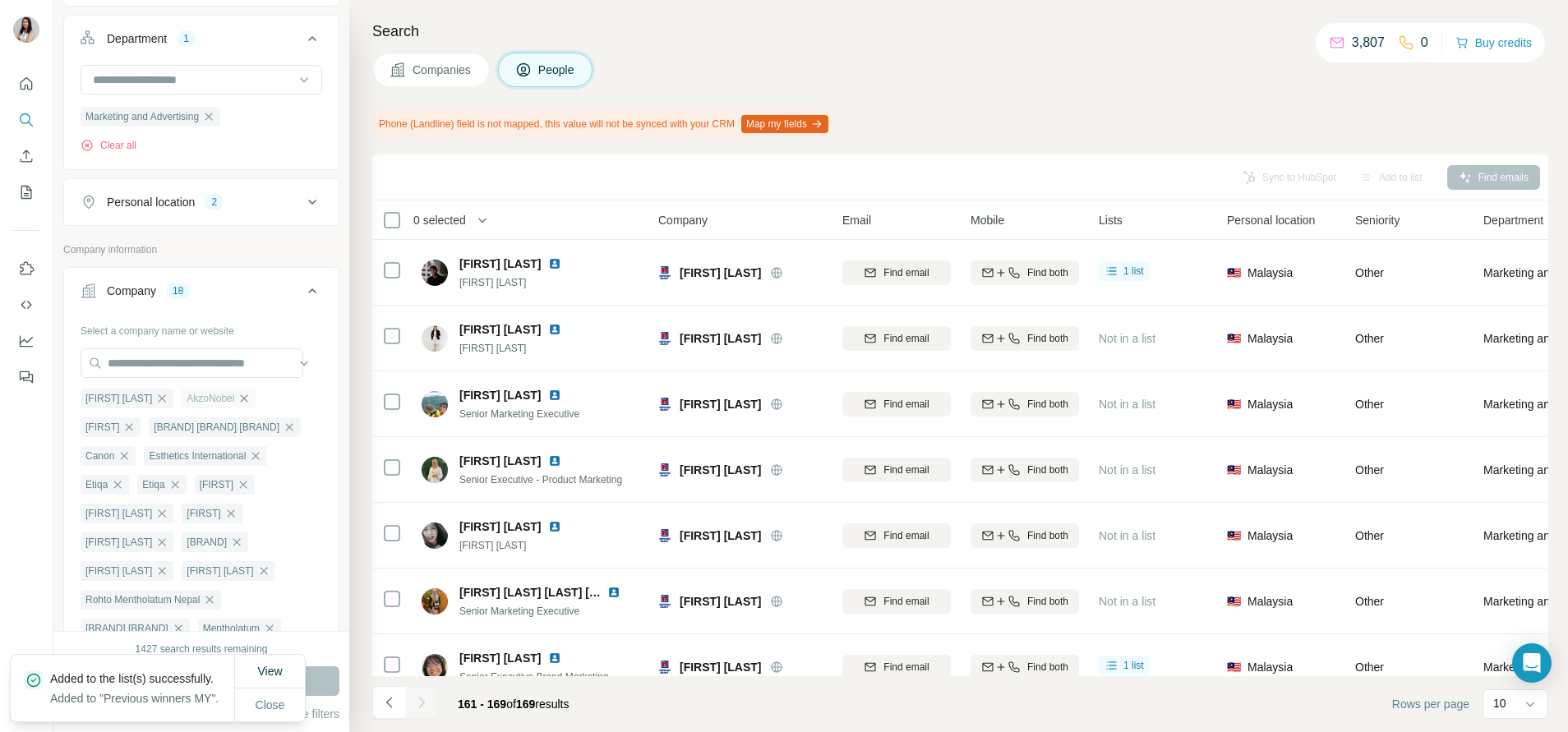 click 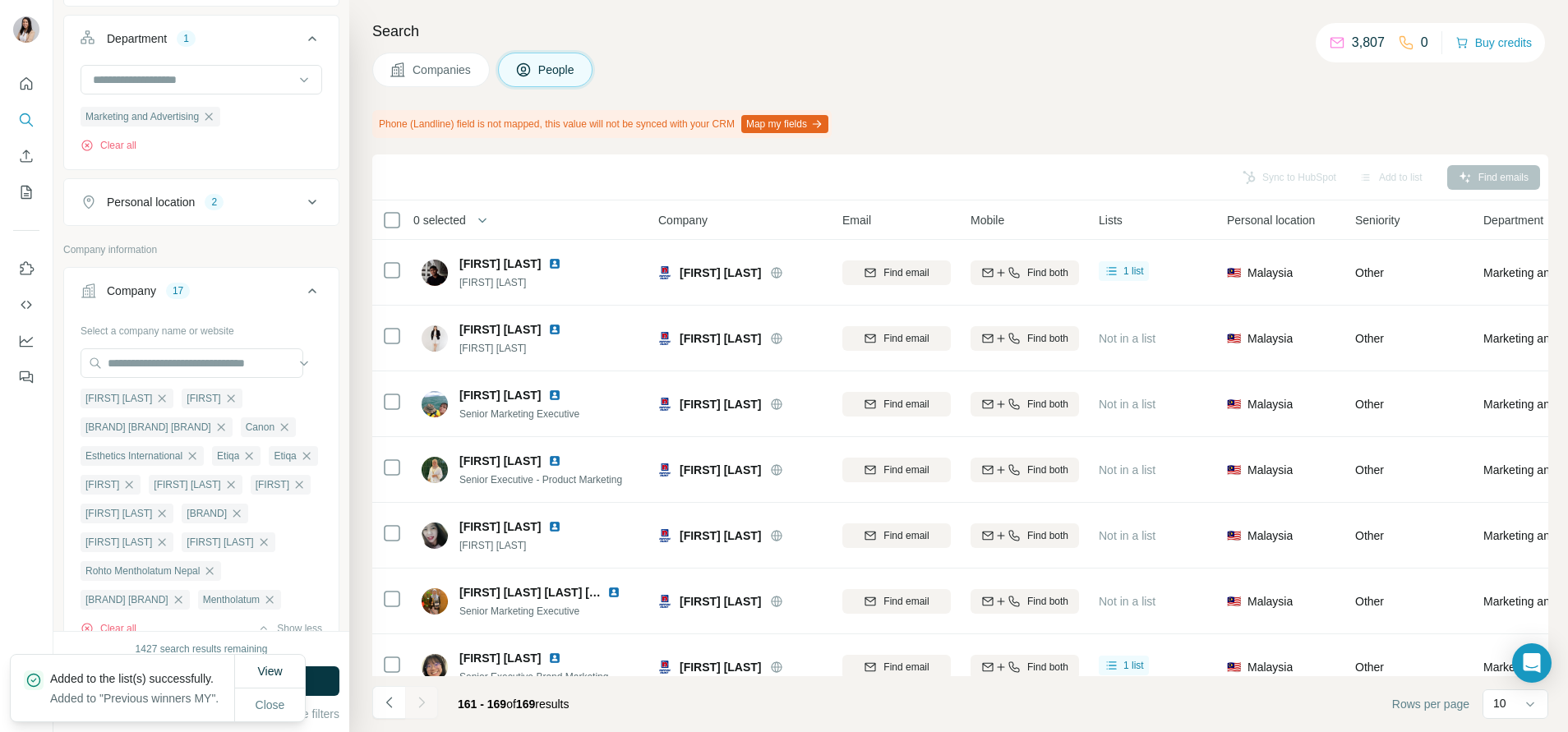 click 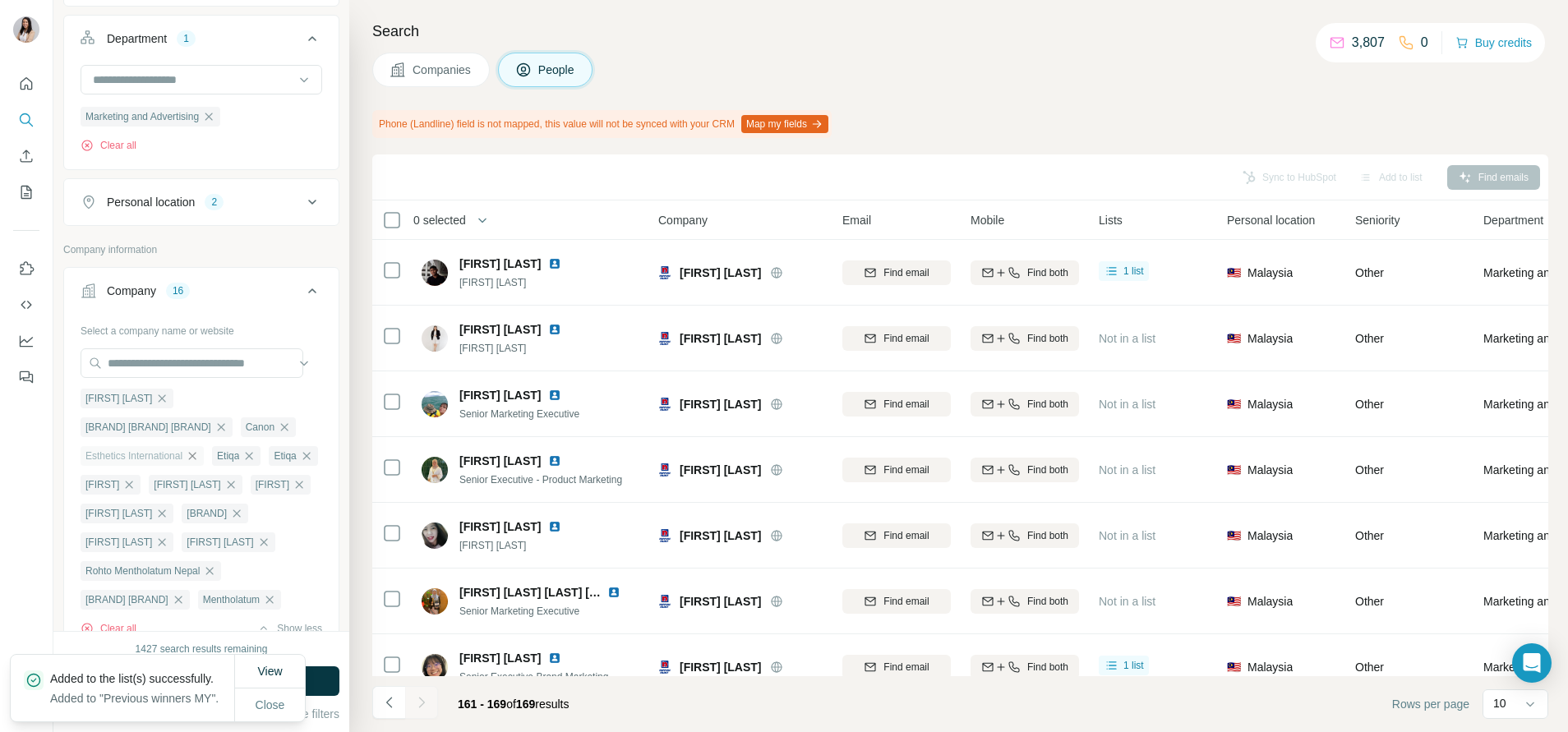 click 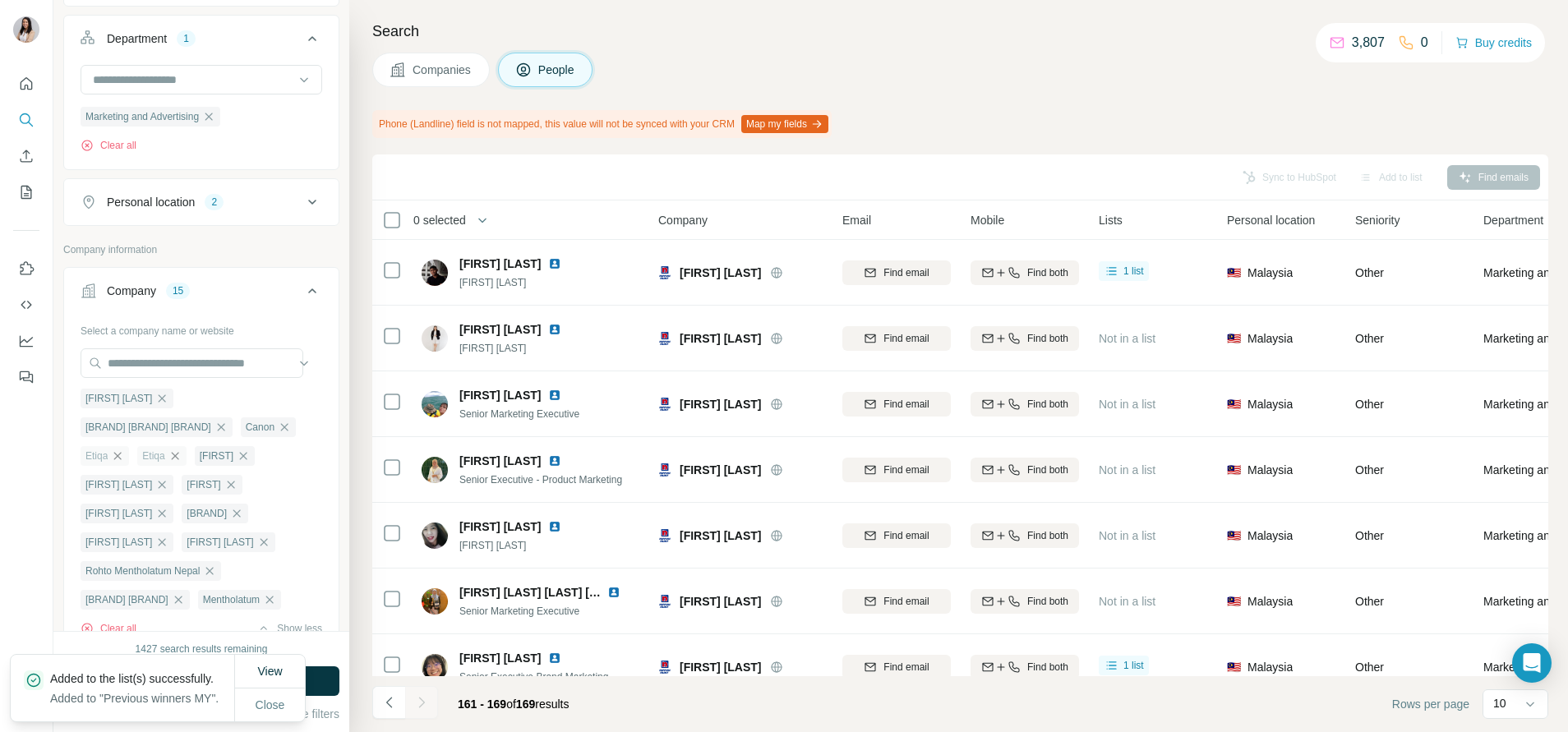 click 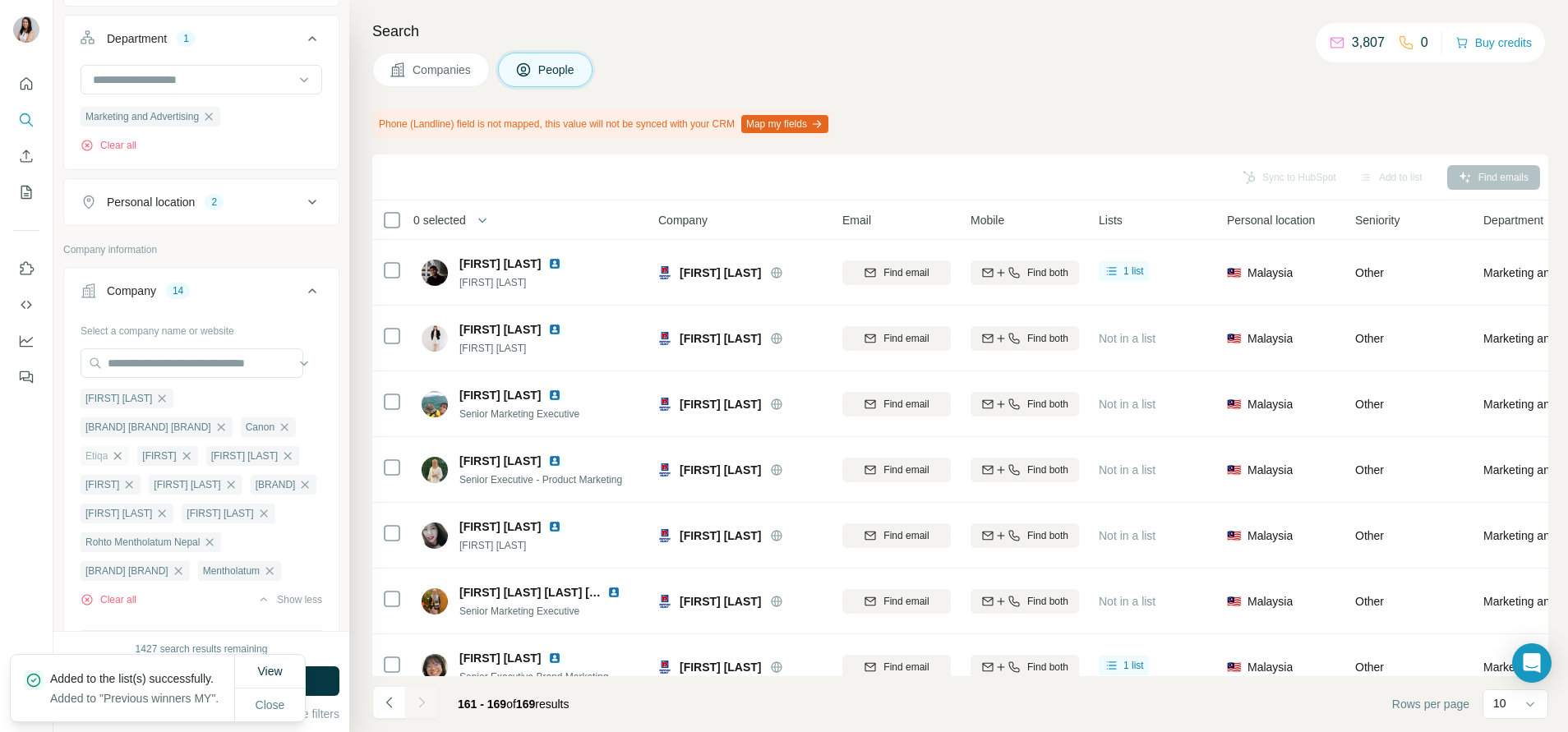 click 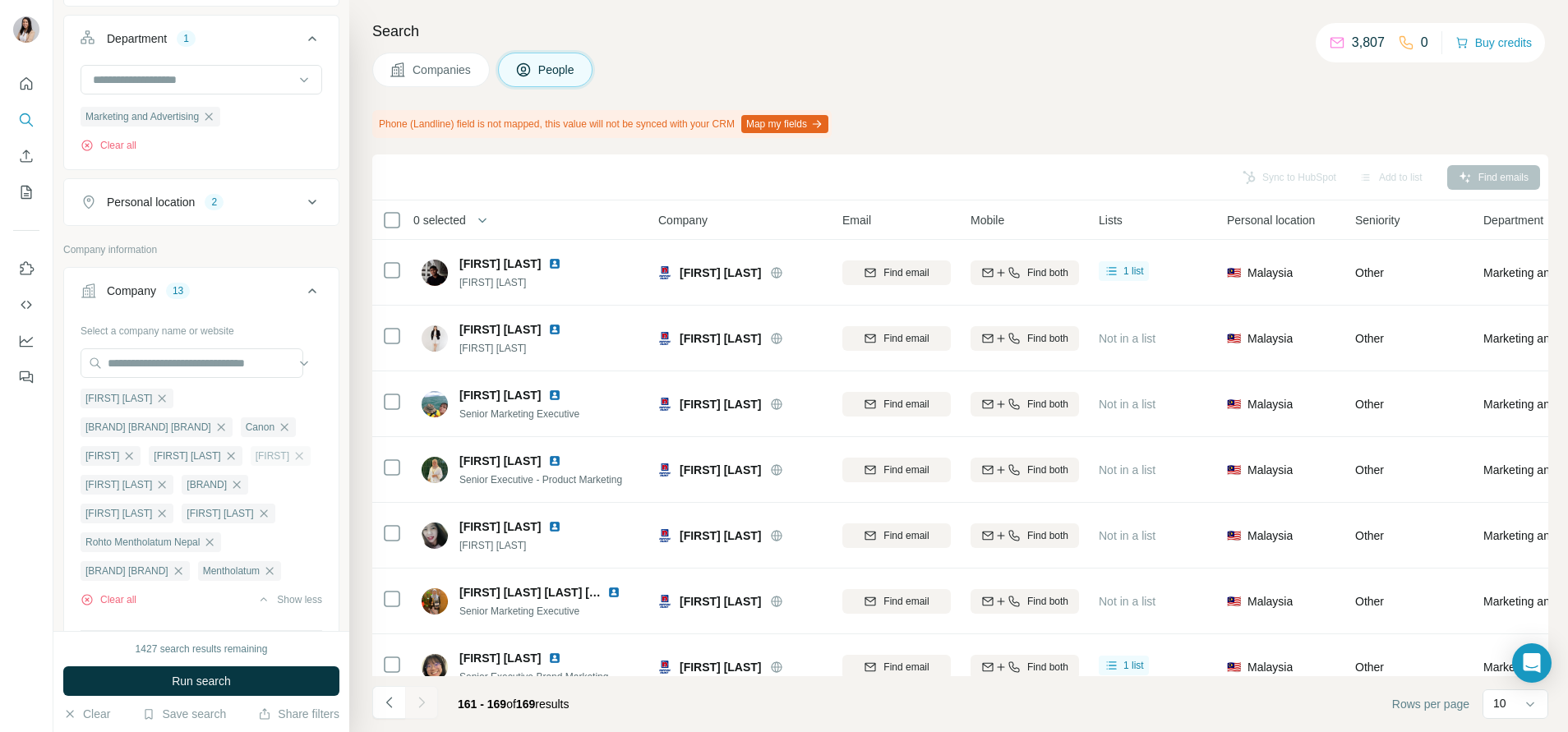 click 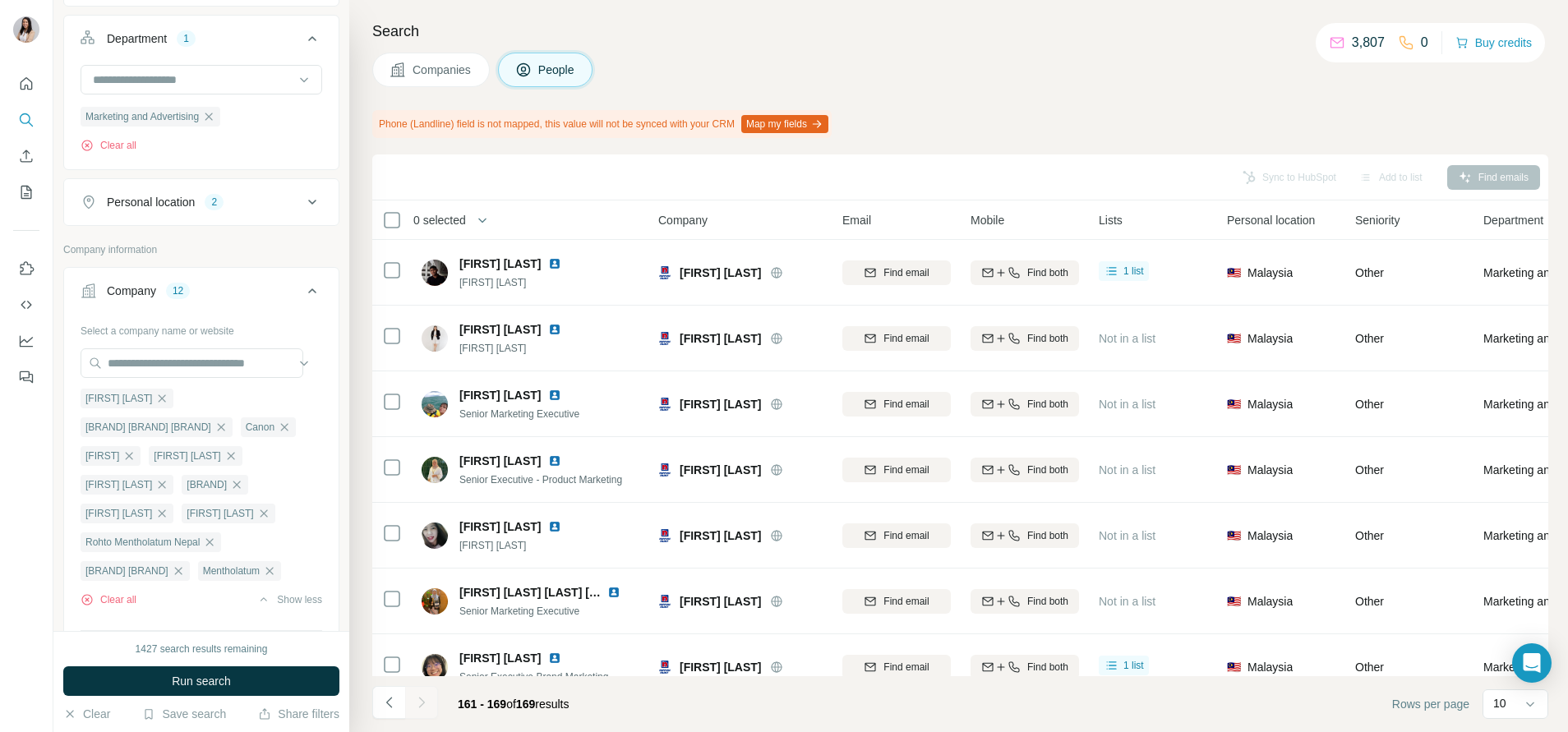 click 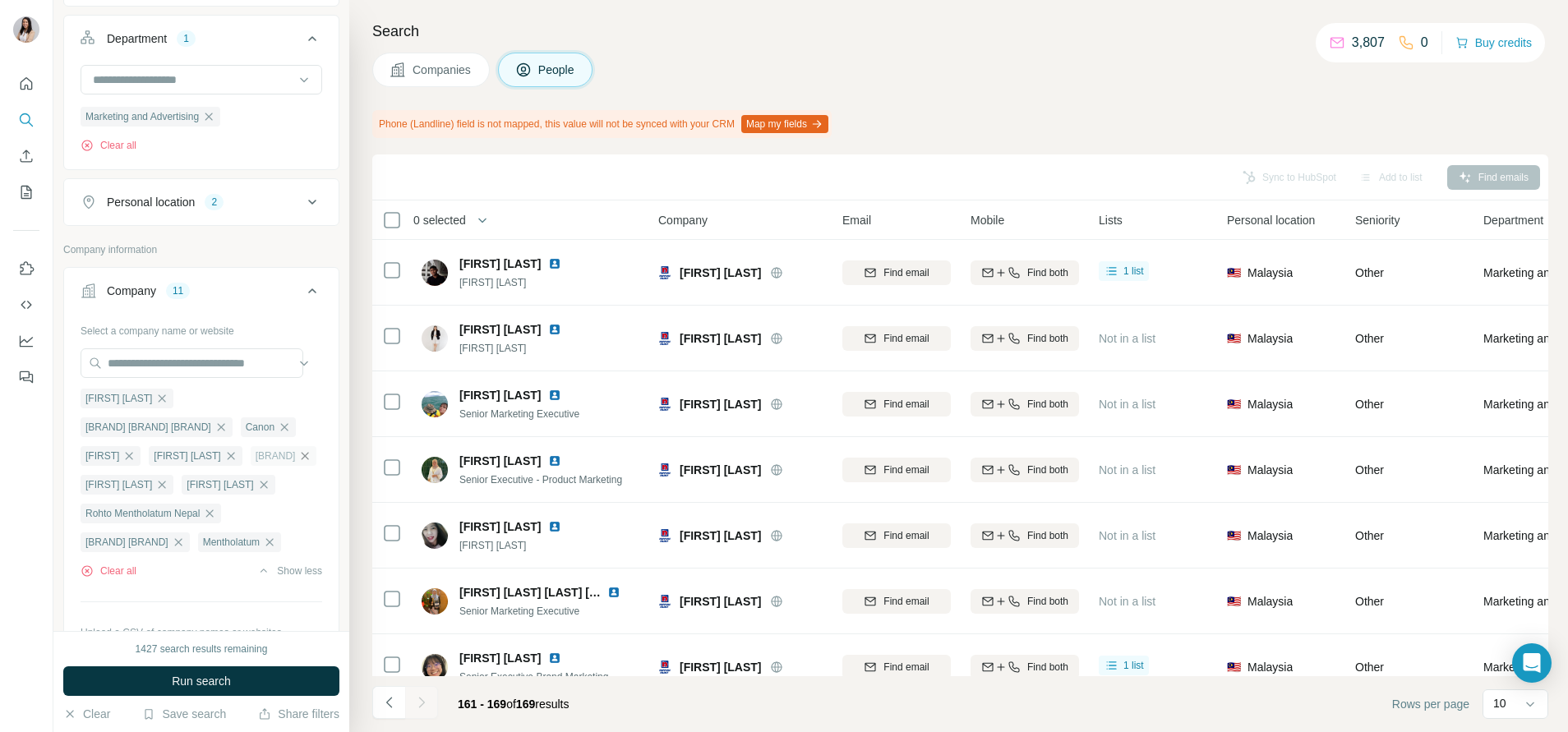 click 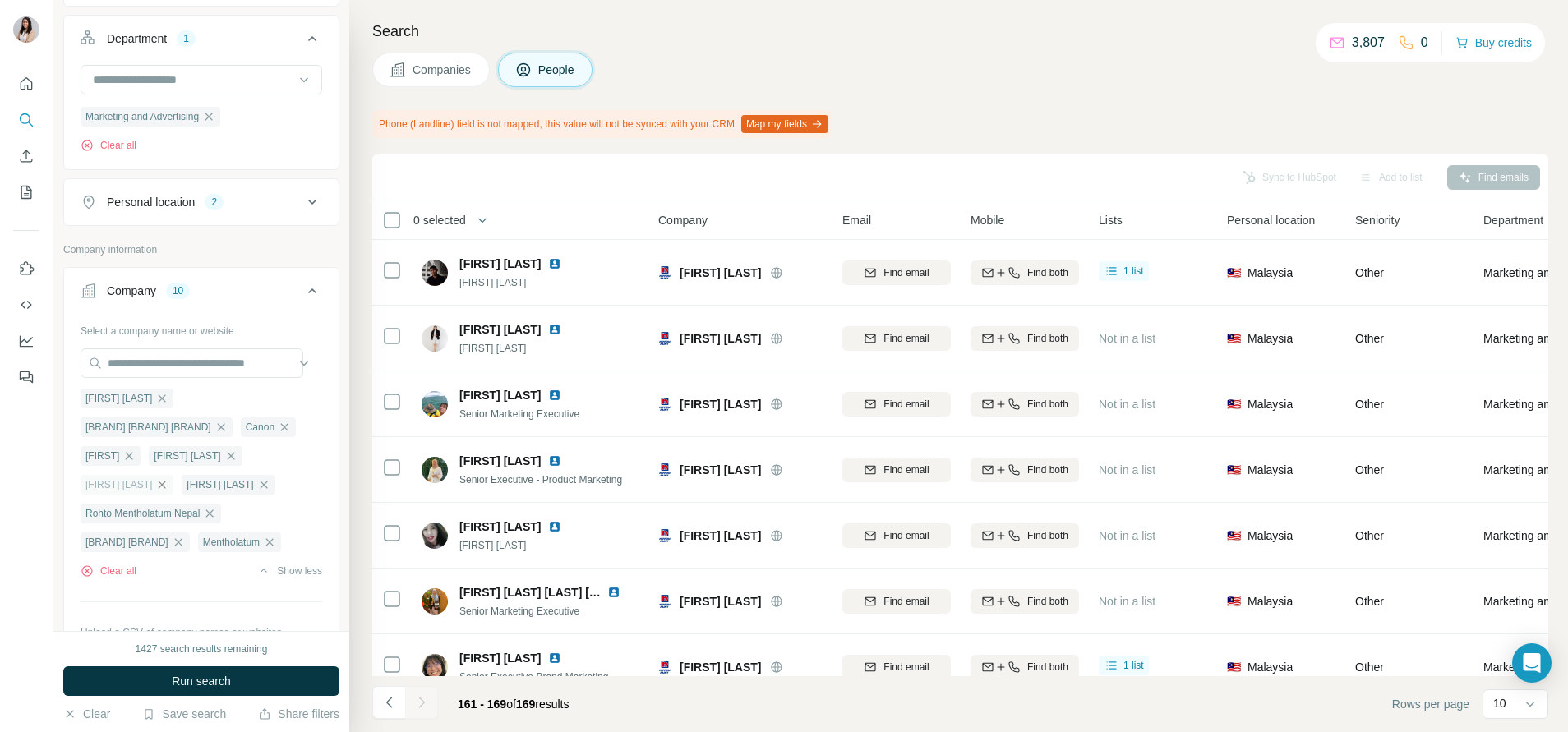click 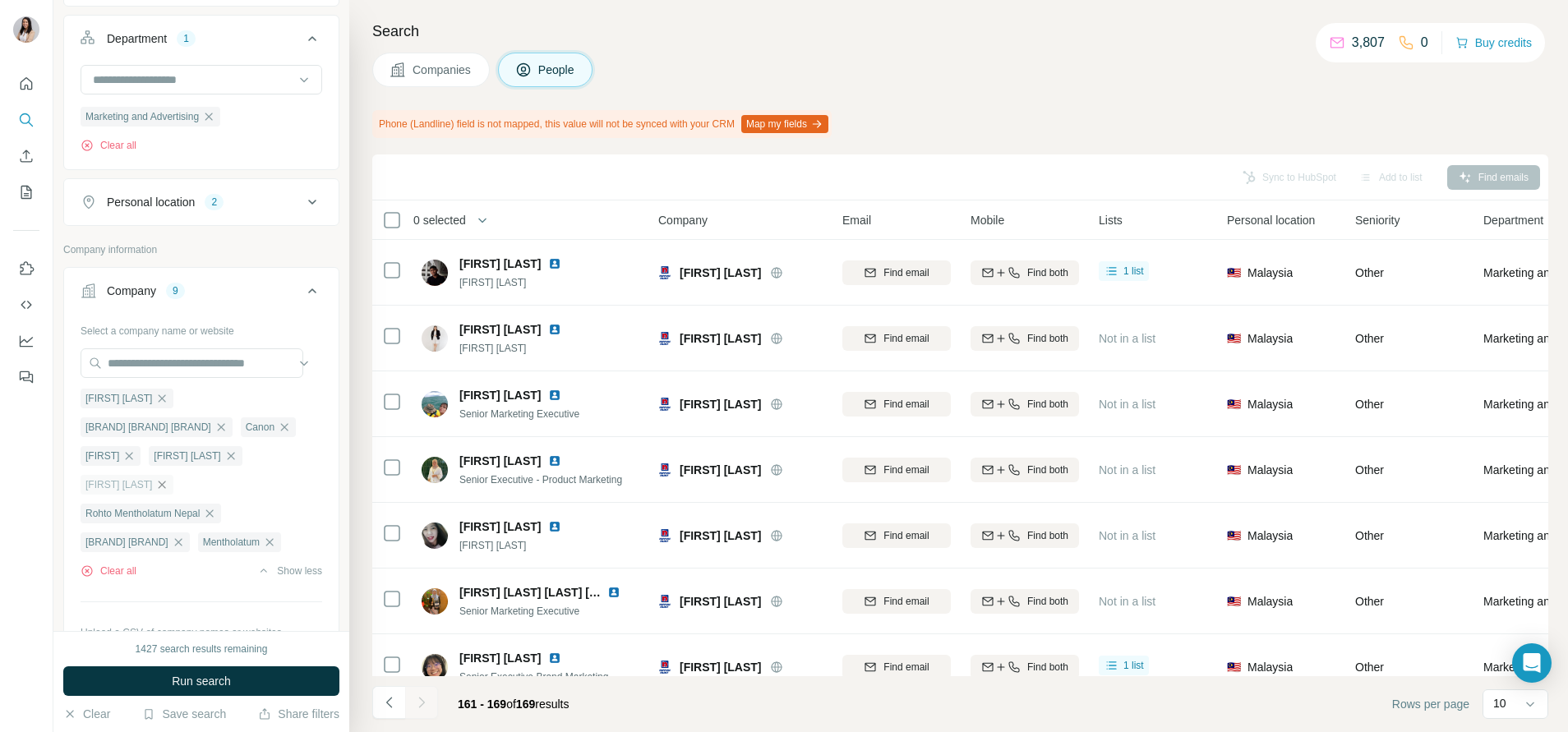 click 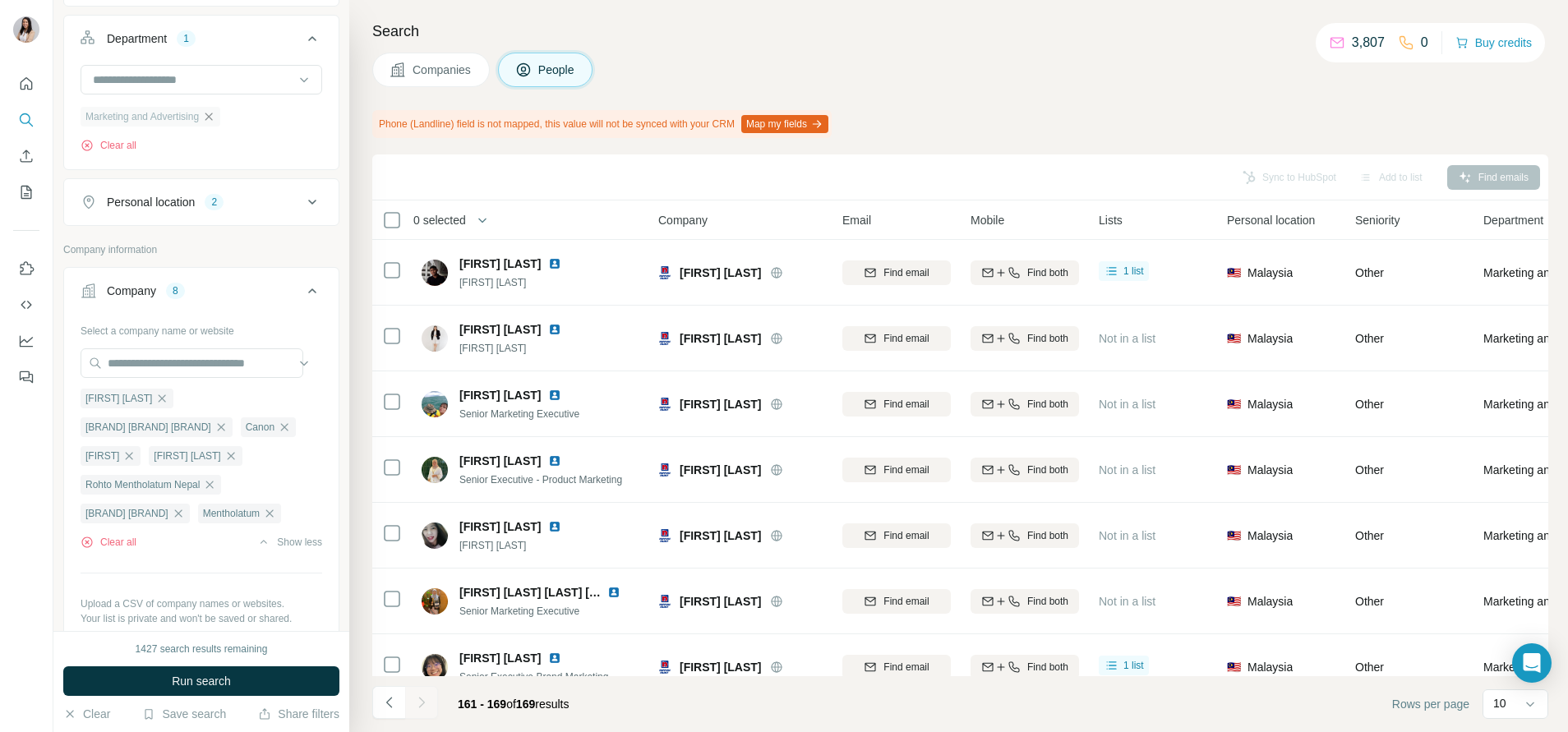 click 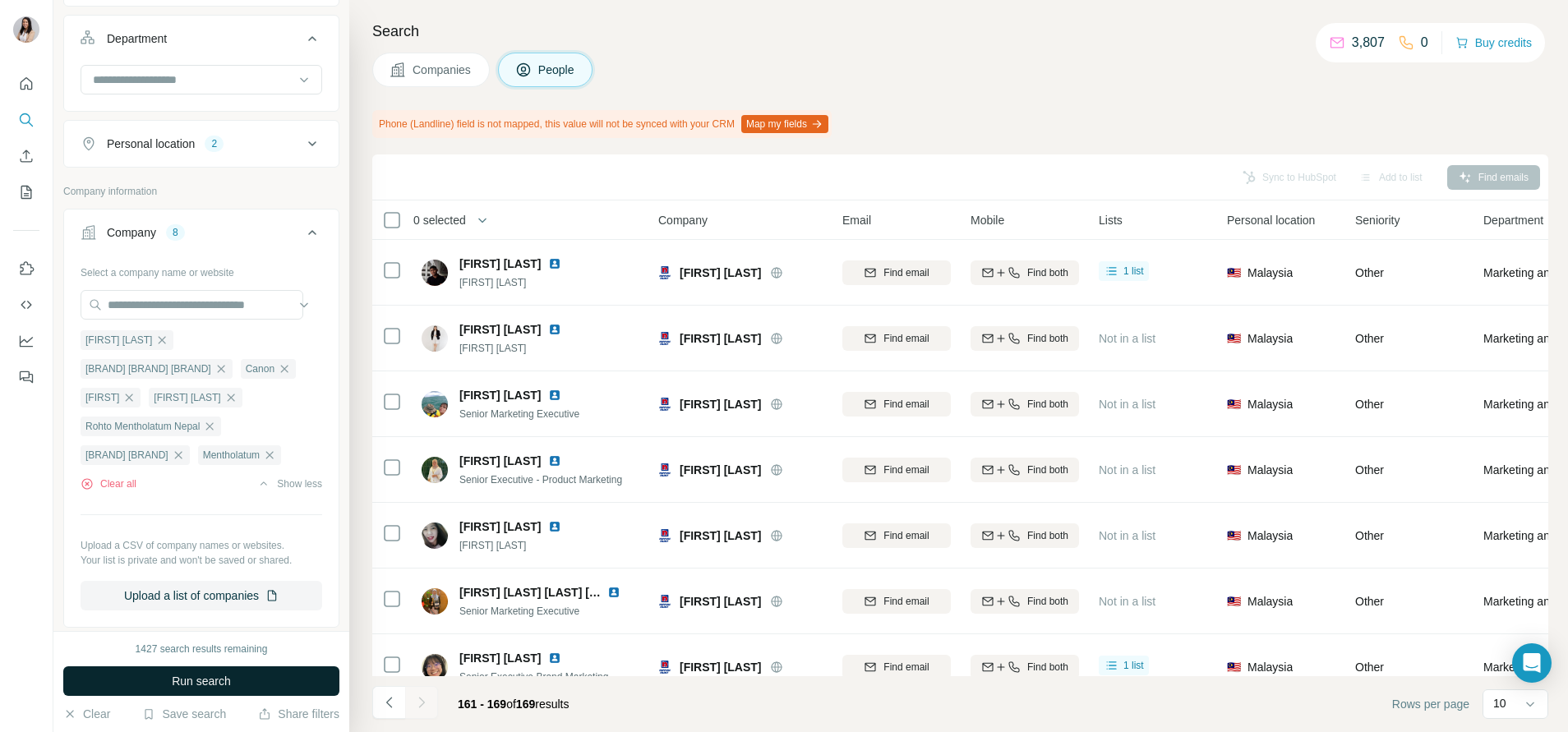 click on "Run search" at bounding box center (201, 681) 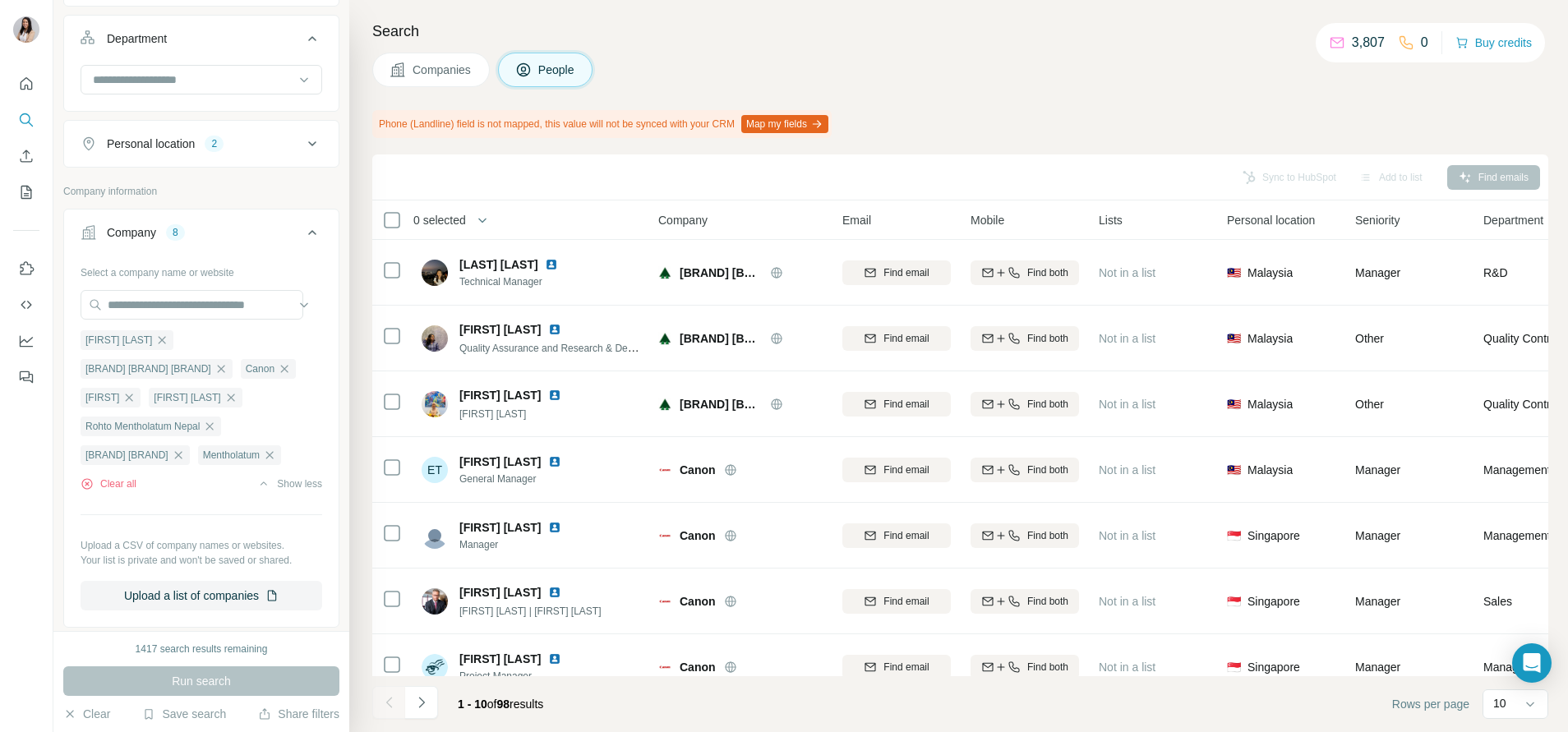 scroll, scrollTop: 0, scrollLeft: 0, axis: both 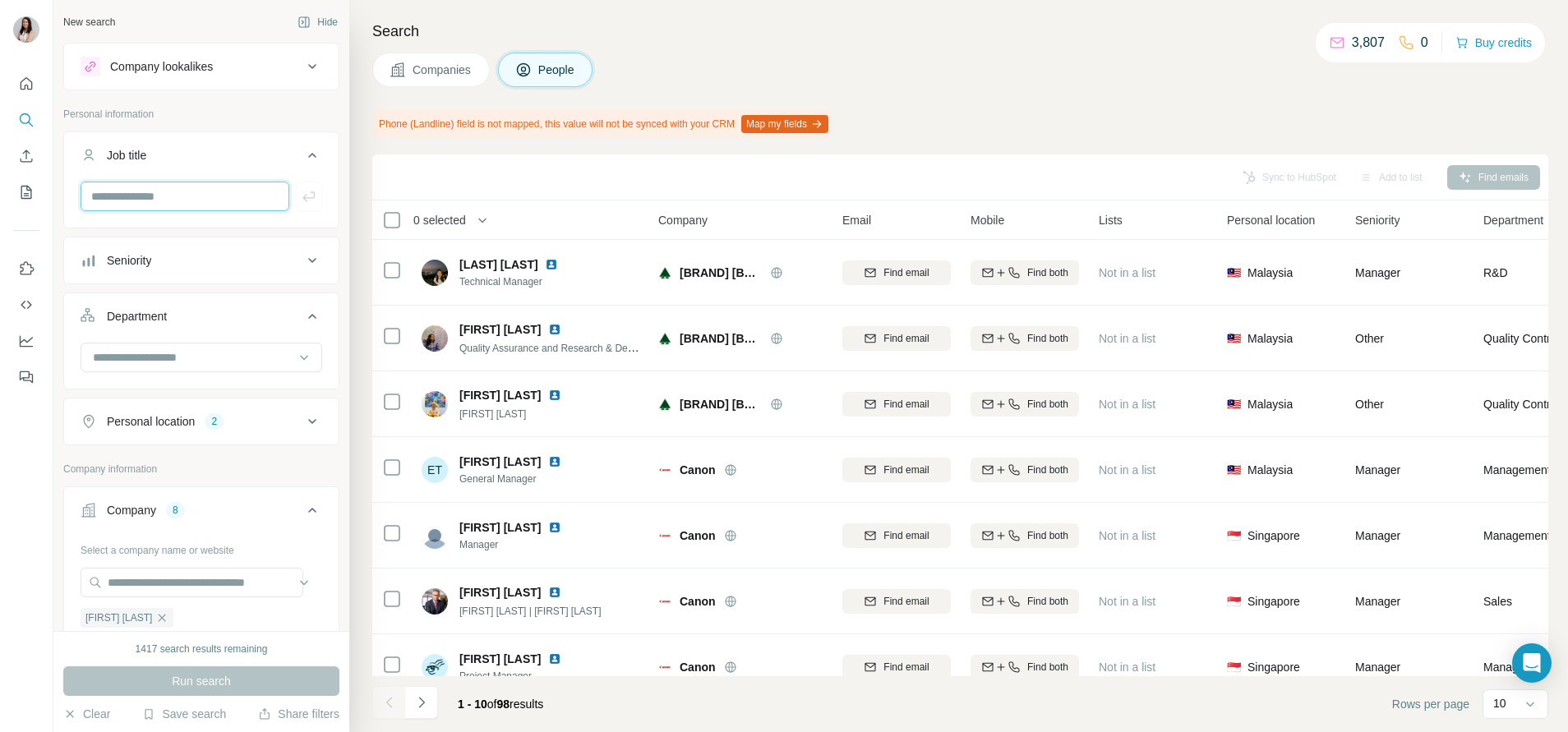 click at bounding box center [185, 196] 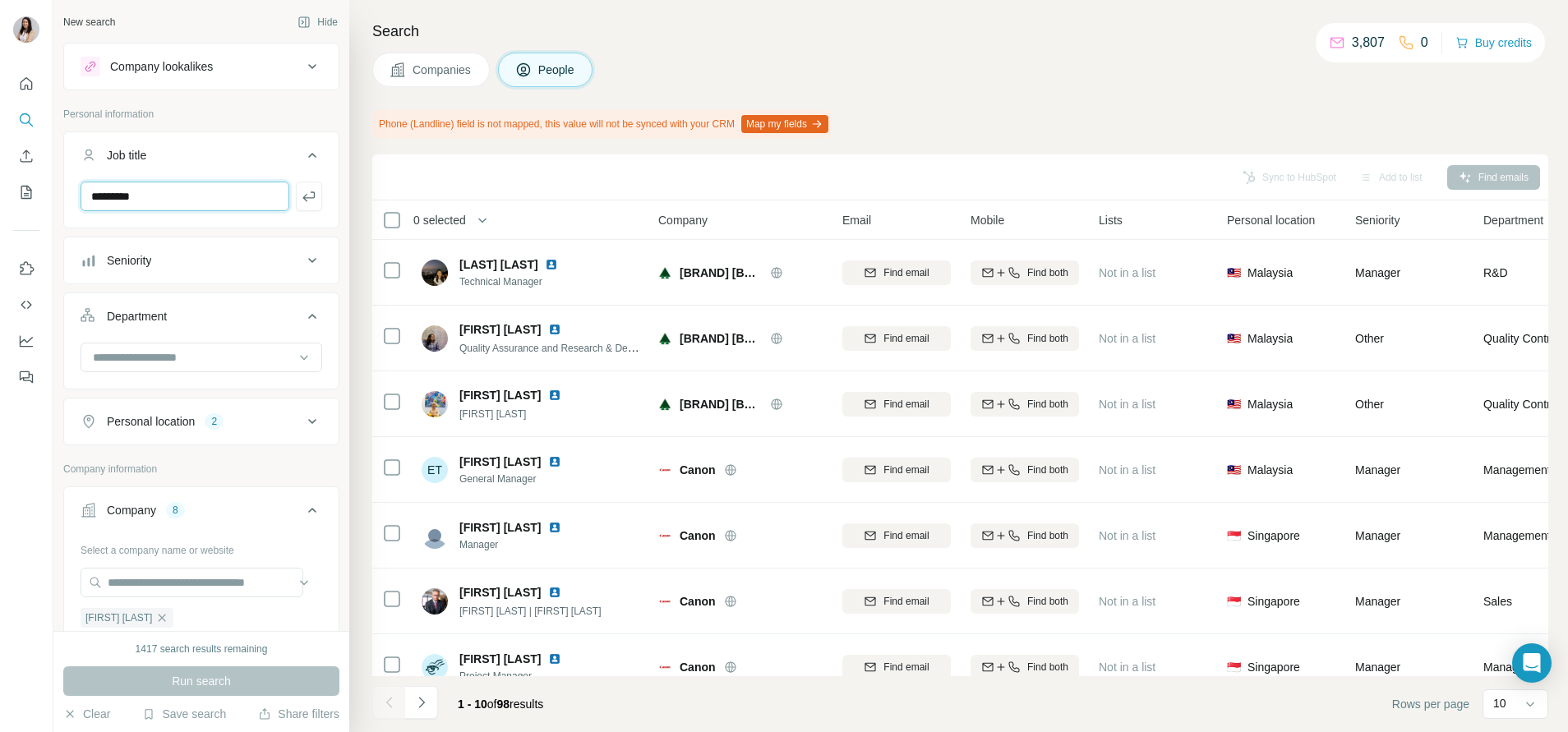 type on "*********" 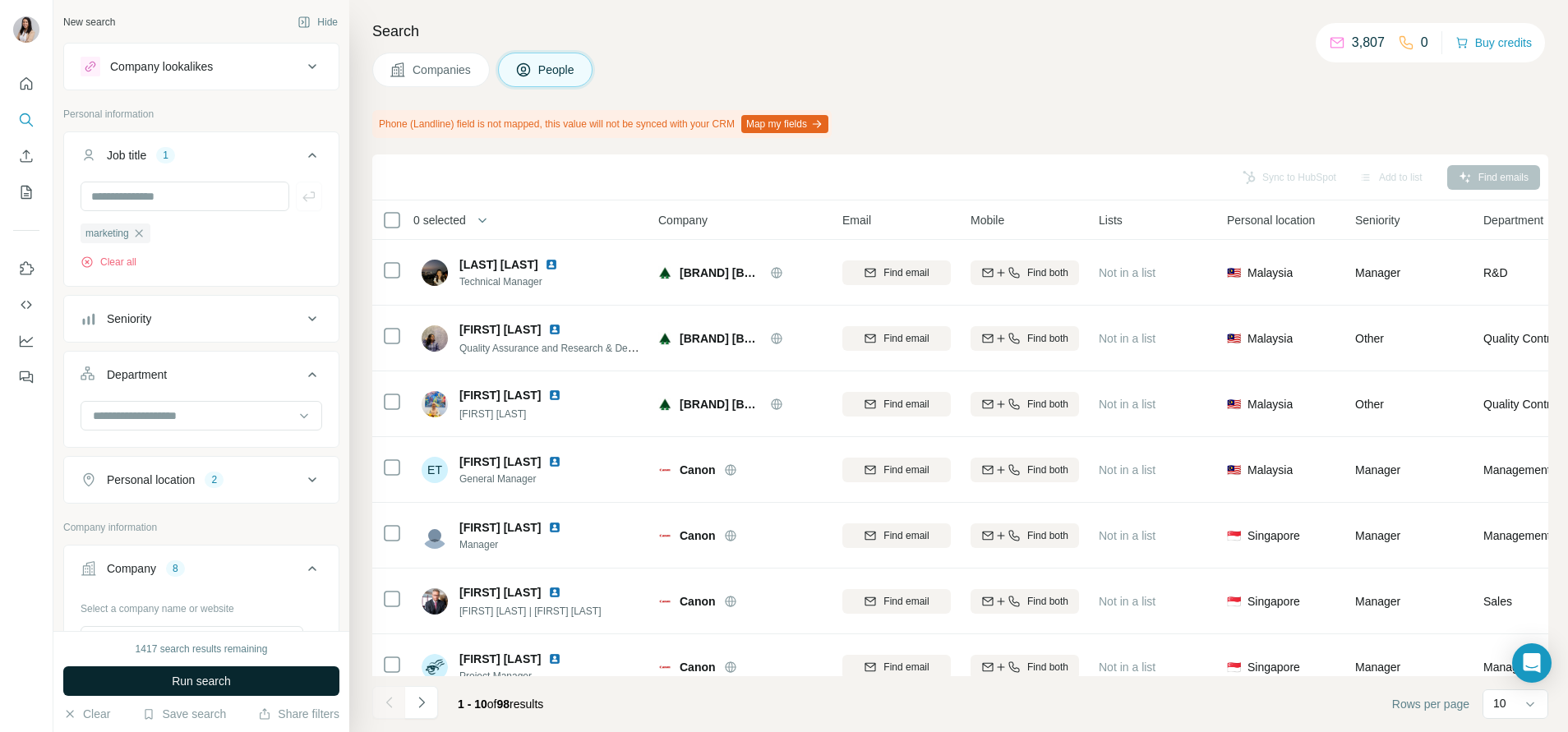 click on "Run search" at bounding box center [201, 681] 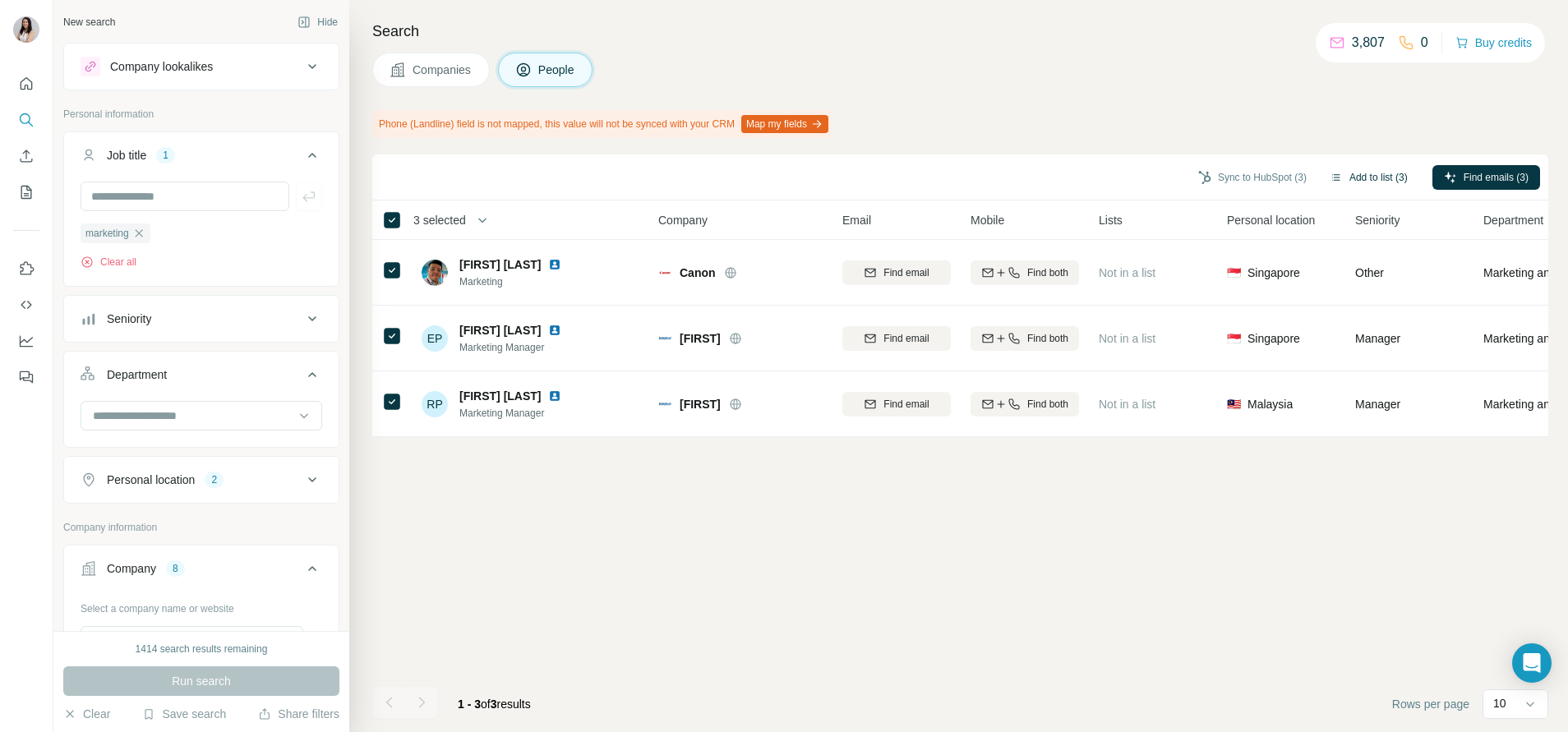 click on "Add to list (3)" at bounding box center [1368, 177] 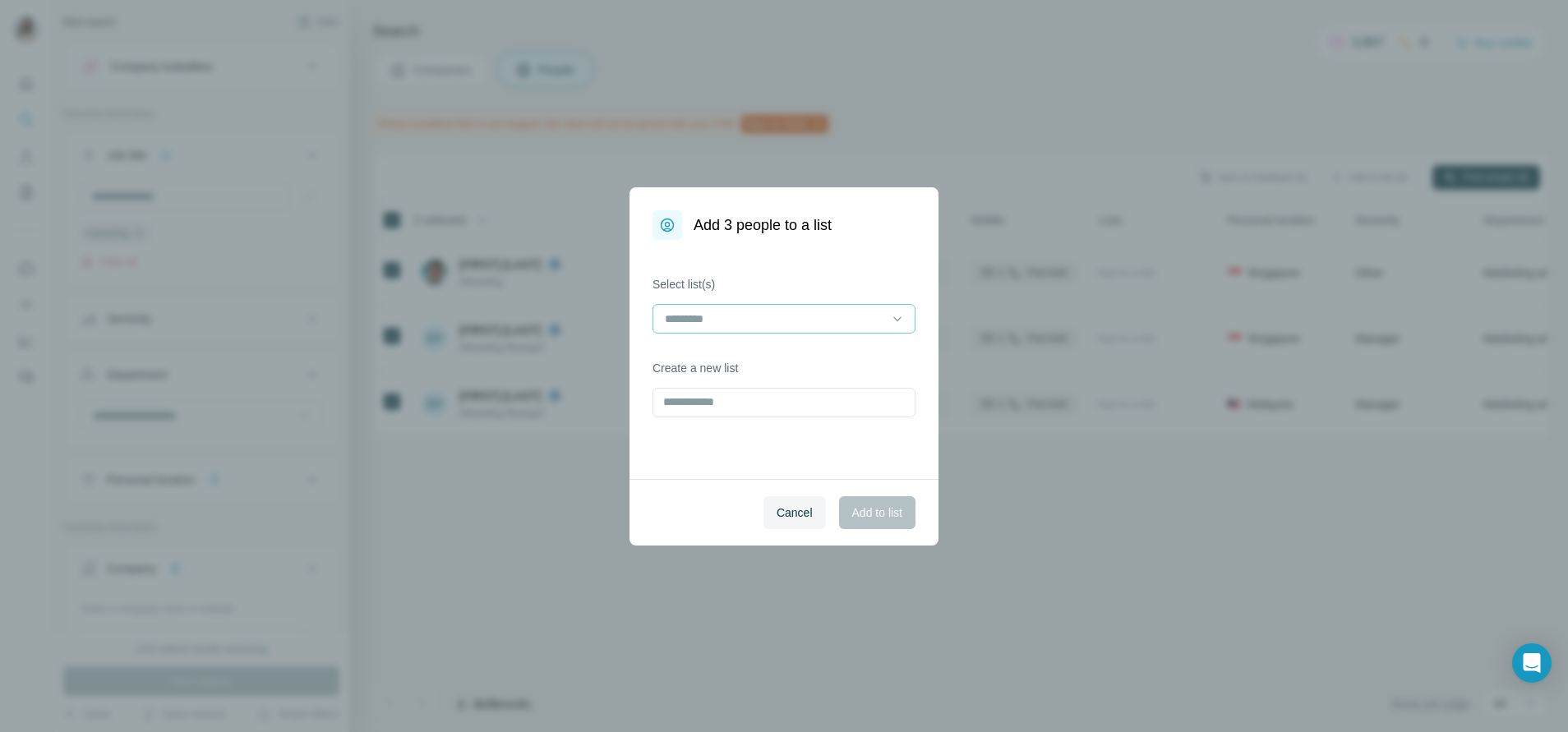 click at bounding box center (774, 319) 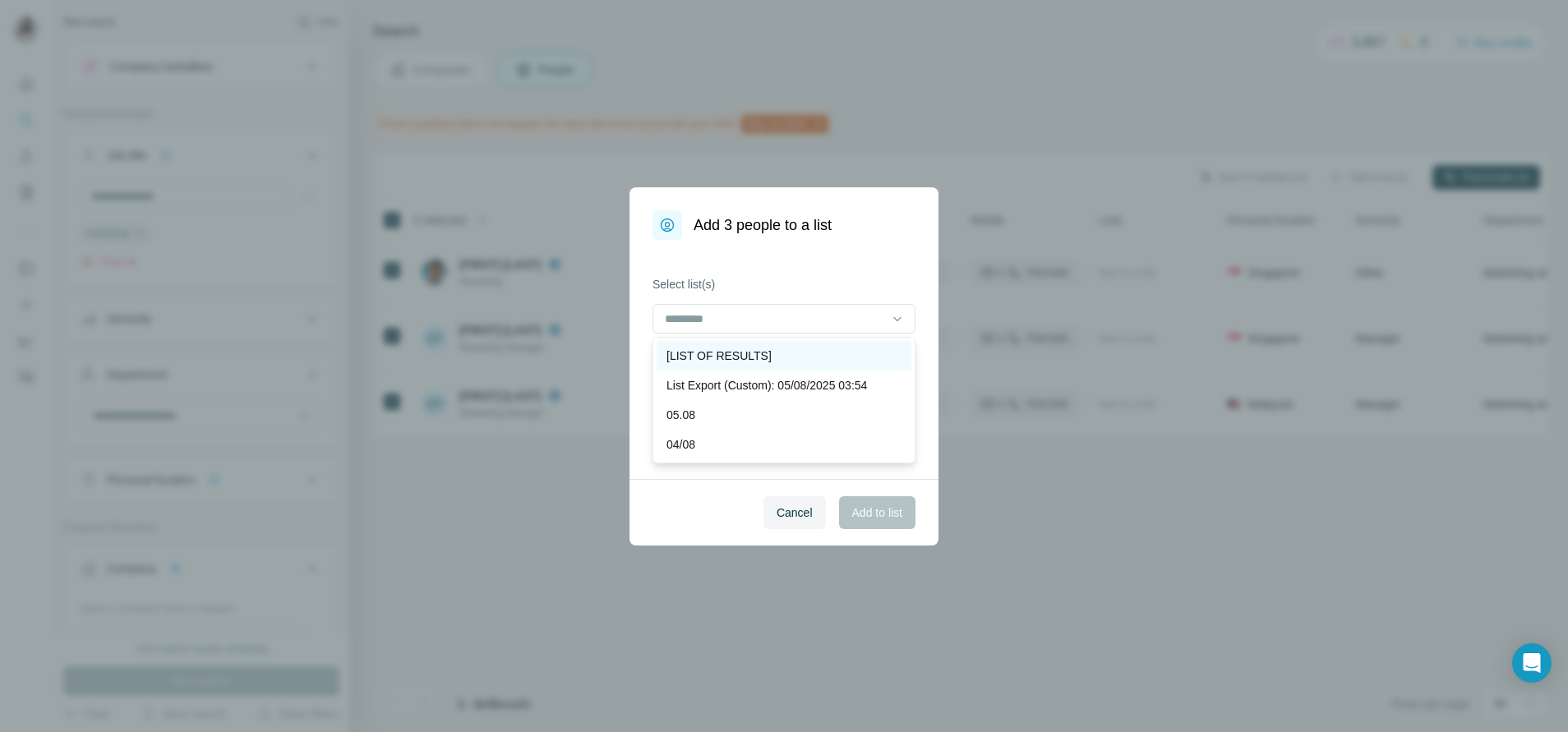 click on "[LIST OF RESULTS]" at bounding box center [784, 356] 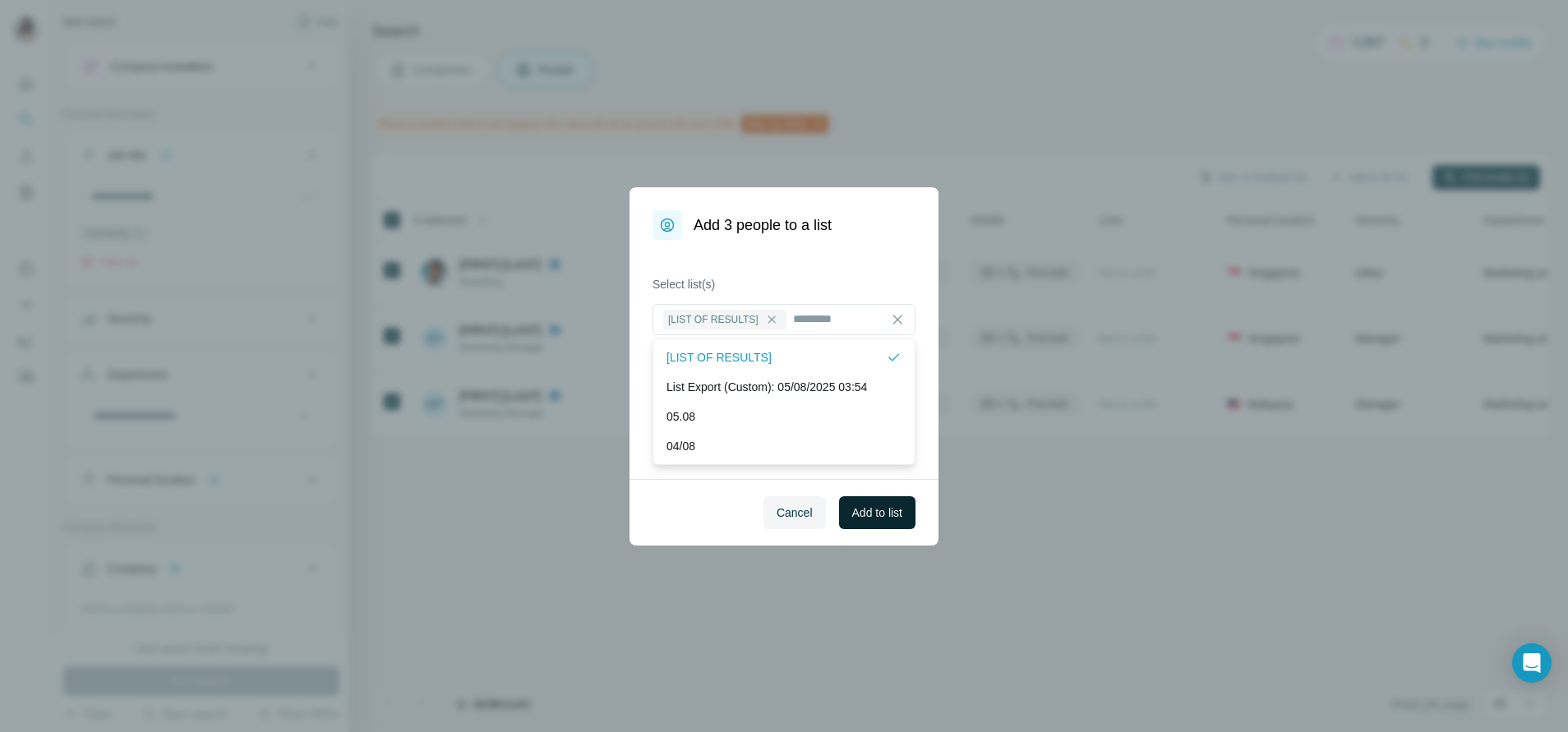 click on "Add to list" at bounding box center [877, 513] 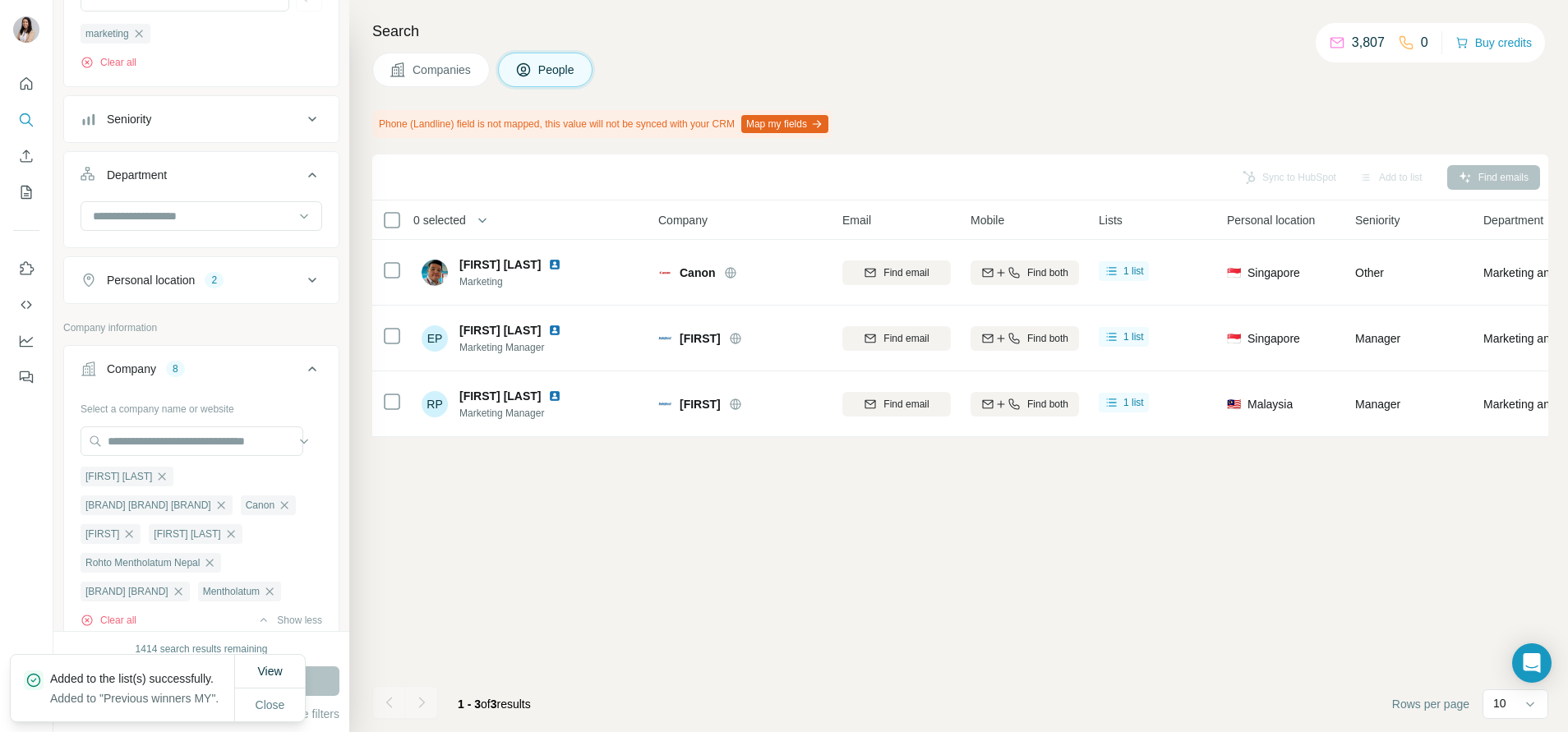 scroll, scrollTop: 202, scrollLeft: 0, axis: vertical 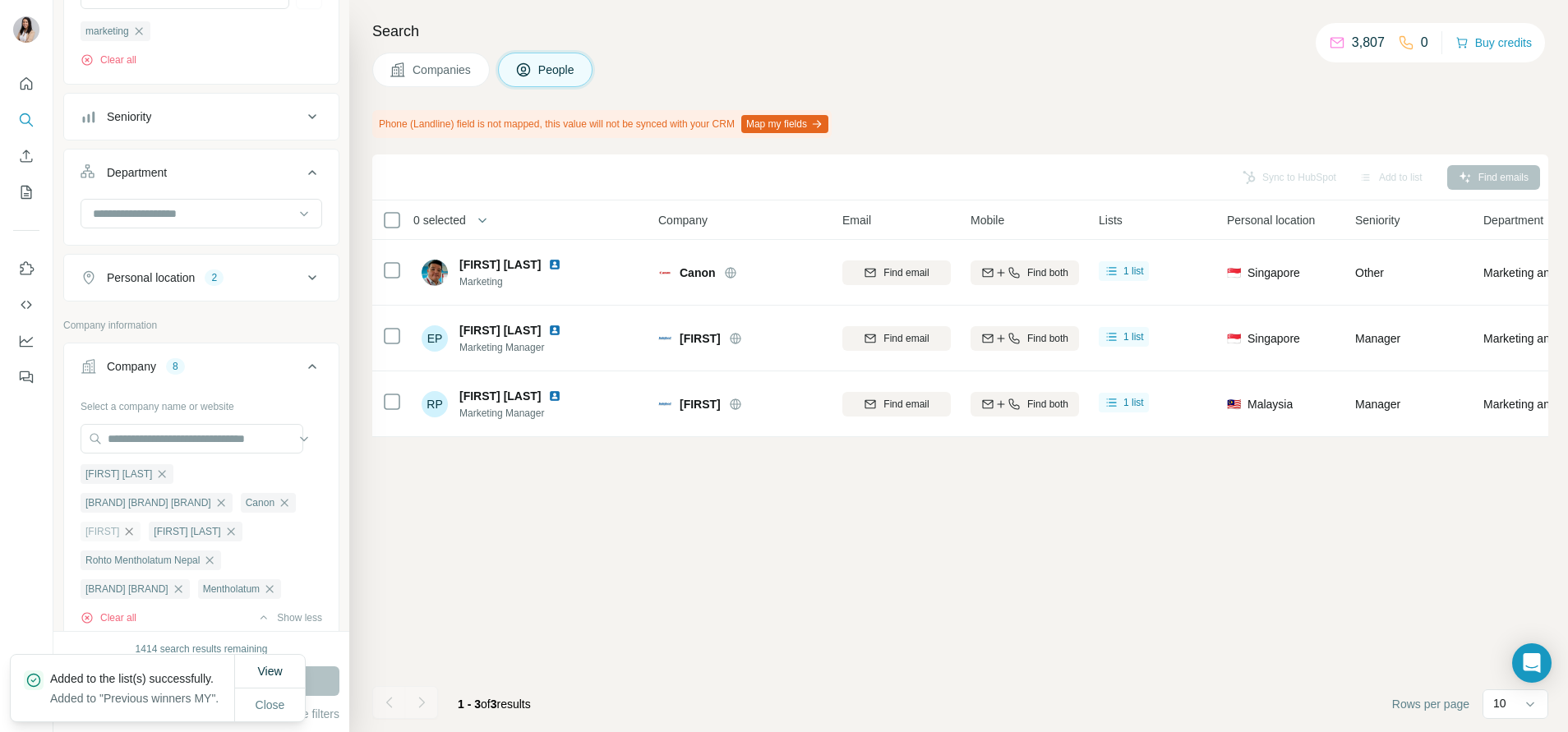 click 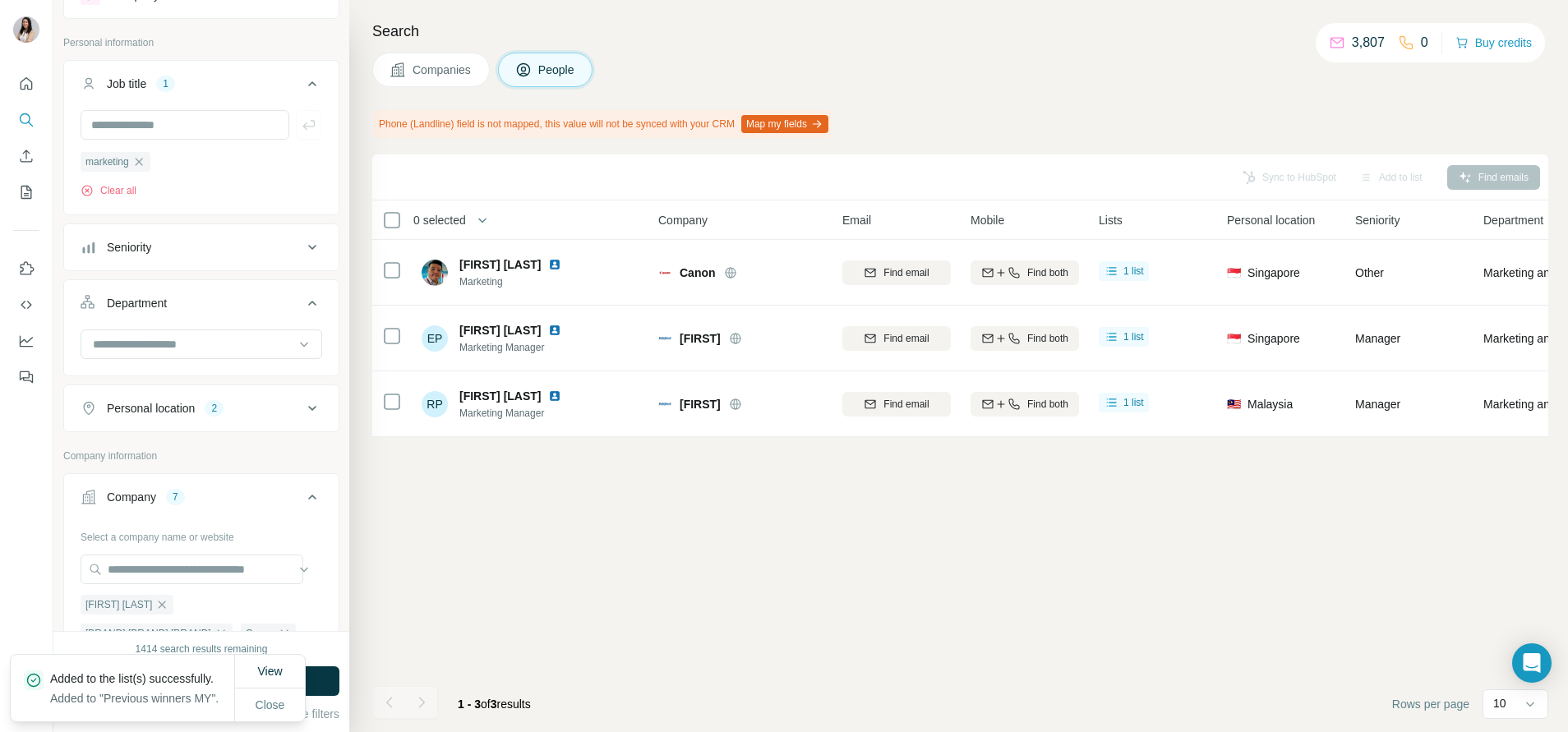 scroll, scrollTop: 69, scrollLeft: 0, axis: vertical 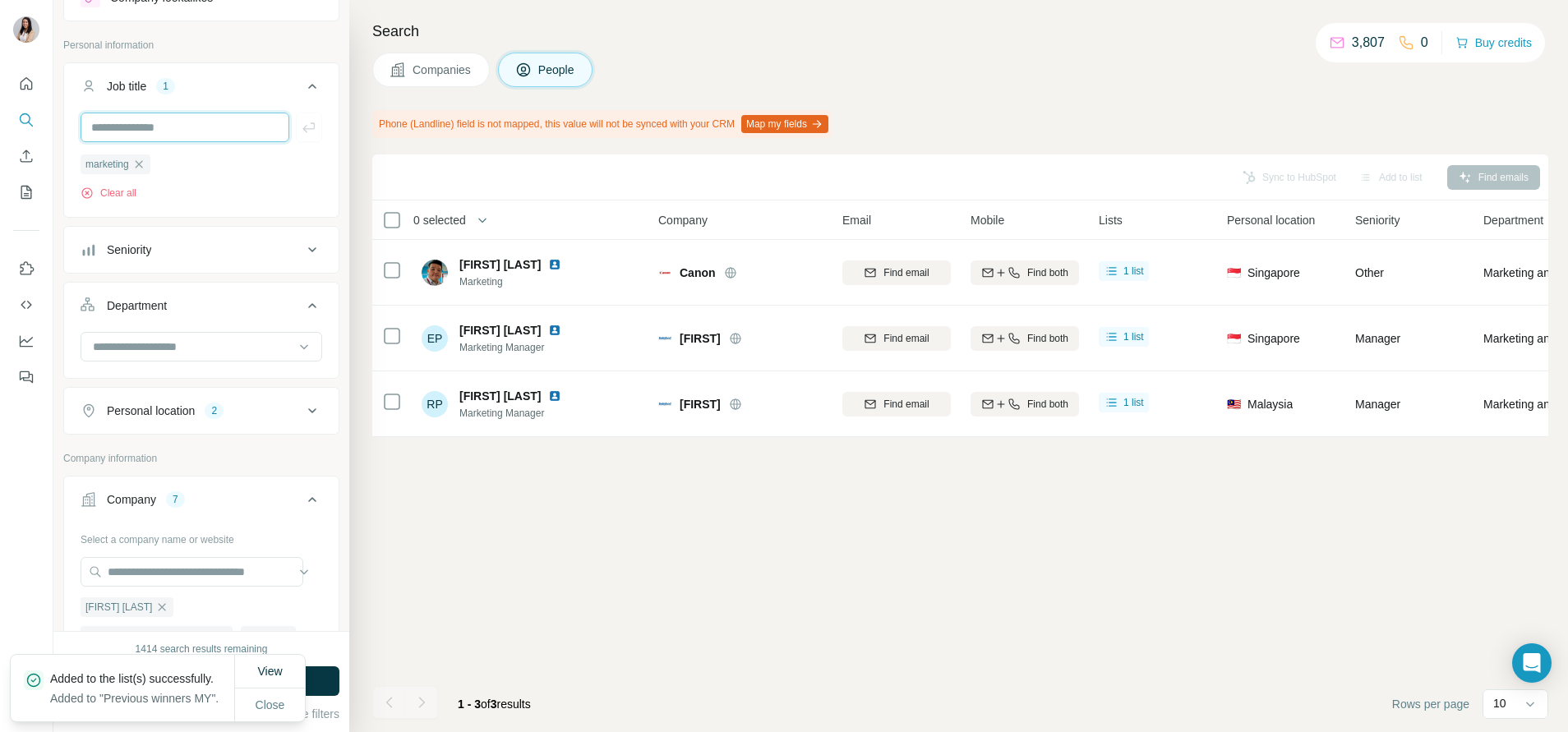 click at bounding box center (185, 127) 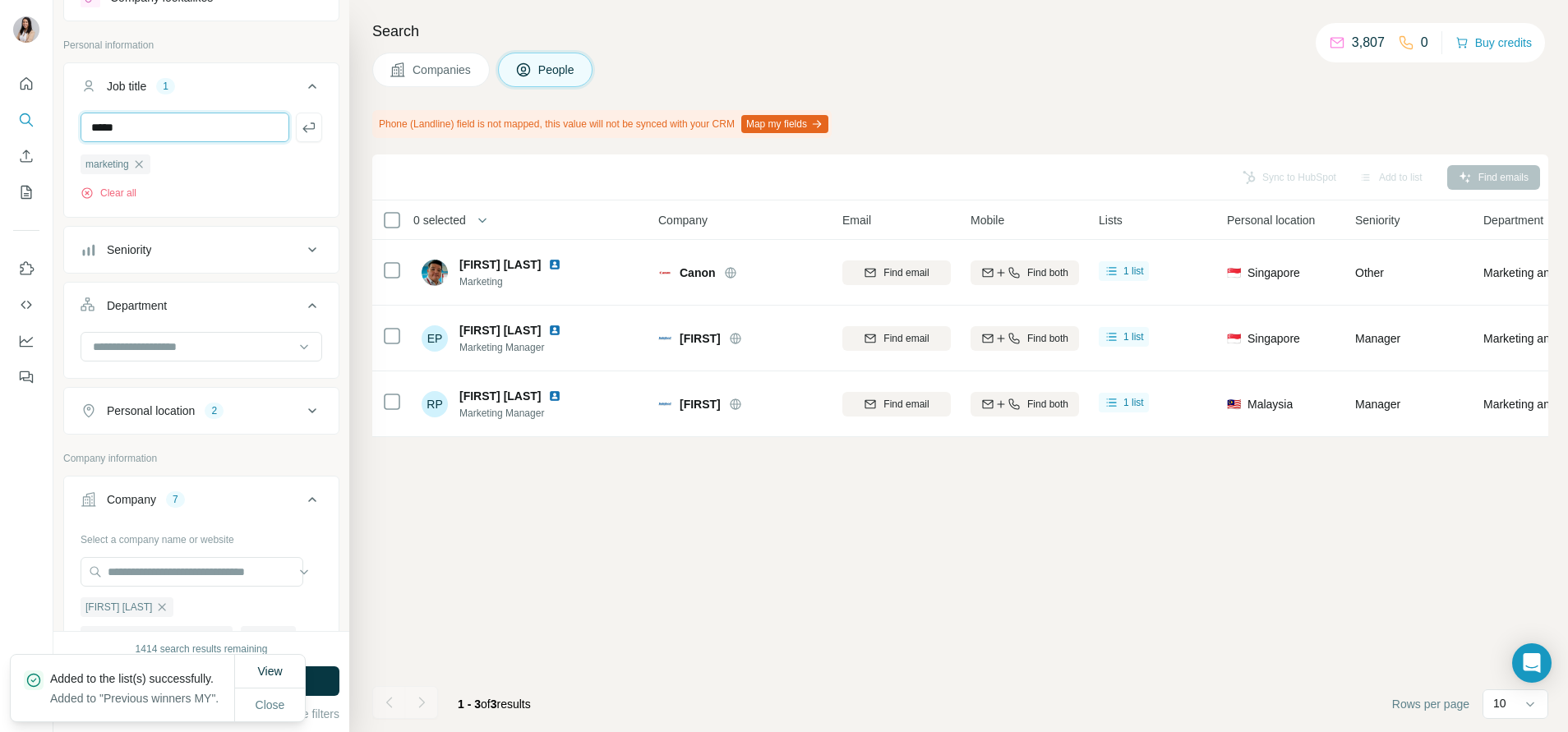type on "*****" 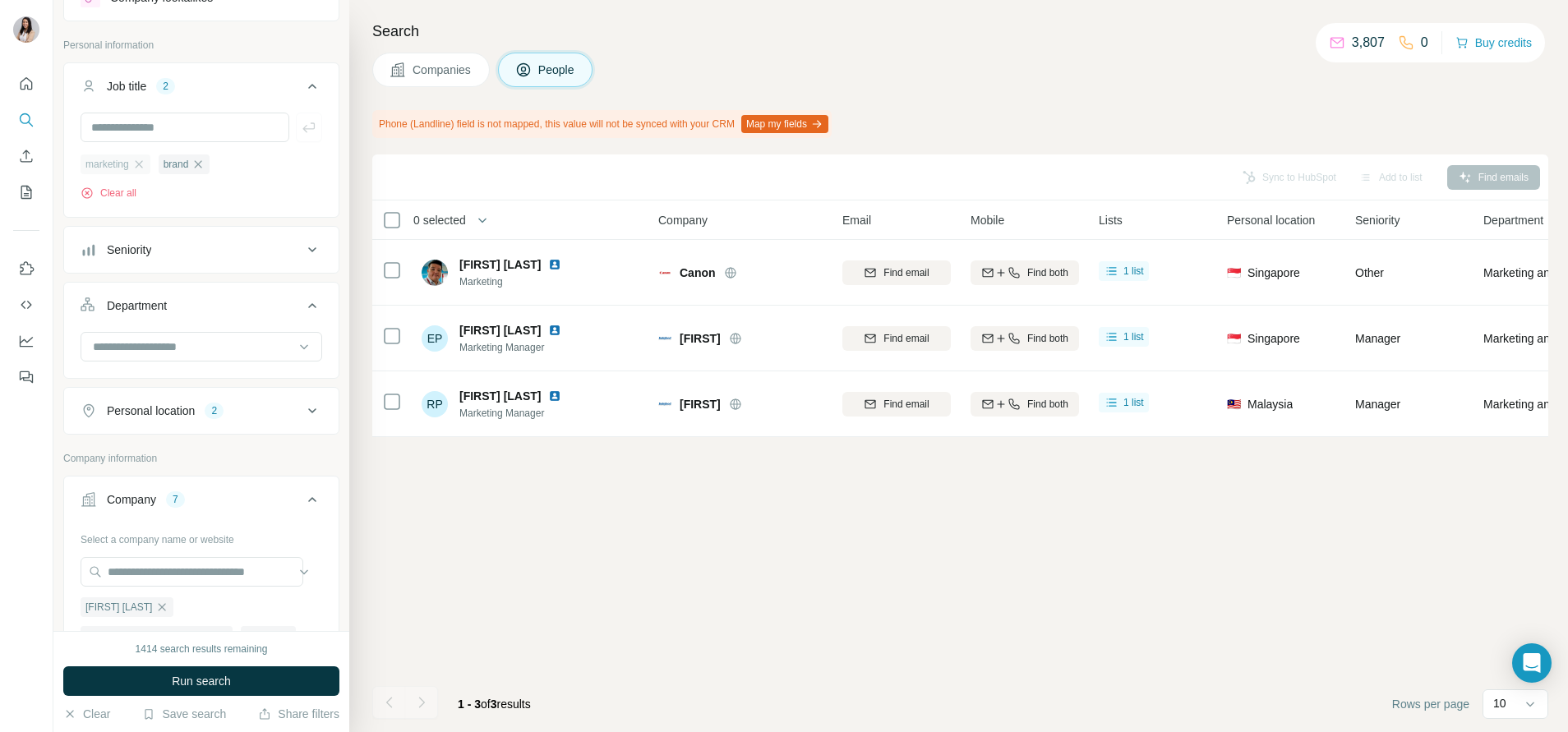 click on "marketing" at bounding box center [115, 164] 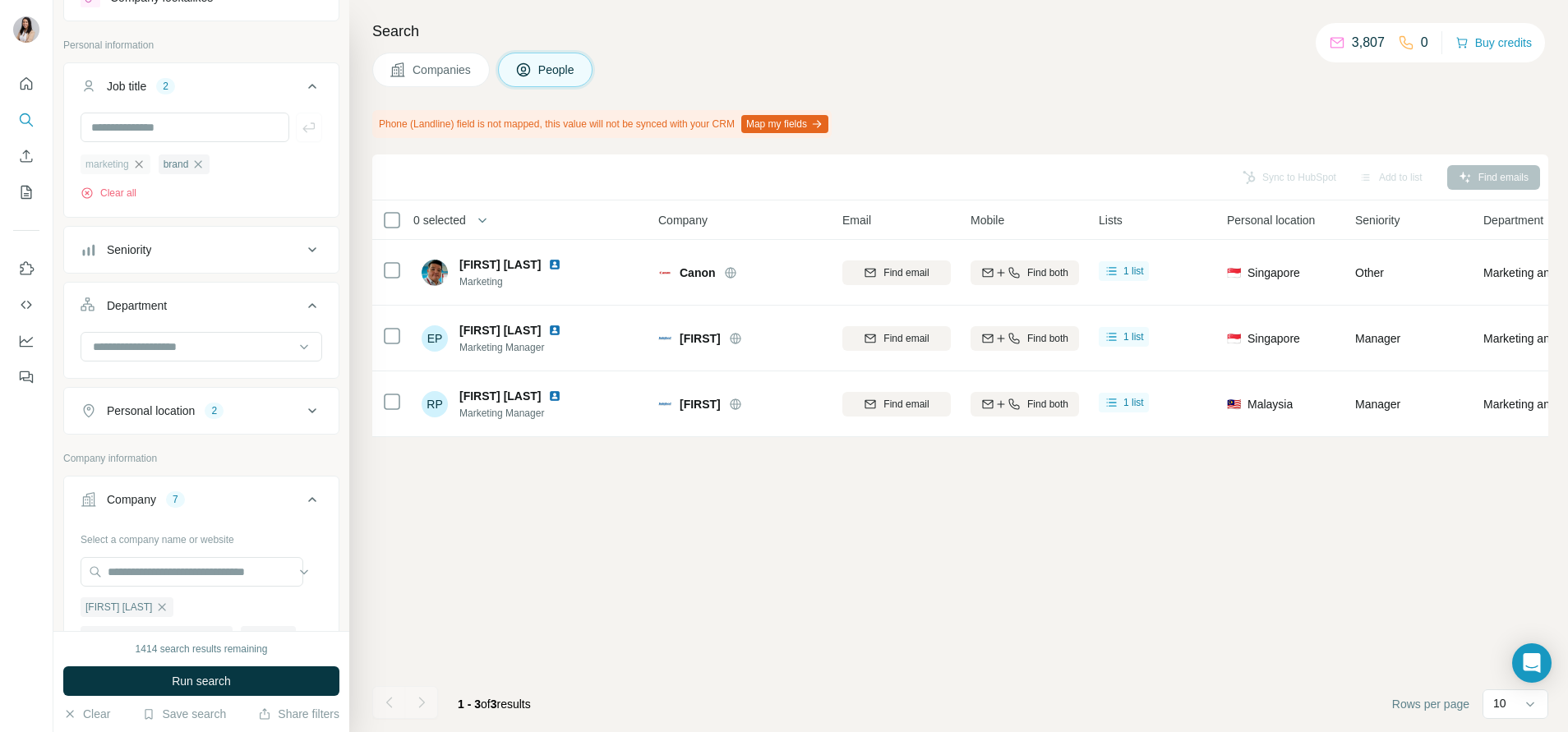 click 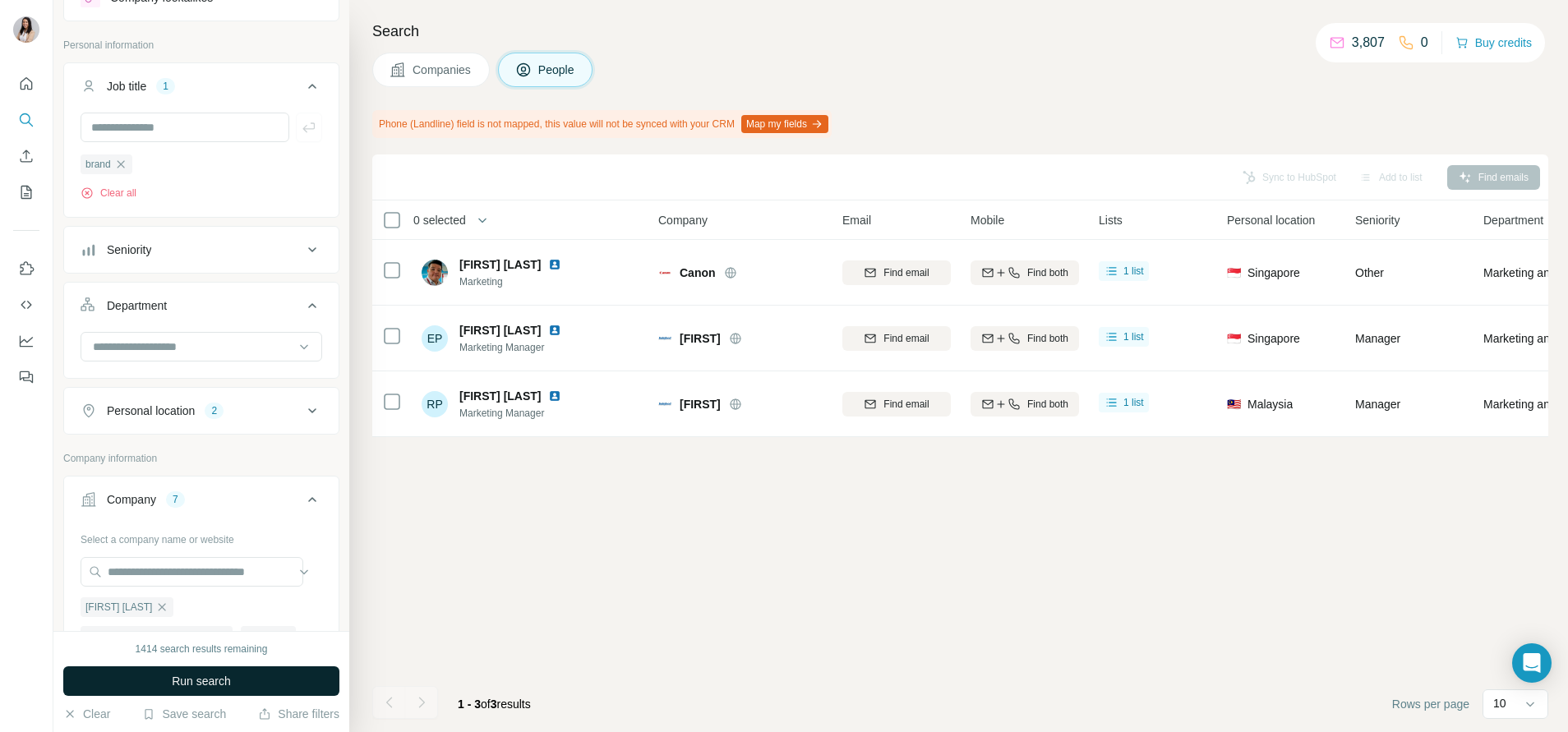 click on "Run search" at bounding box center [201, 681] 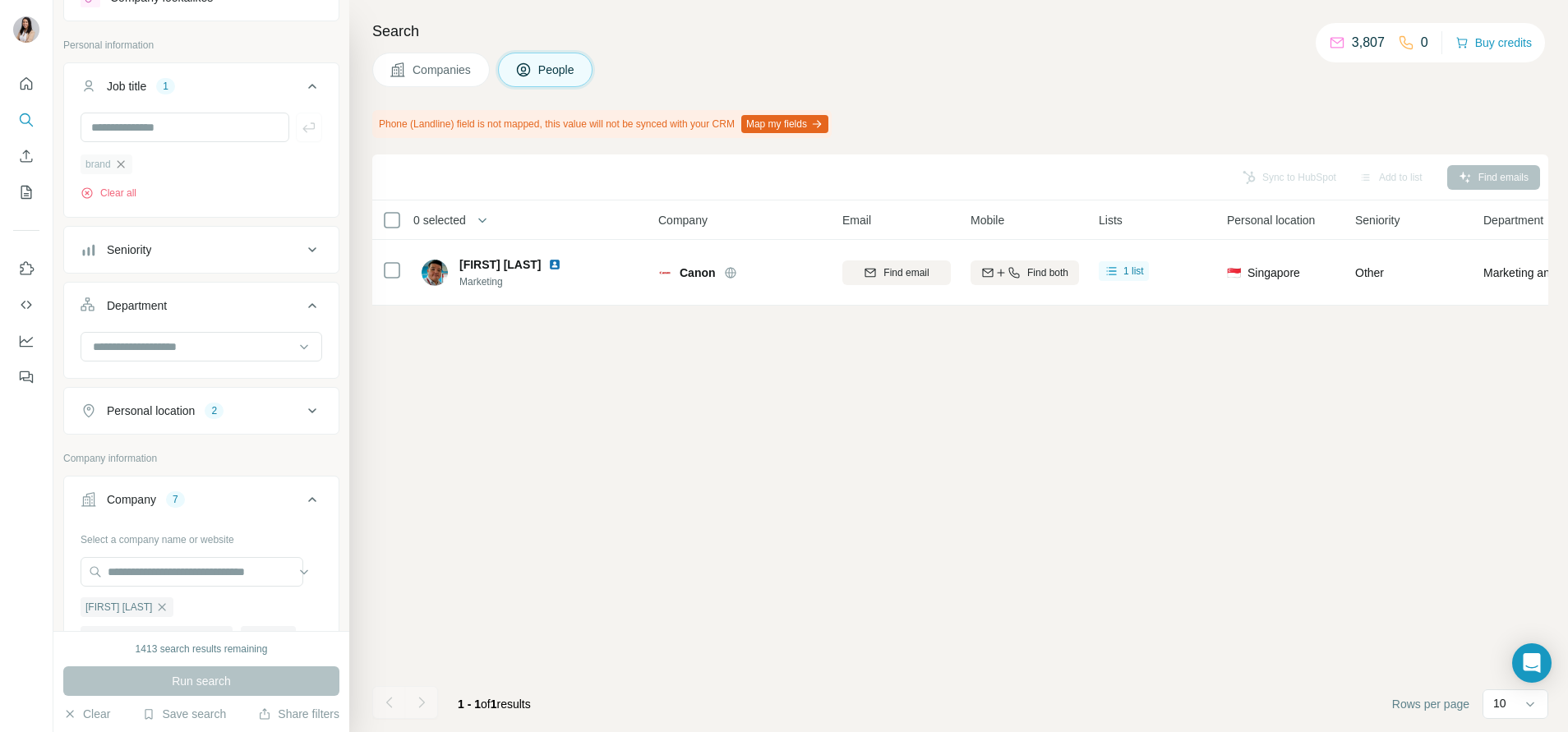 click 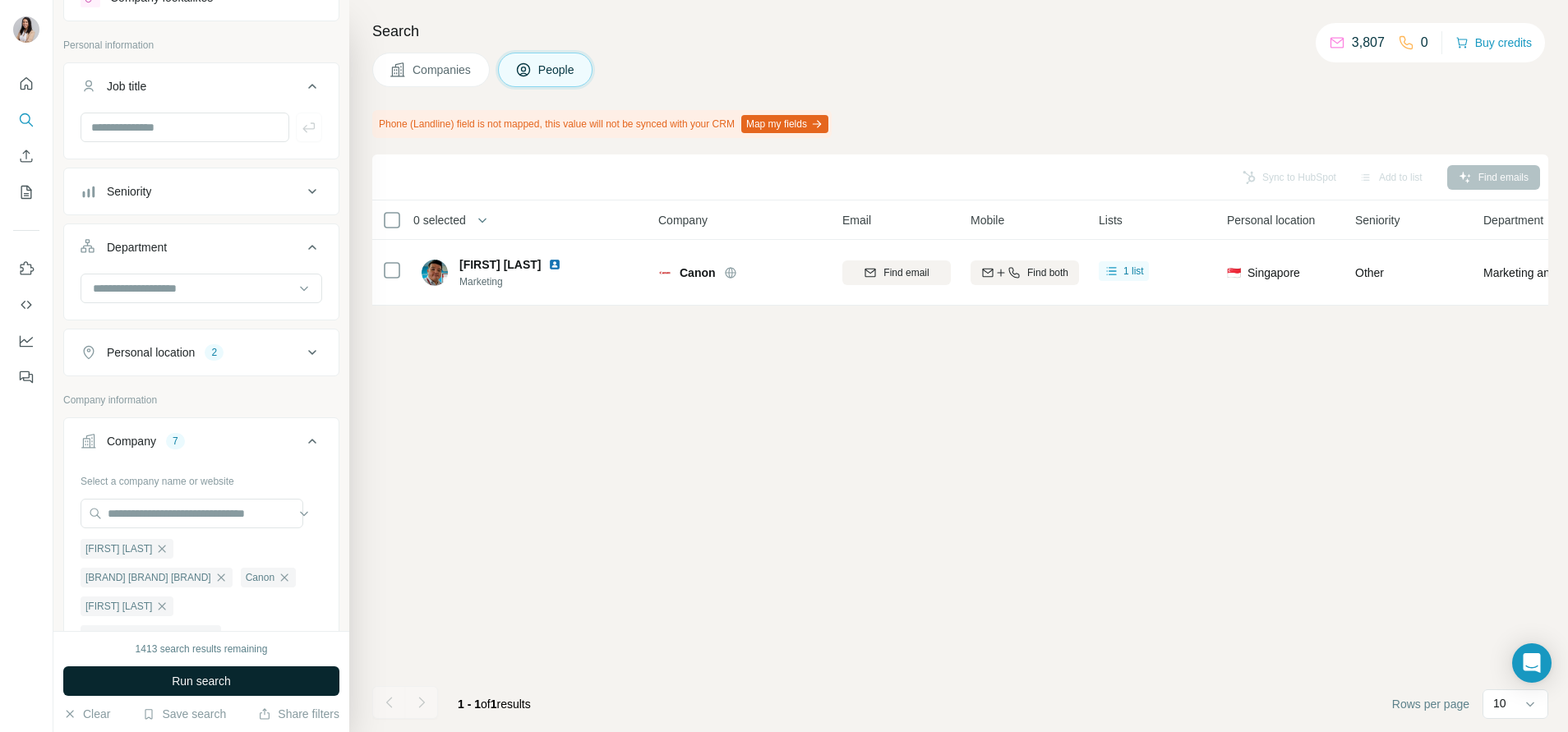 click on "Run search" at bounding box center [201, 681] 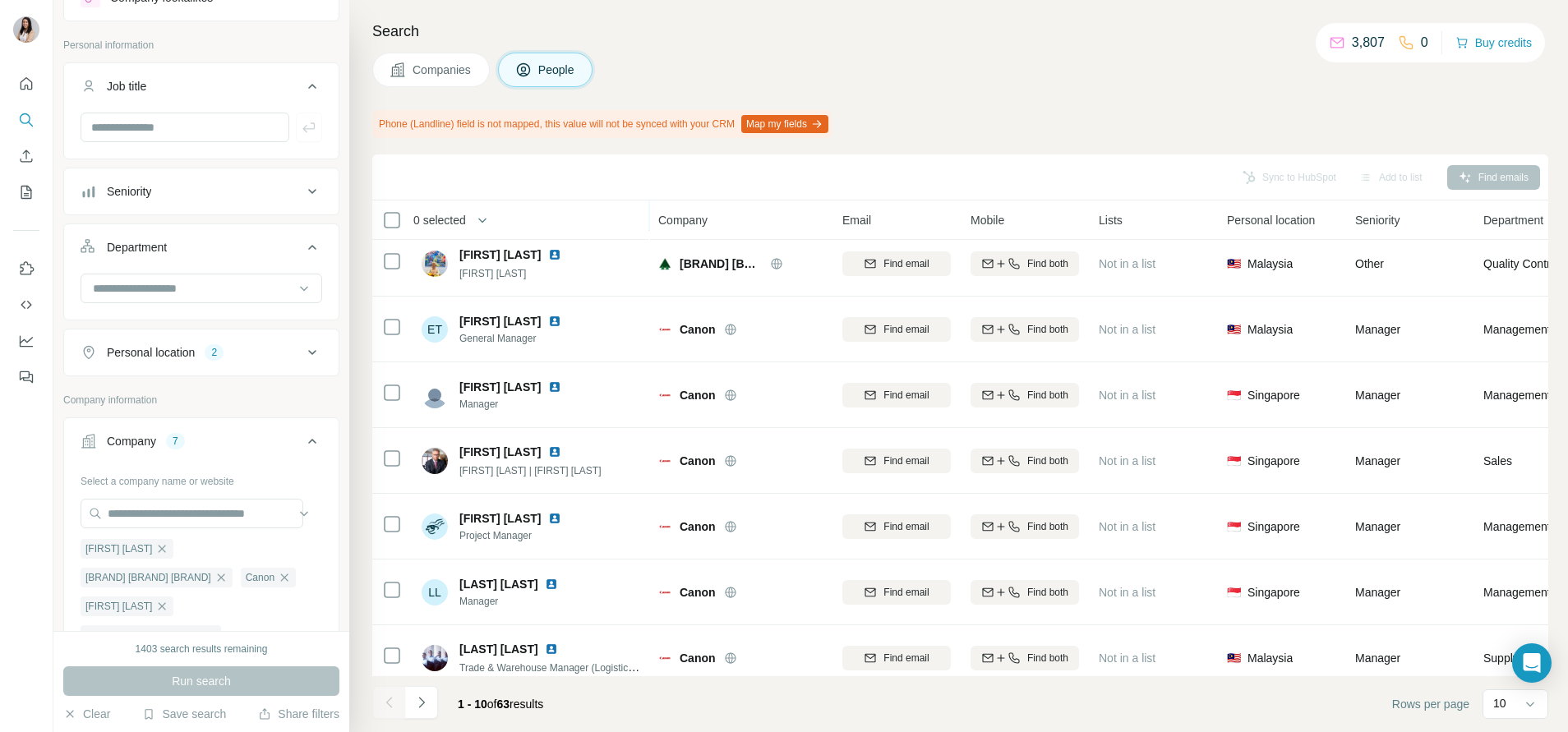 scroll, scrollTop: 233, scrollLeft: 0, axis: vertical 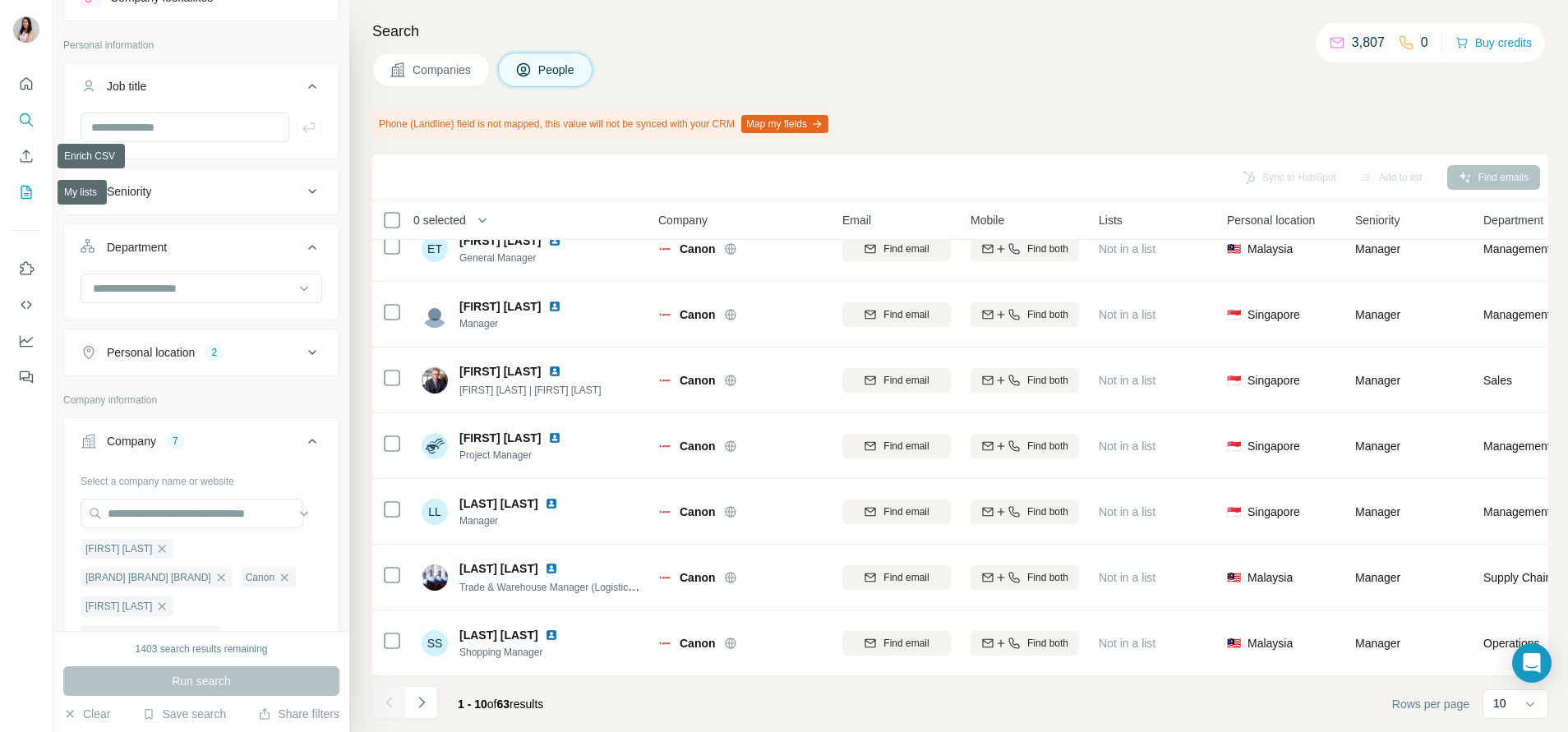 click 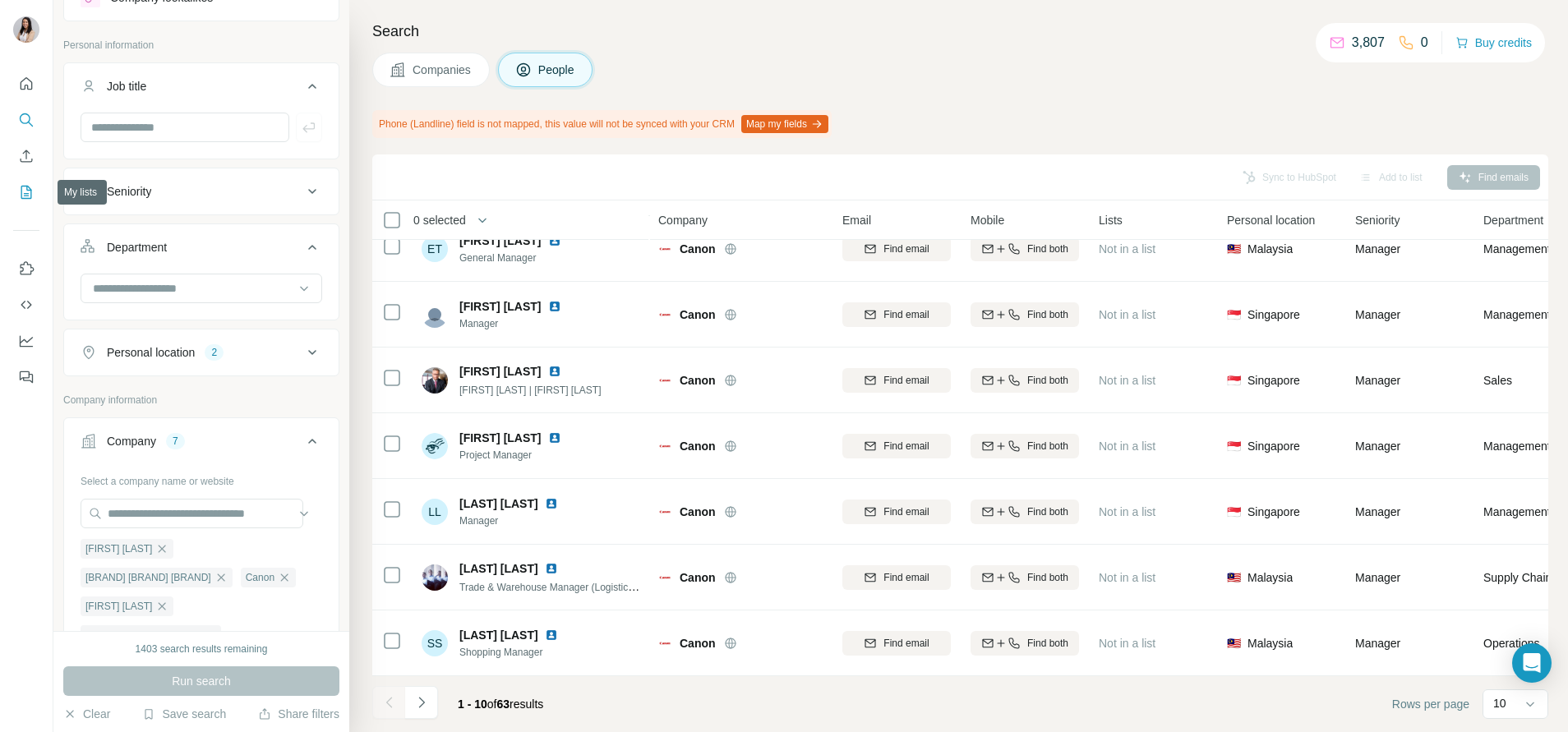 click 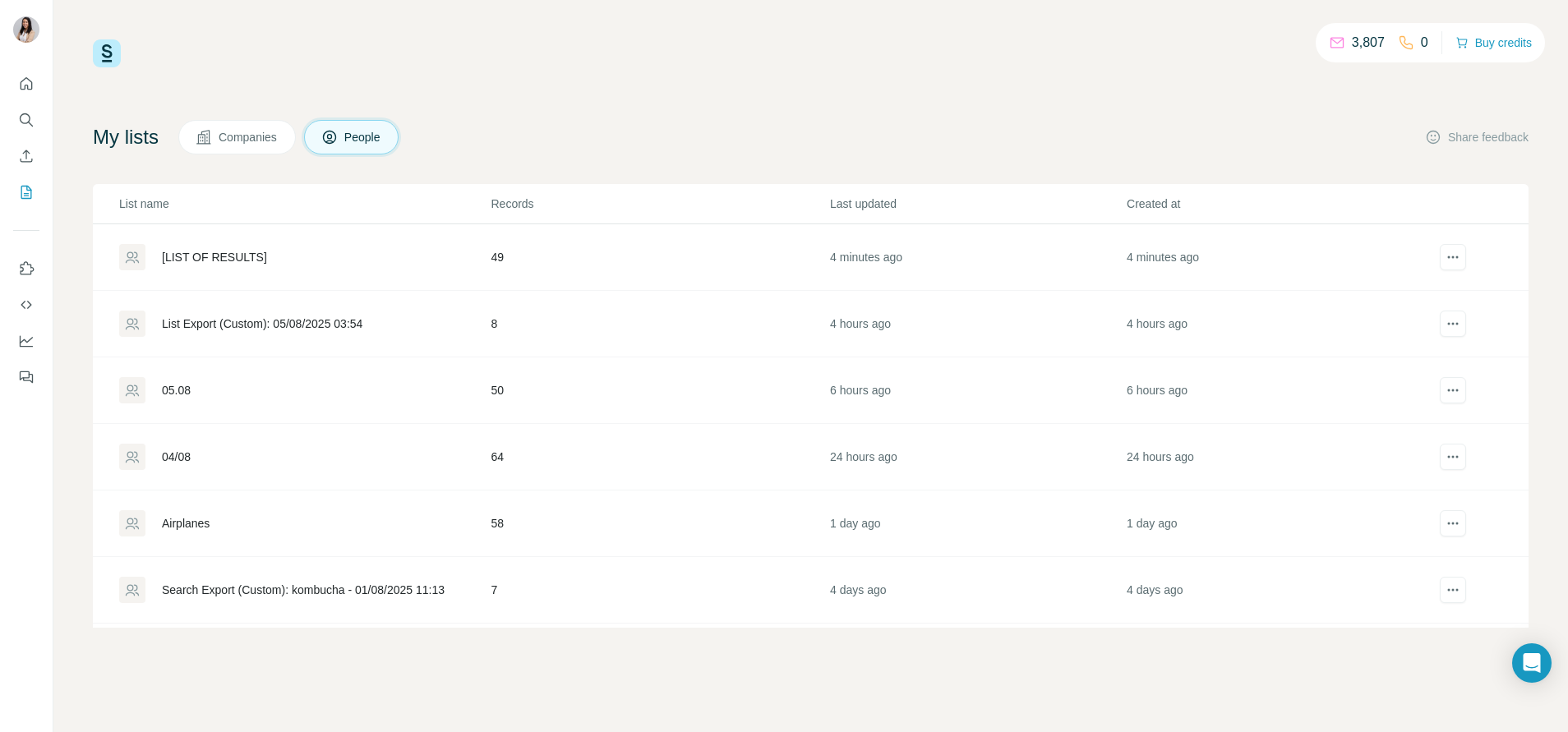 click on "[LIST OF RESULTS]" at bounding box center [214, 257] 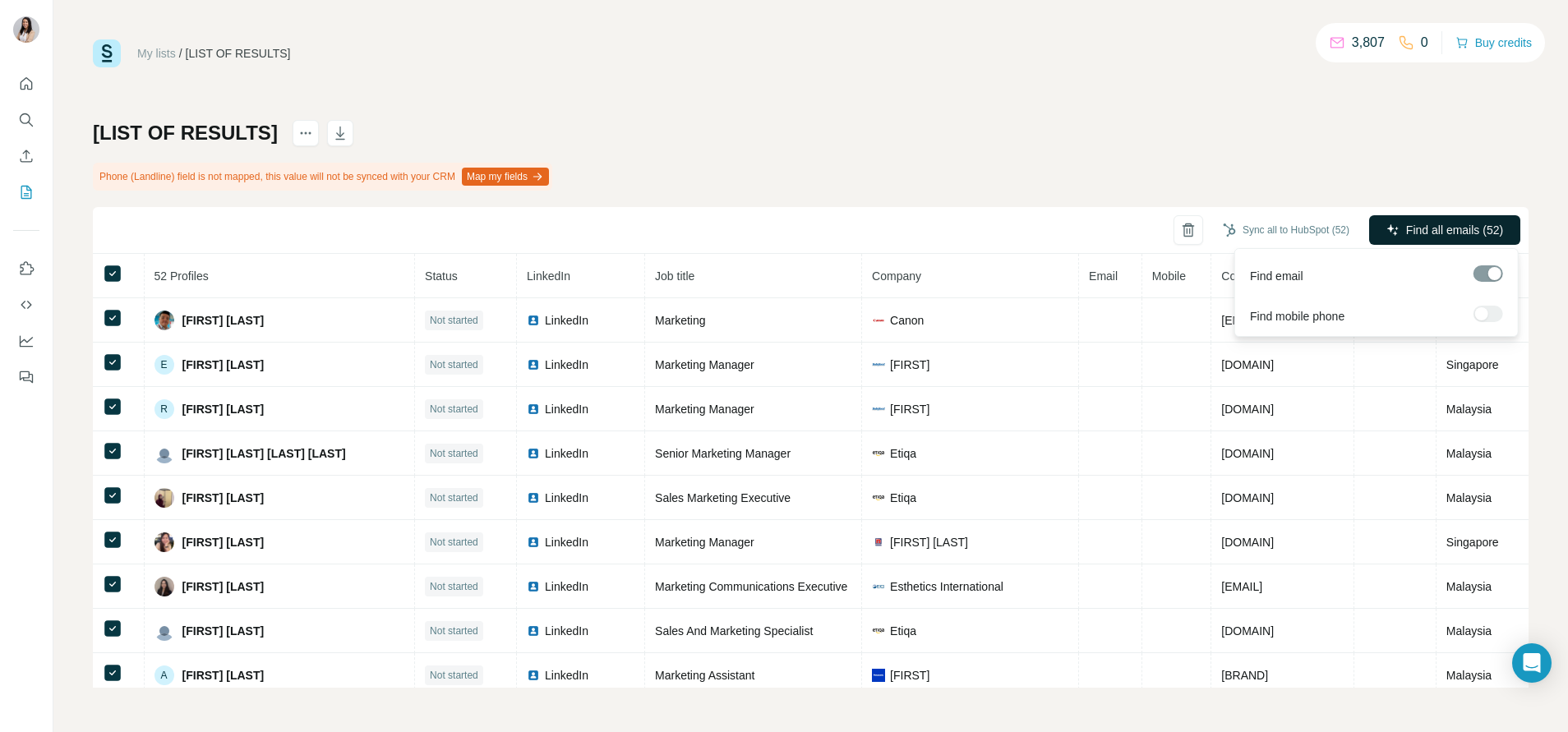 click on "Find all emails (52)" at bounding box center [1455, 230] 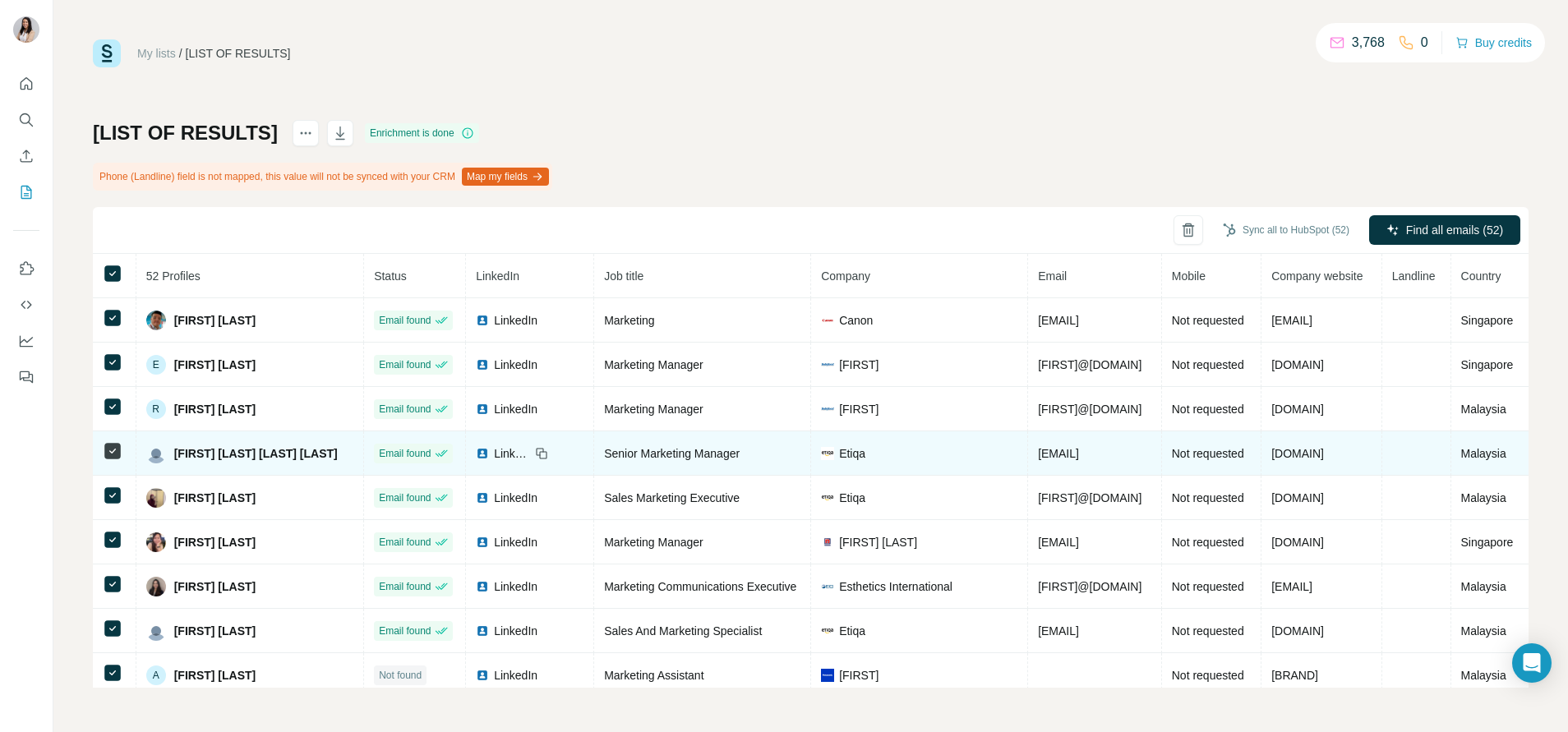 scroll, scrollTop: 67, scrollLeft: 0, axis: vertical 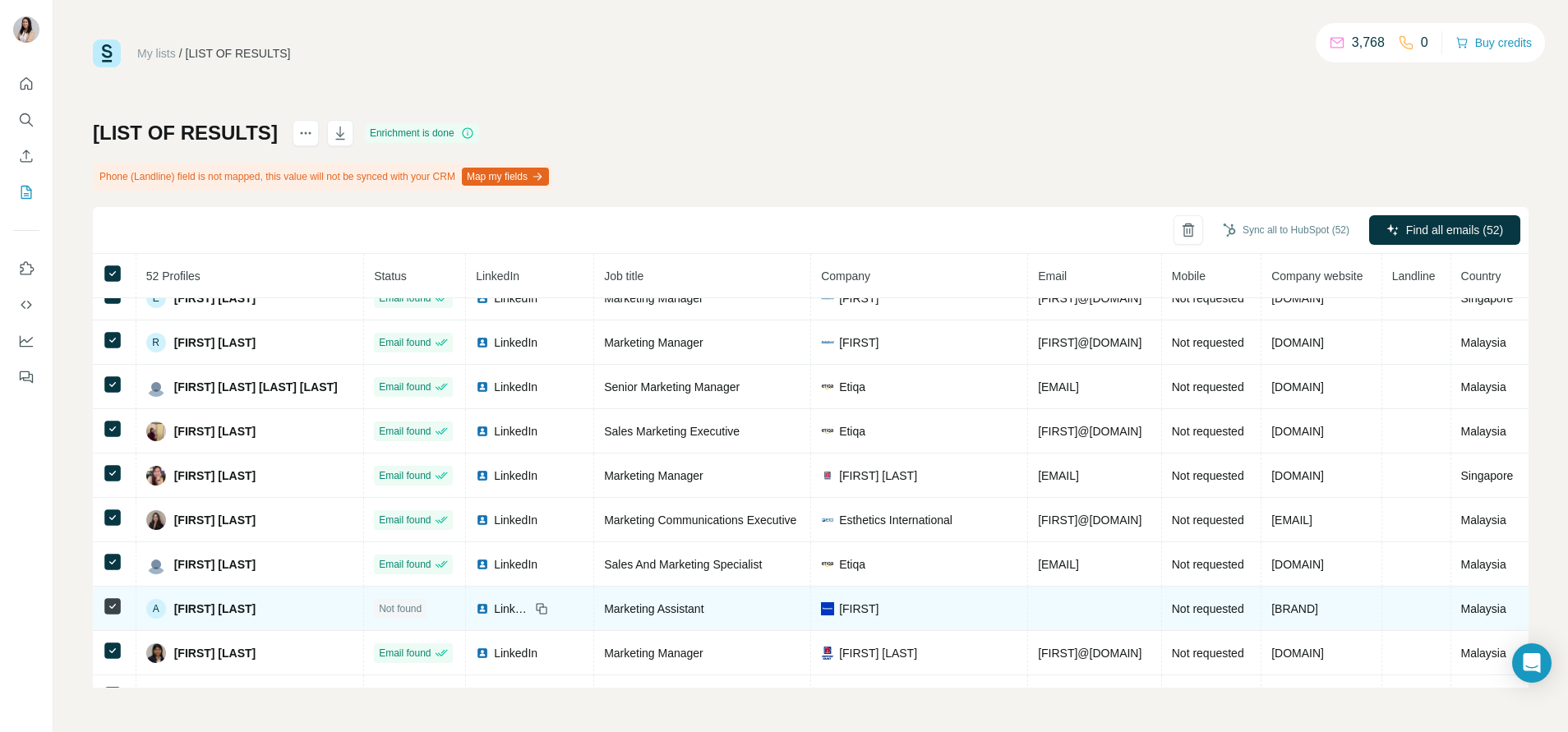 click 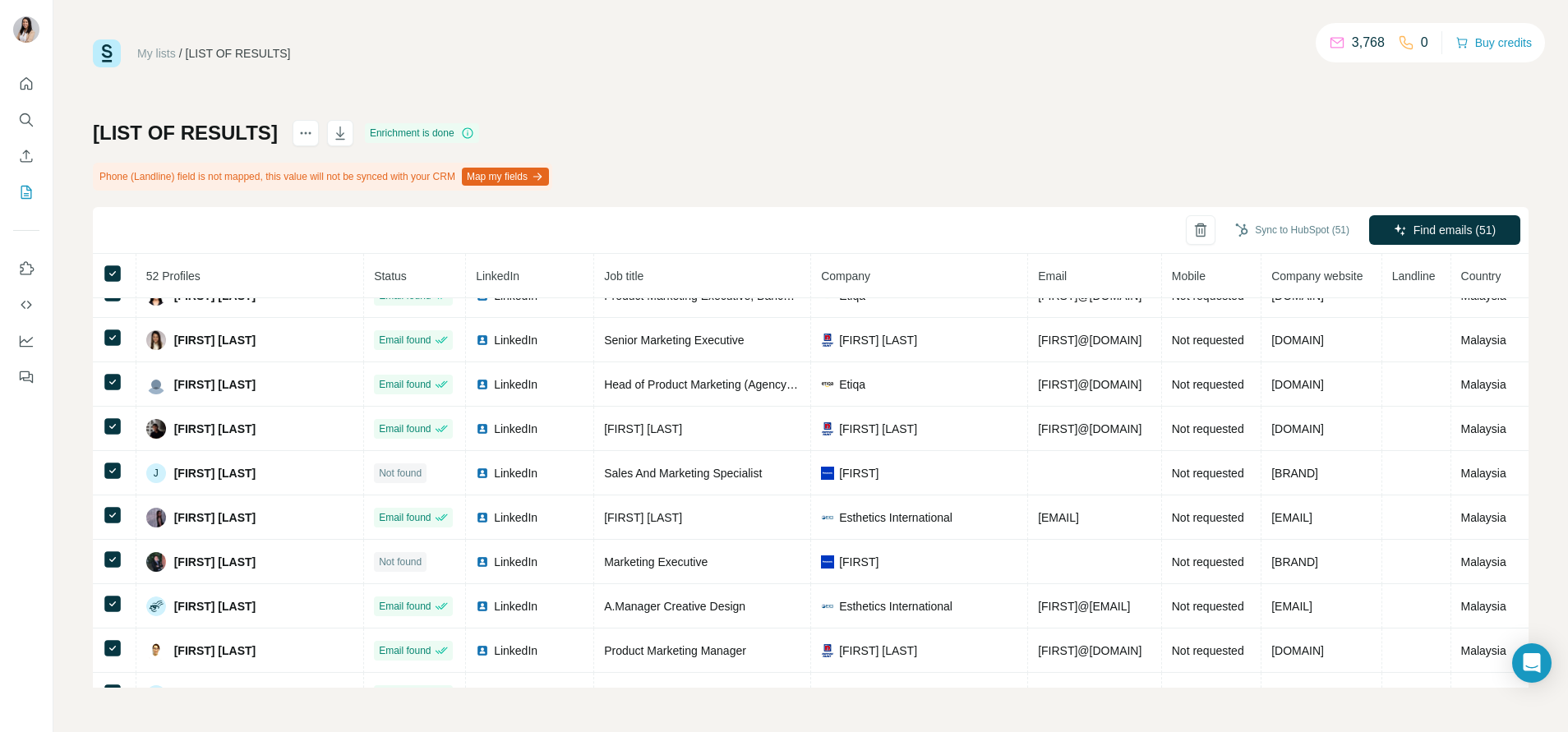 scroll, scrollTop: 869, scrollLeft: 0, axis: vertical 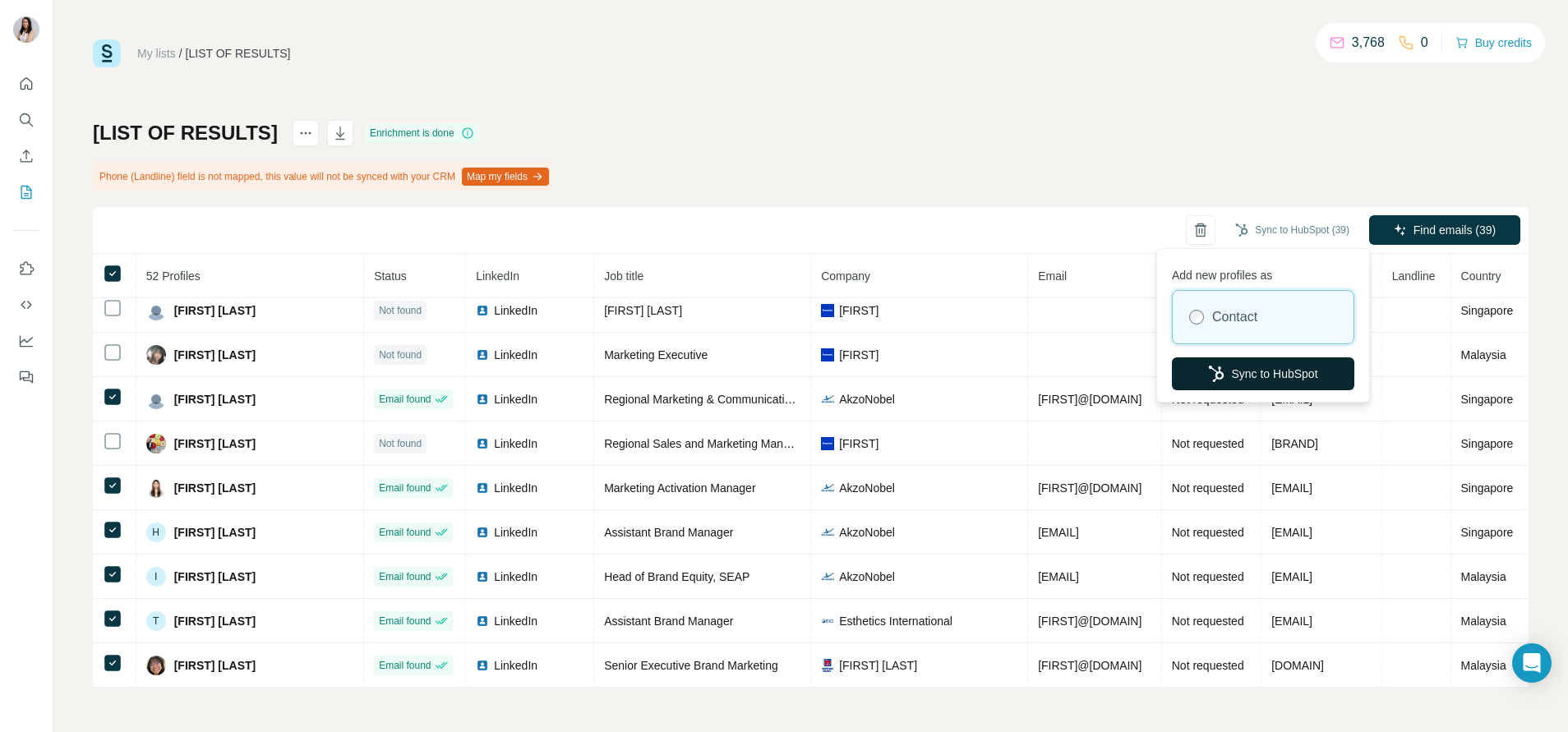 click on "Sync to HubSpot" at bounding box center [1263, 374] 